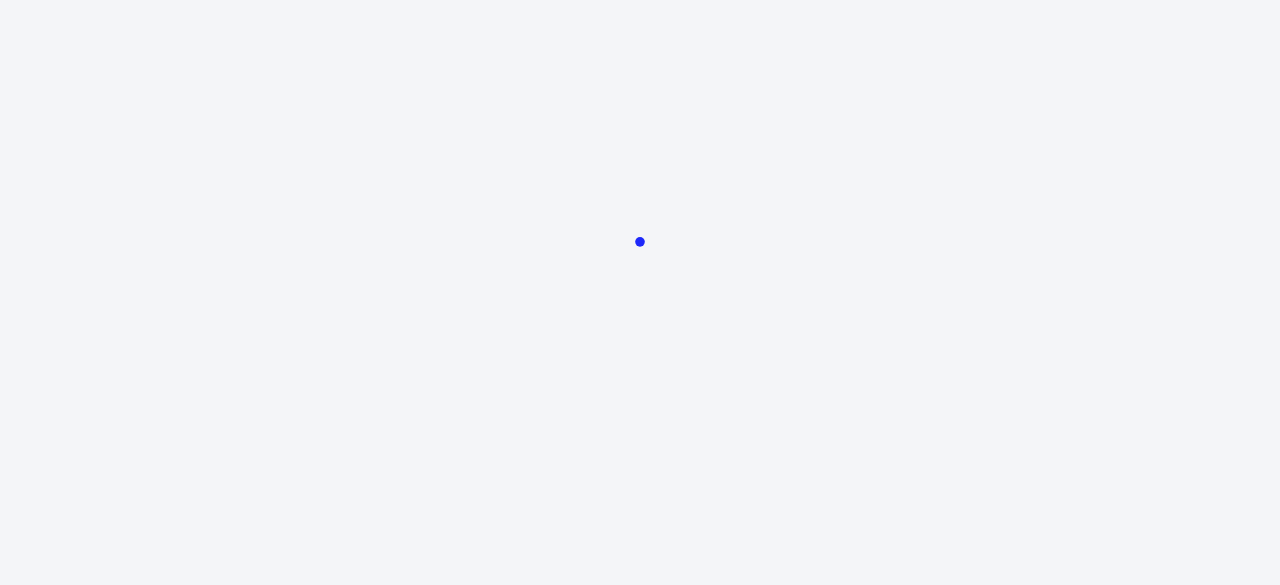 scroll, scrollTop: 0, scrollLeft: 0, axis: both 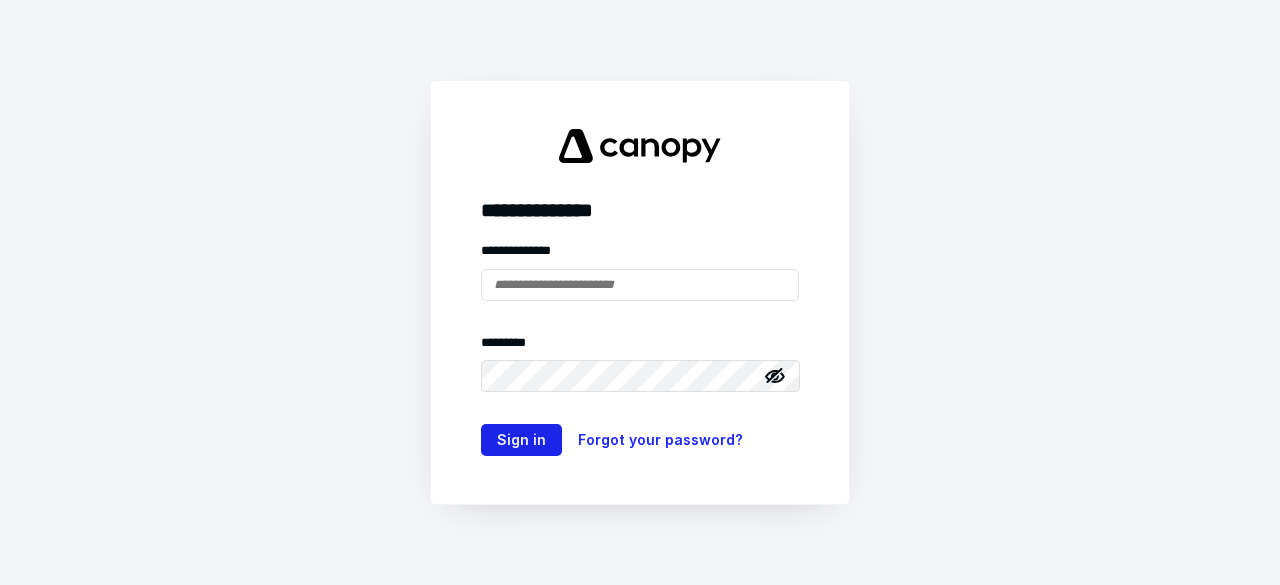 type on "**********" 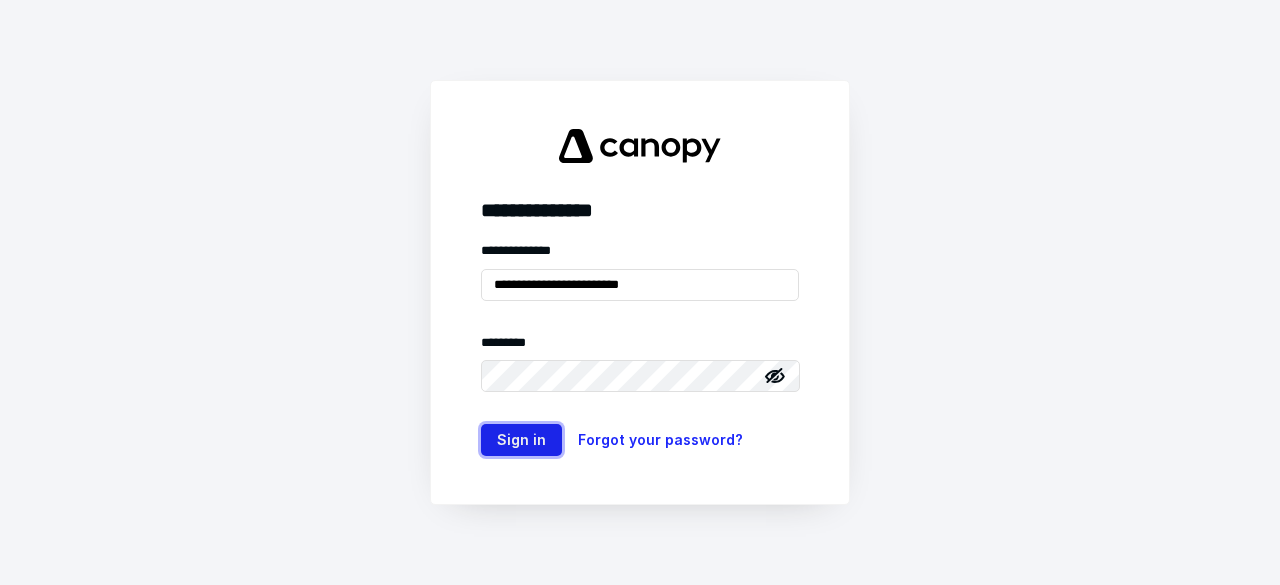 click on "Sign in" at bounding box center (521, 440) 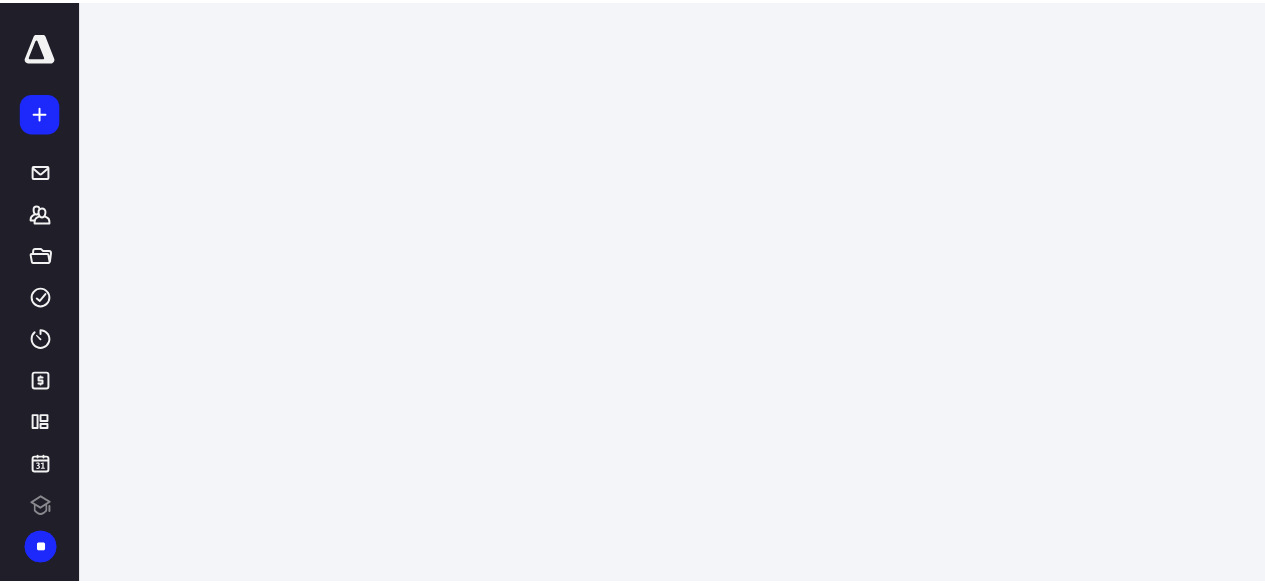scroll, scrollTop: 0, scrollLeft: 0, axis: both 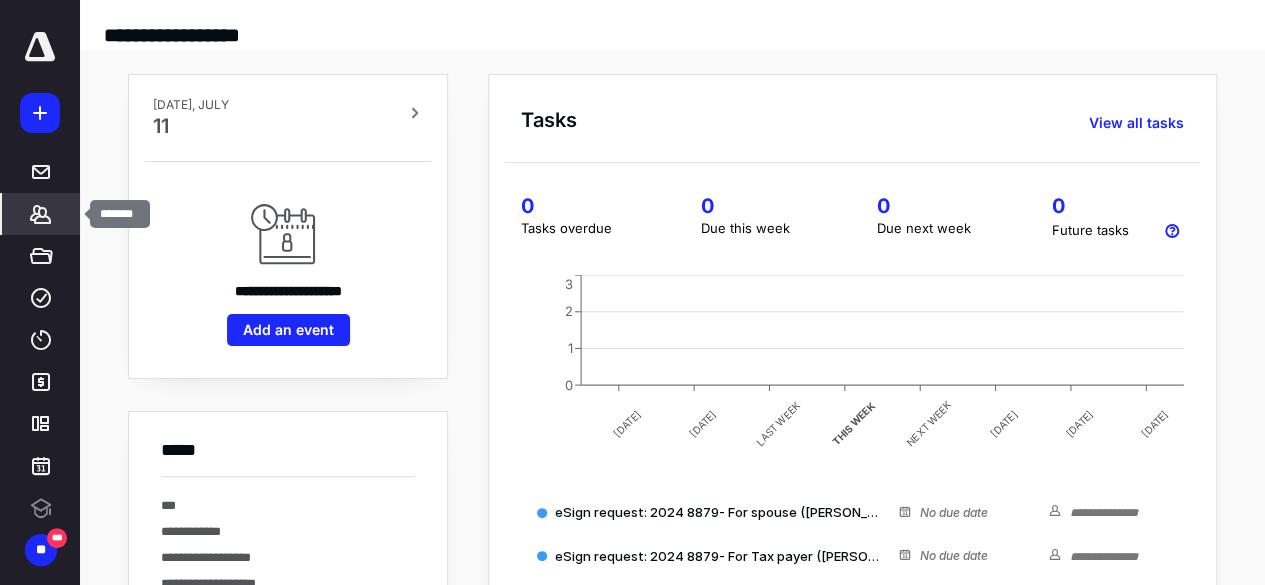 click 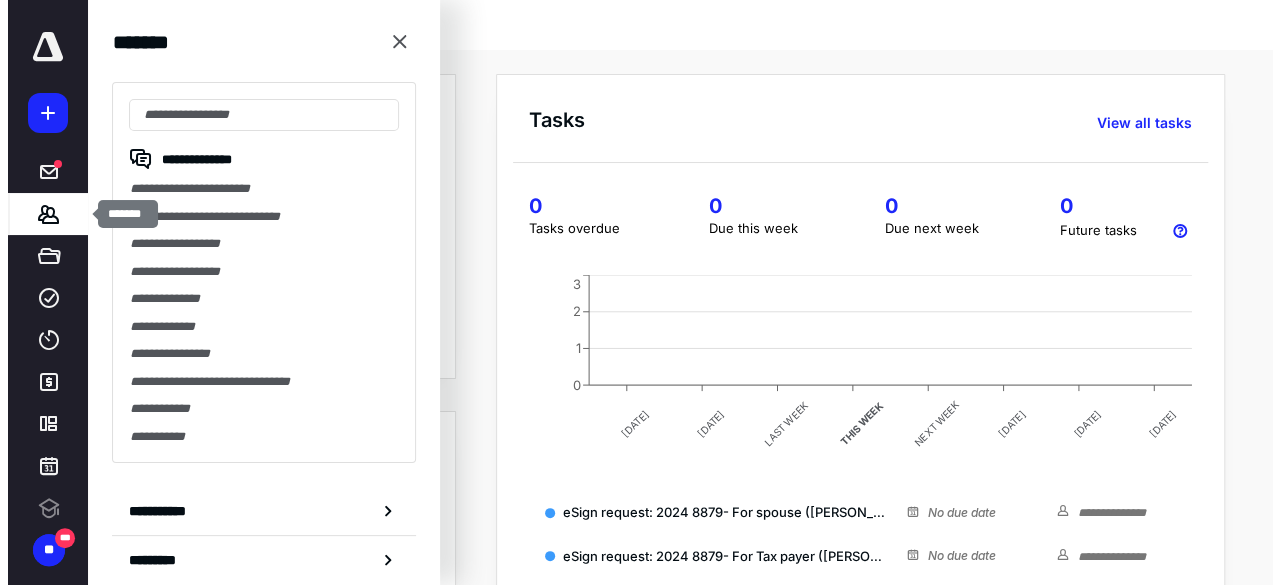 scroll, scrollTop: 0, scrollLeft: 0, axis: both 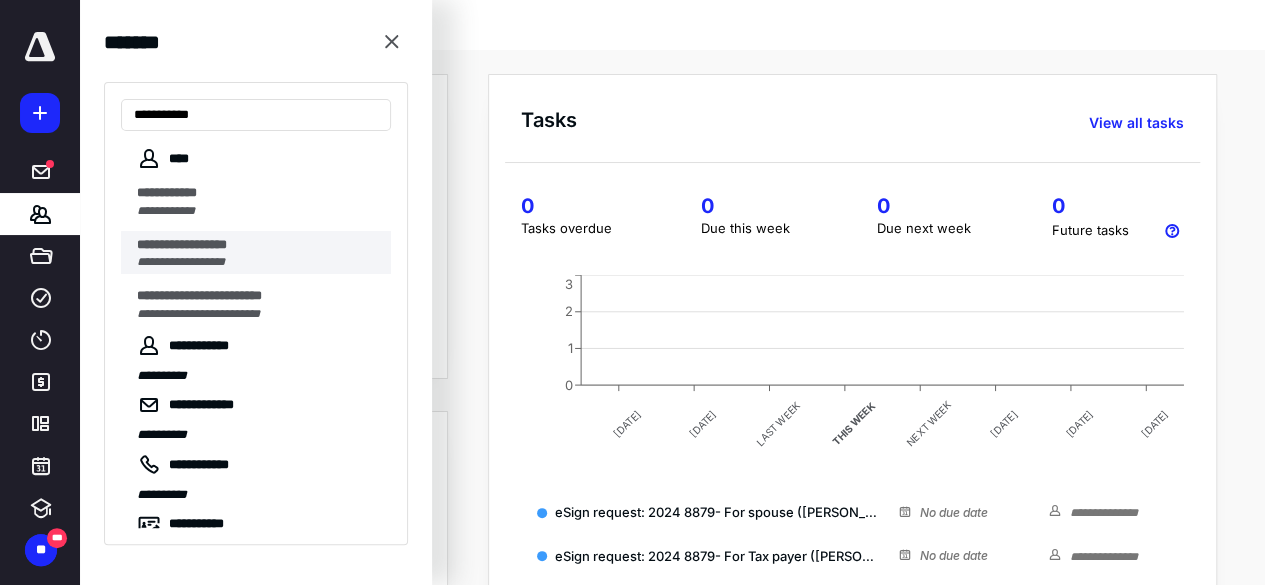 type on "**********" 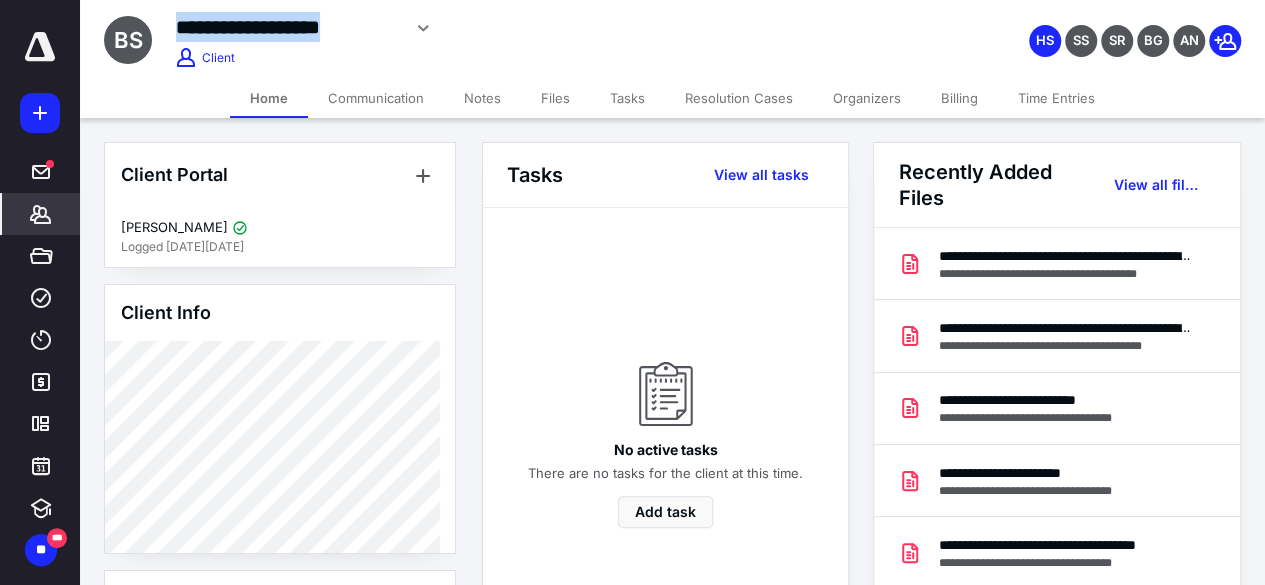 drag, startPoint x: 162, startPoint y: 24, endPoint x: 399, endPoint y: 25, distance: 237.0021 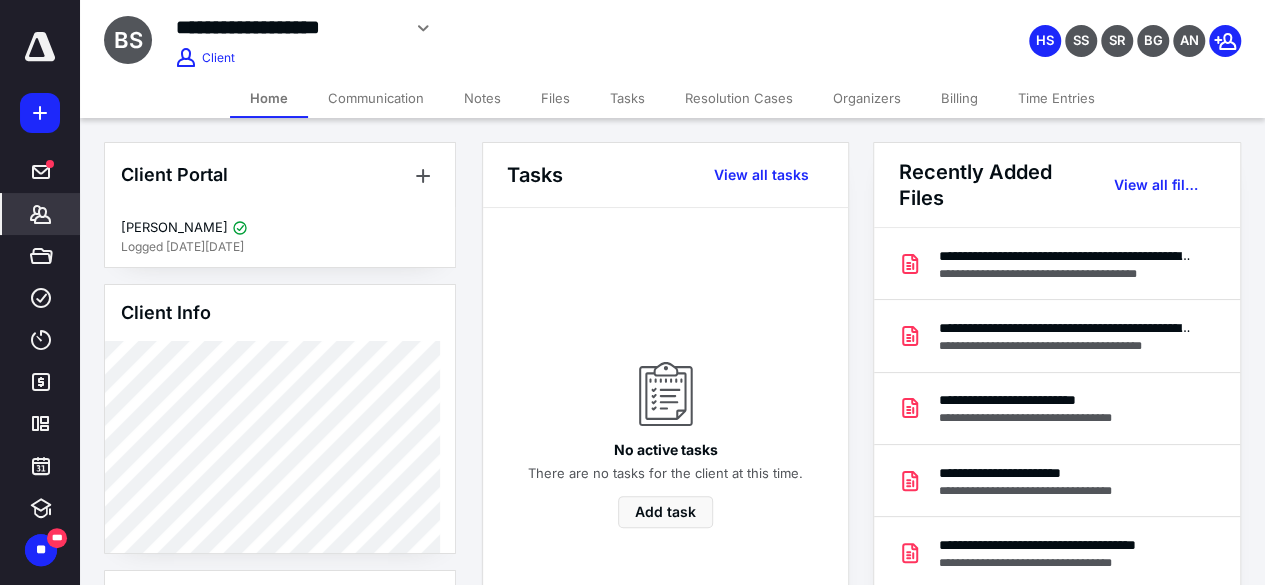 click on "**********" at bounding box center (516, 28) 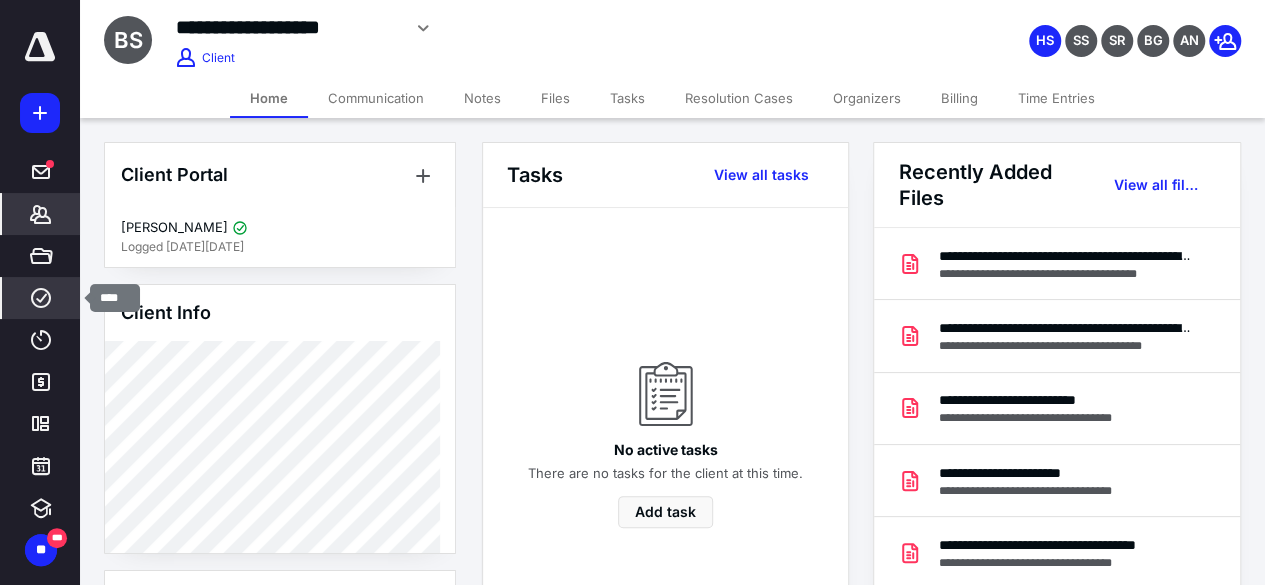 click on "****" at bounding box center [41, 298] 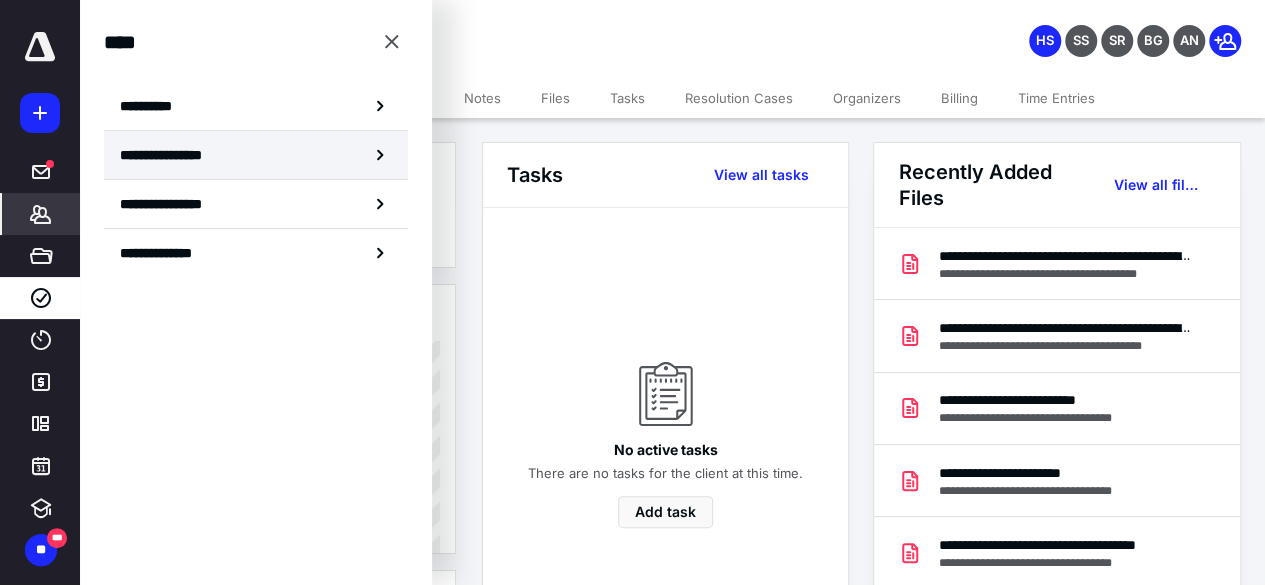 click 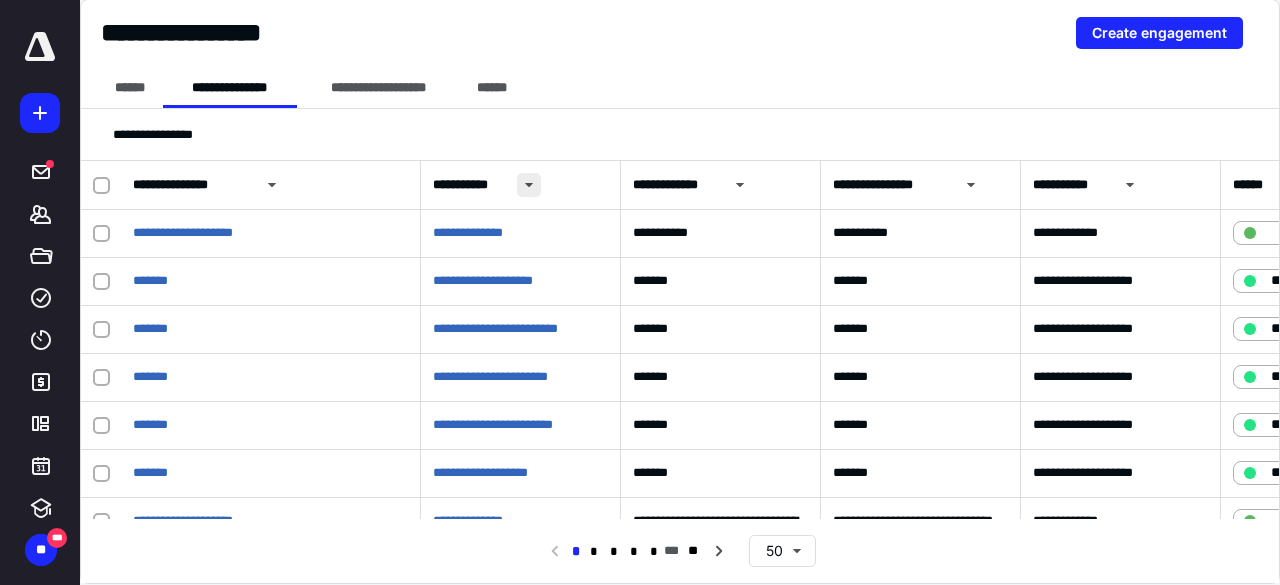 click at bounding box center [529, 185] 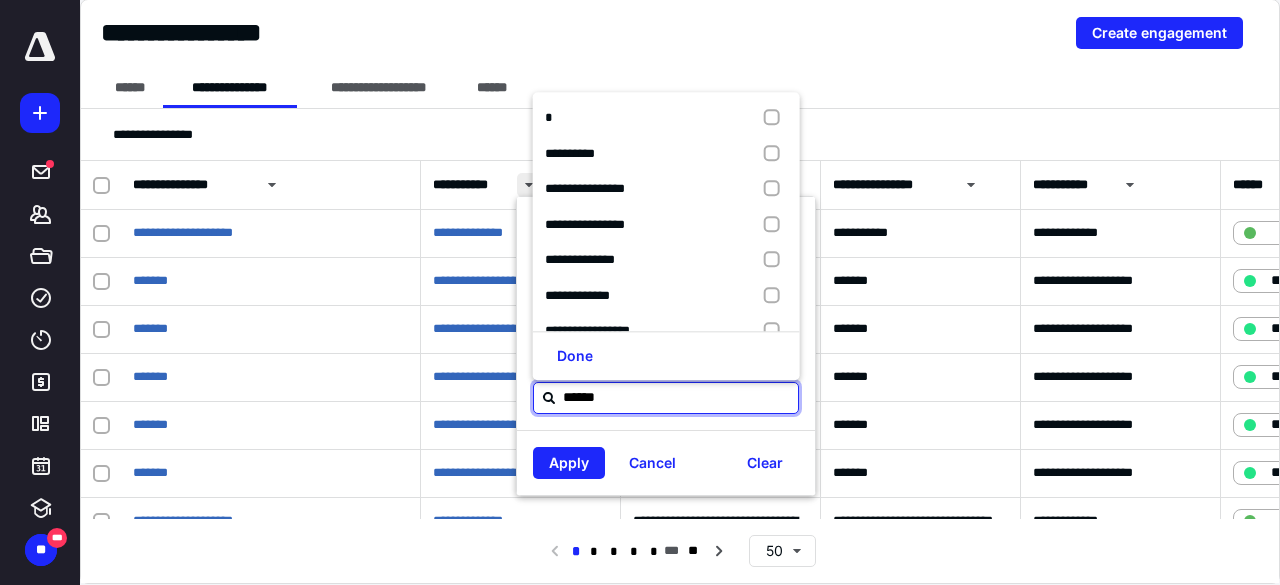 type on "*******" 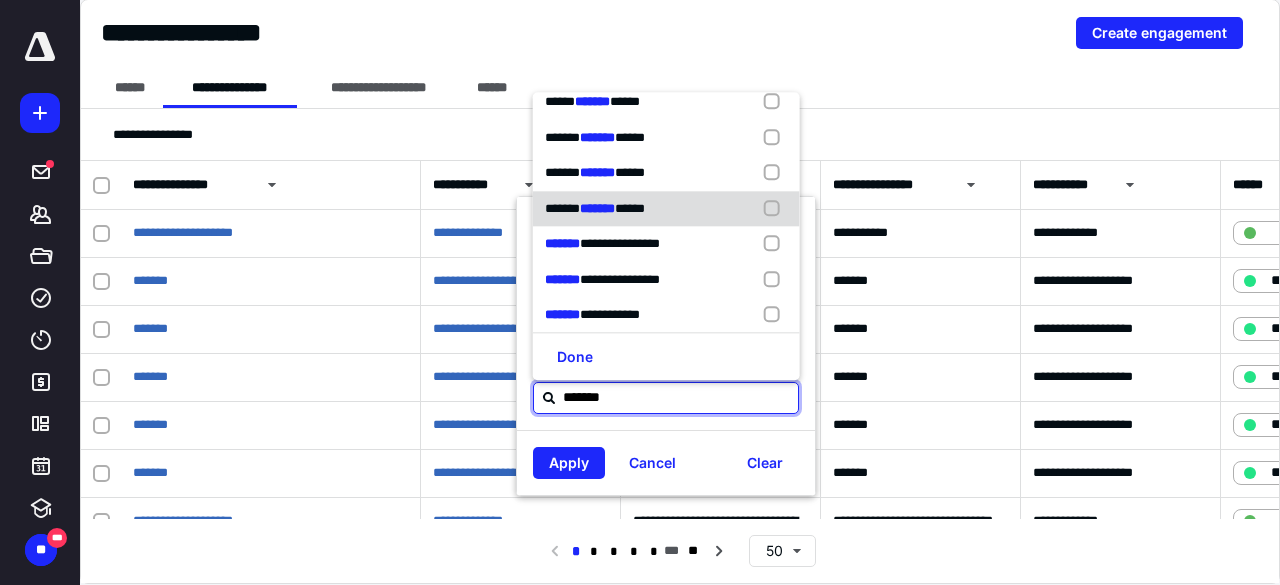 scroll, scrollTop: 25, scrollLeft: 0, axis: vertical 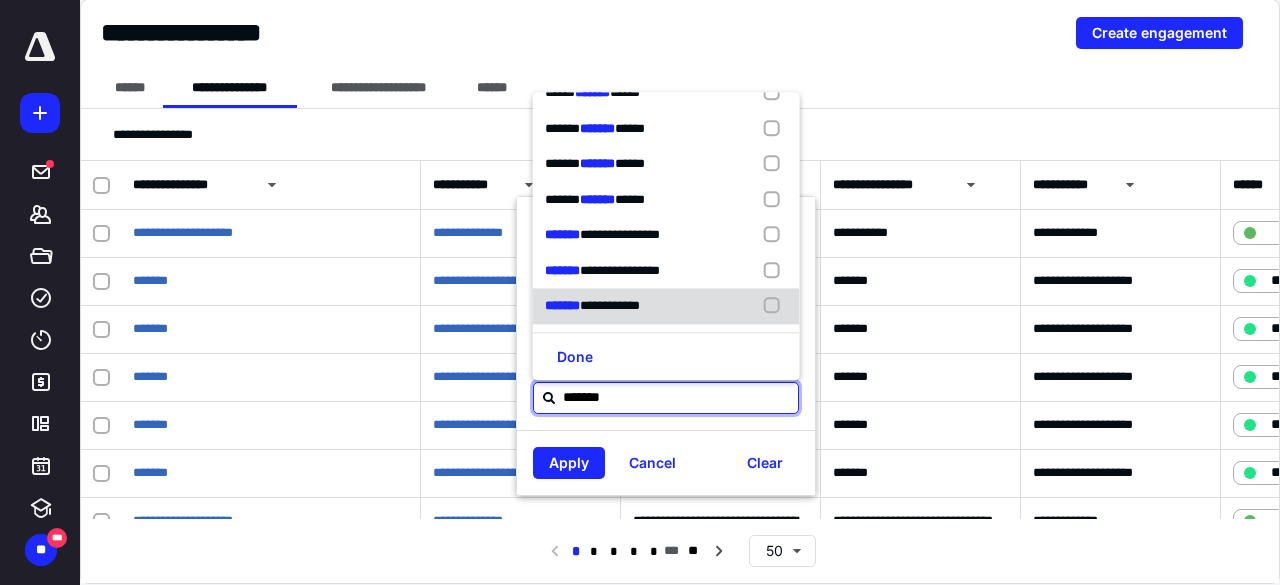 click on "**********" at bounding box center [666, 307] 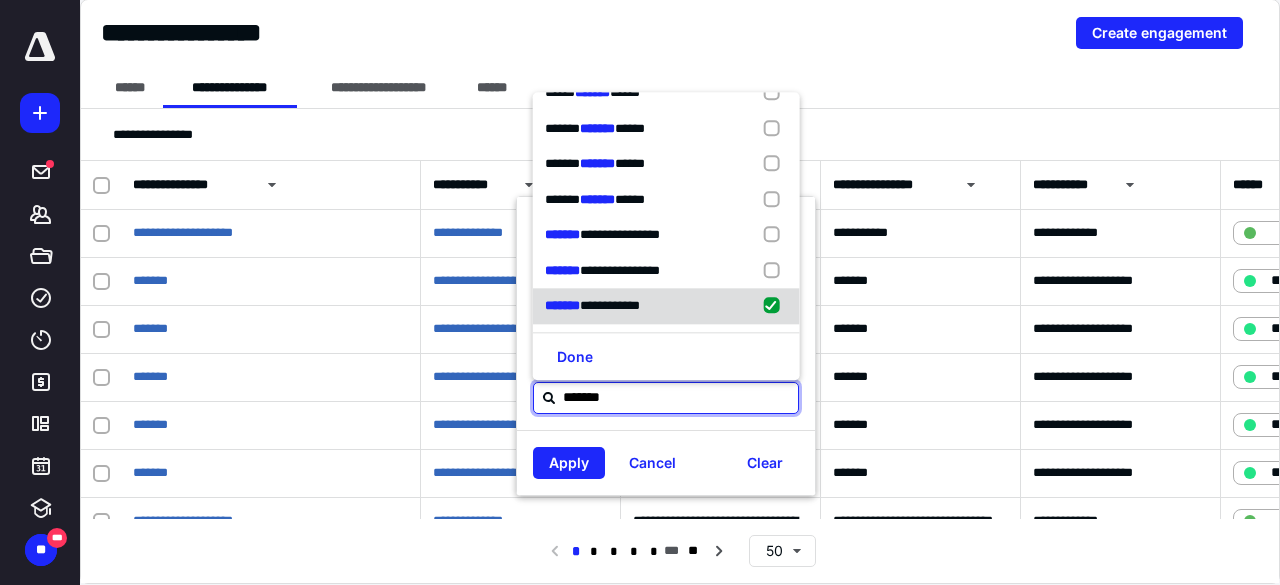 checkbox on "true" 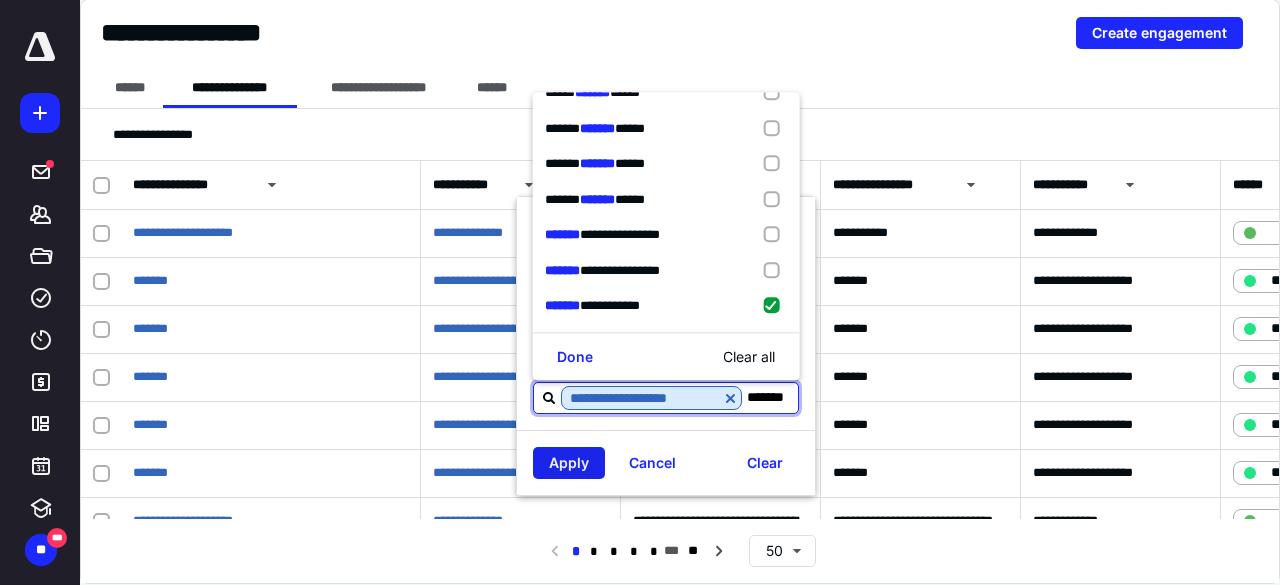 type on "*******" 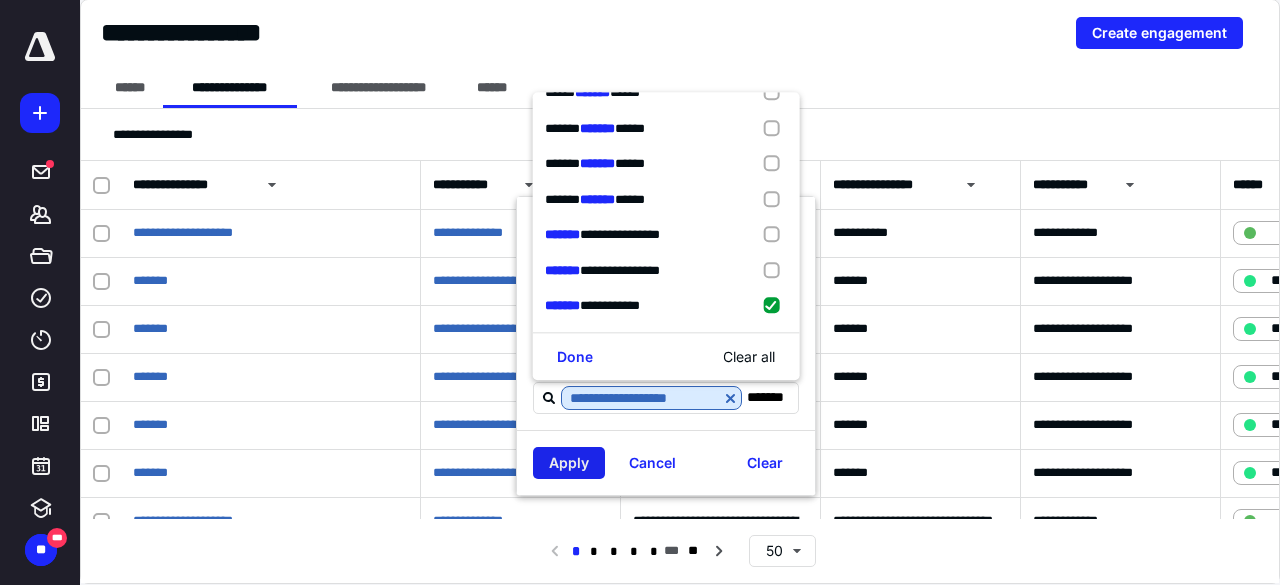 click on "Apply" at bounding box center (569, 463) 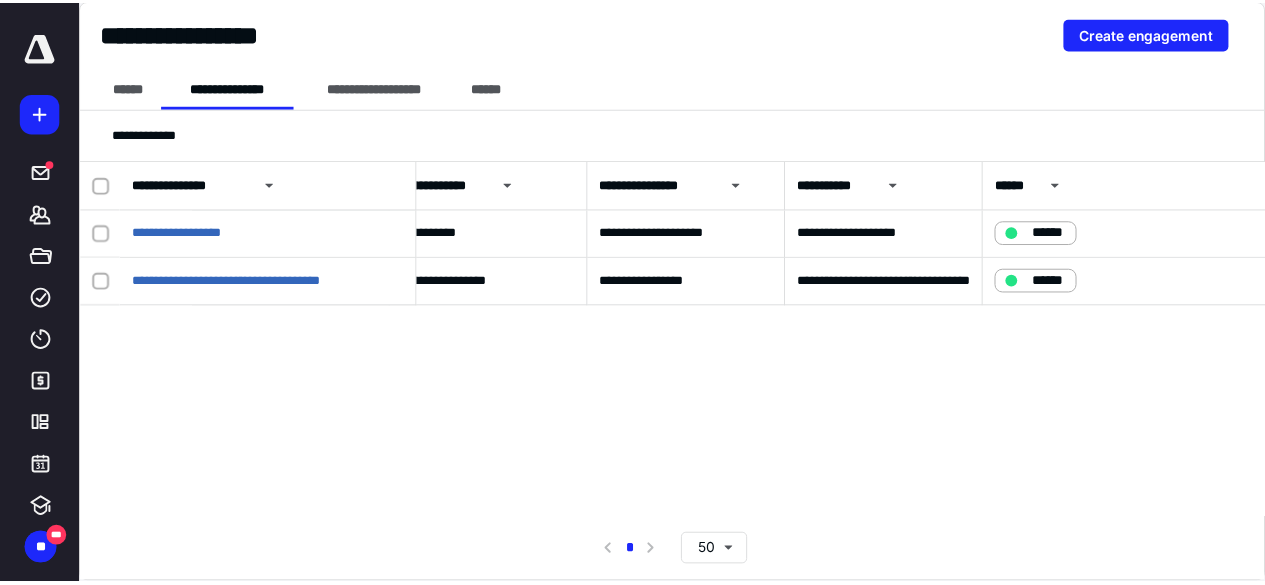 scroll, scrollTop: 0, scrollLeft: 0, axis: both 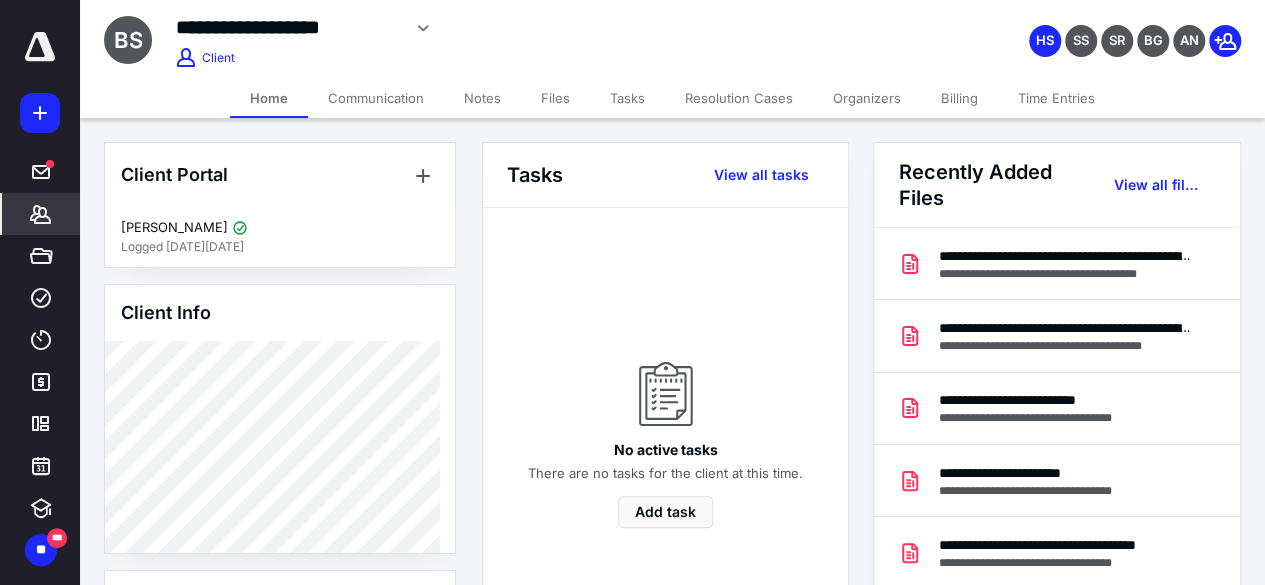 click 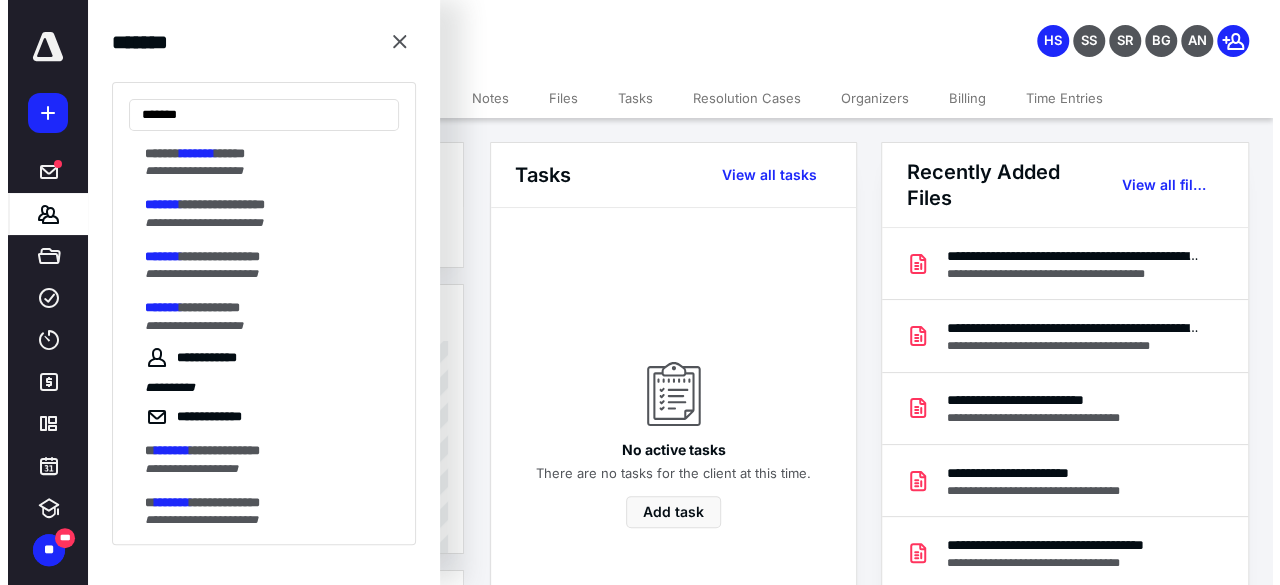 scroll, scrollTop: 200, scrollLeft: 0, axis: vertical 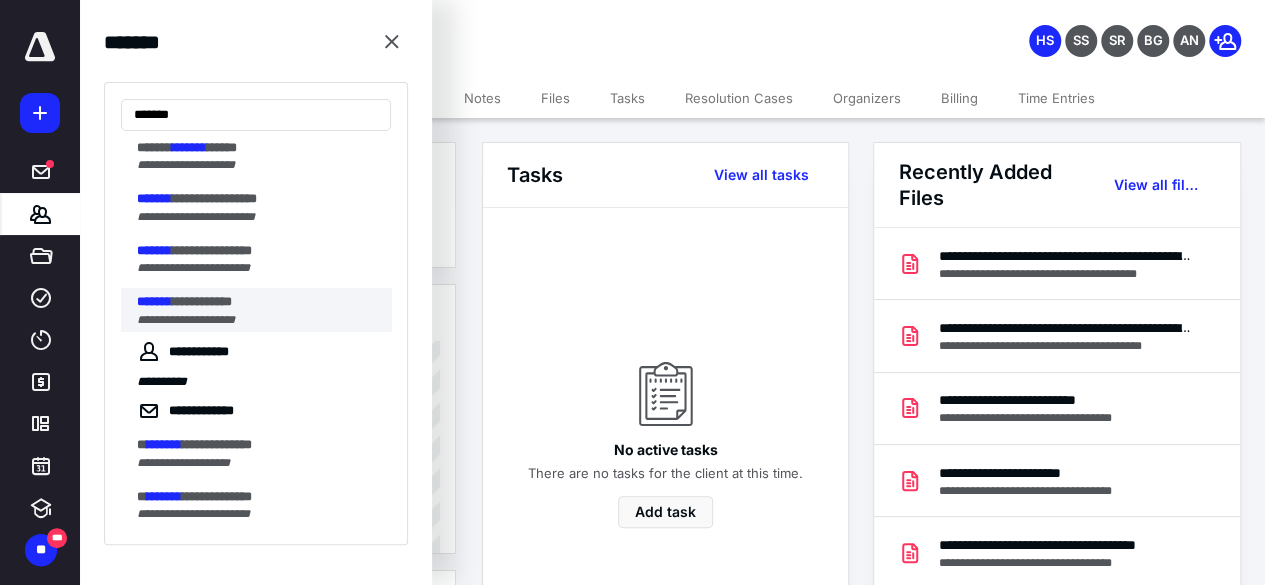 type on "*******" 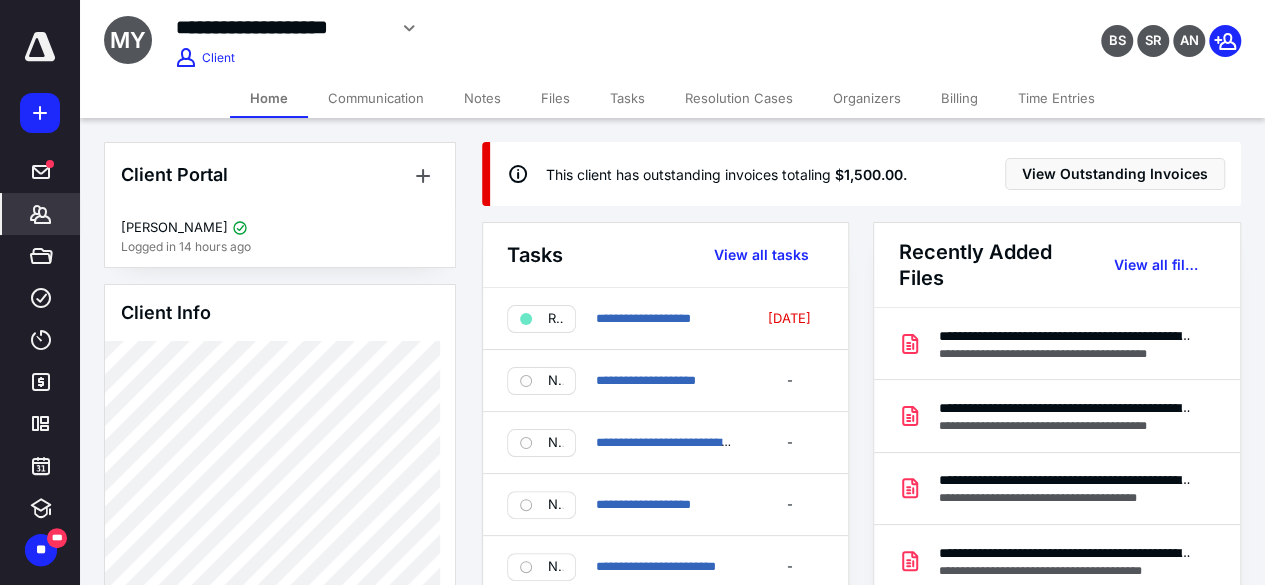 click on "Tasks" at bounding box center (627, 98) 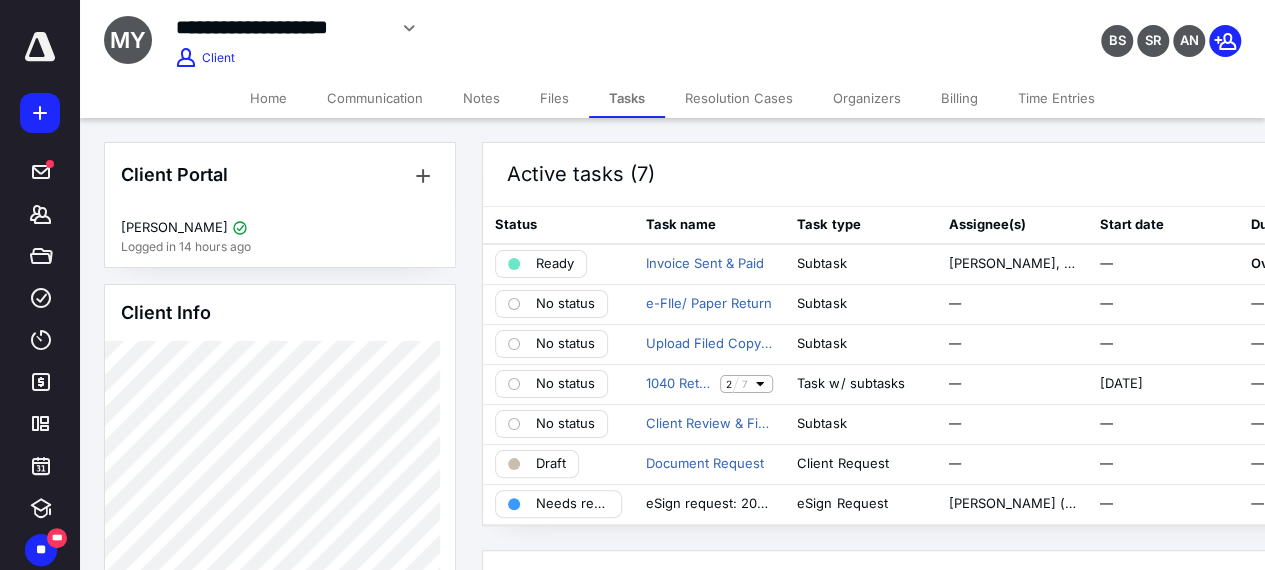 click on "Billing" at bounding box center (959, 98) 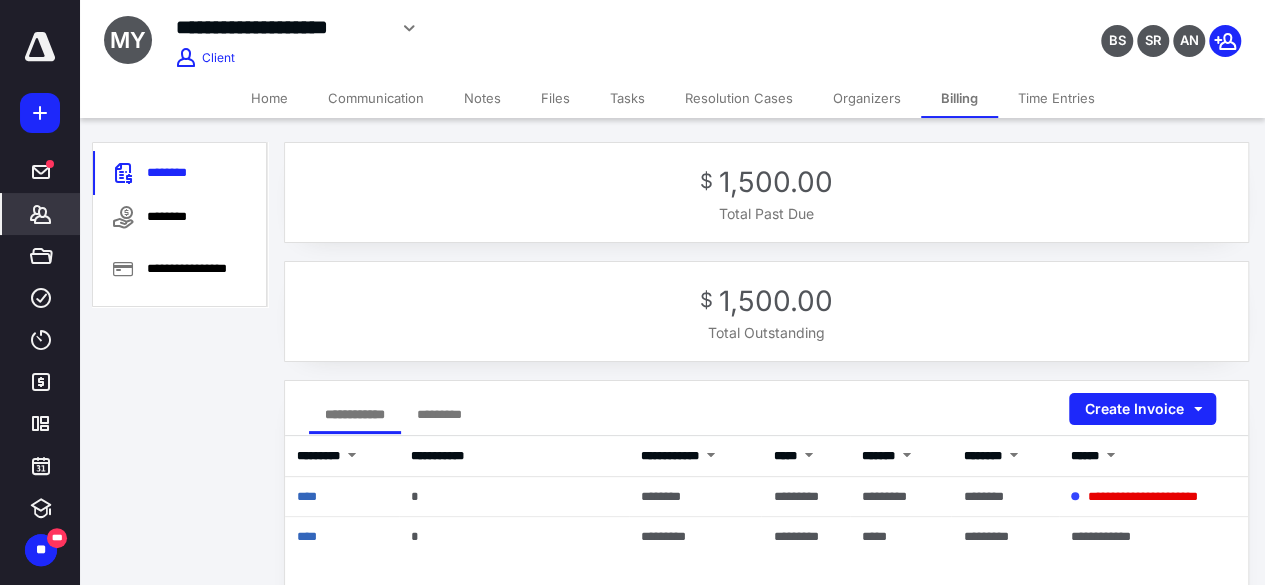 drag, startPoint x: 569, startPoint y: 91, endPoint x: 558, endPoint y: 106, distance: 18.601076 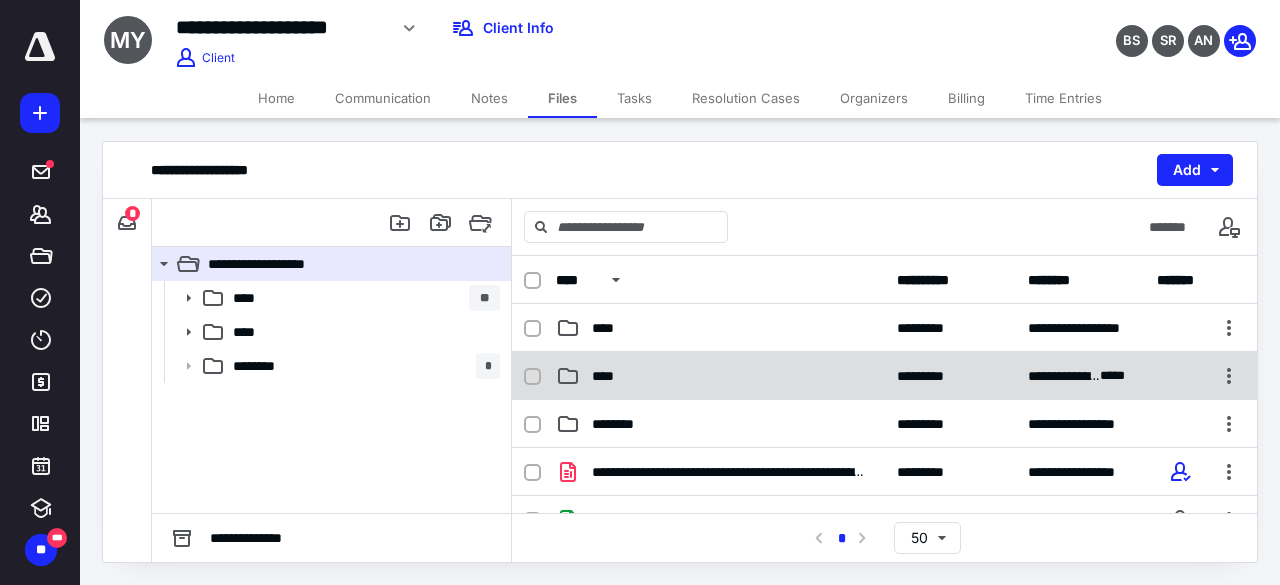 click on "****" at bounding box center [720, 376] 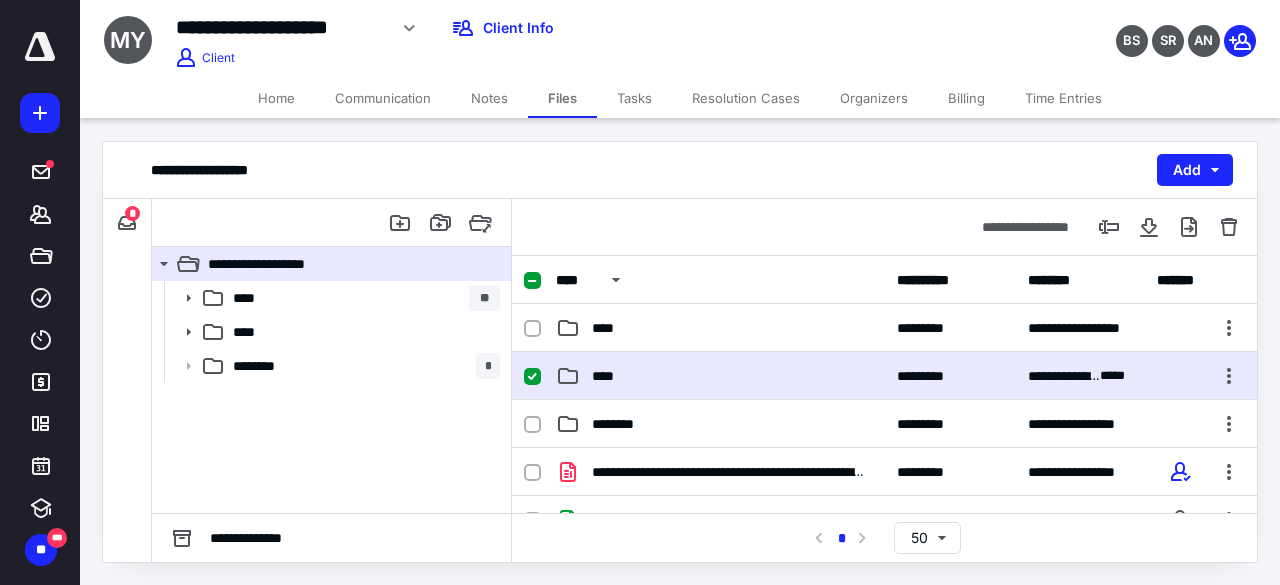 click on "****" at bounding box center (720, 376) 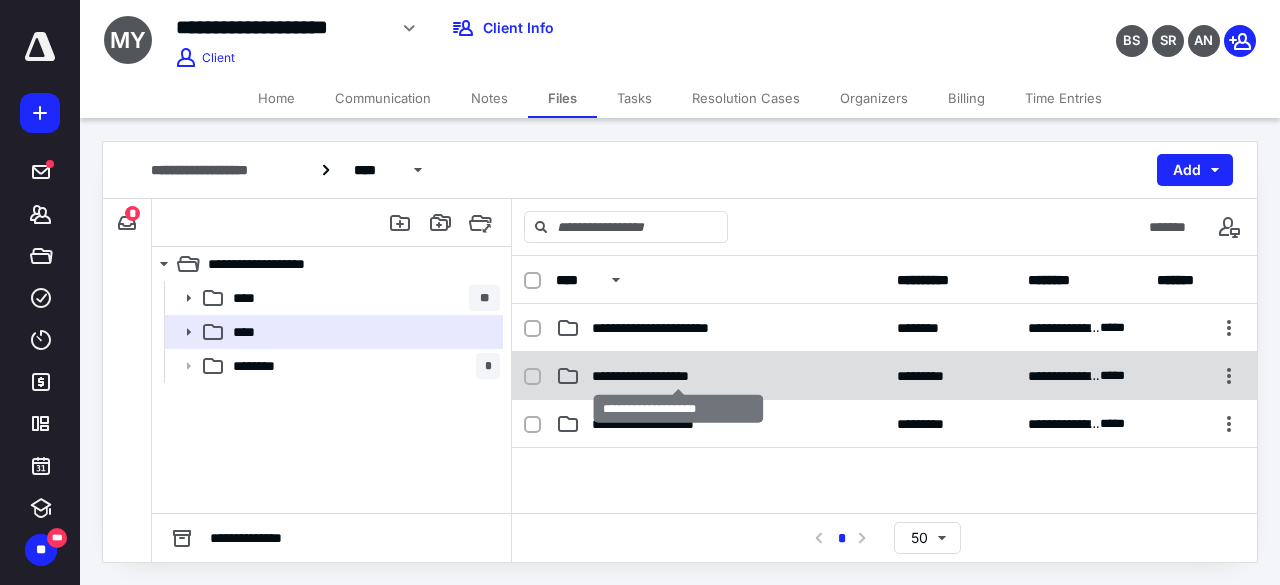 click on "**********" at bounding box center (679, 376) 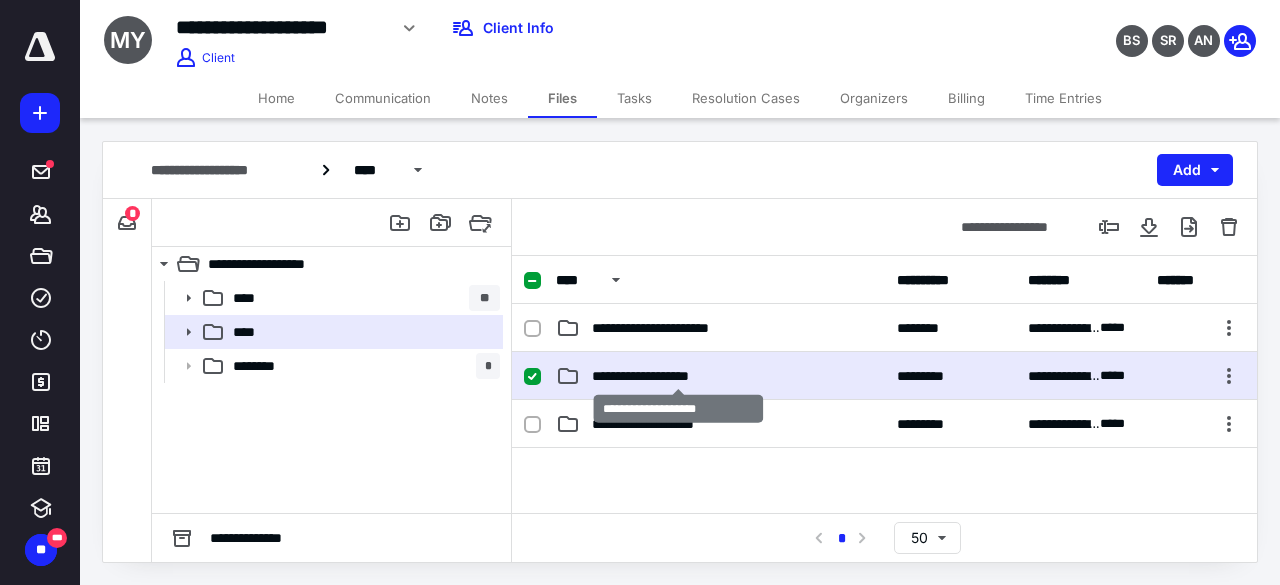click on "**********" at bounding box center (679, 376) 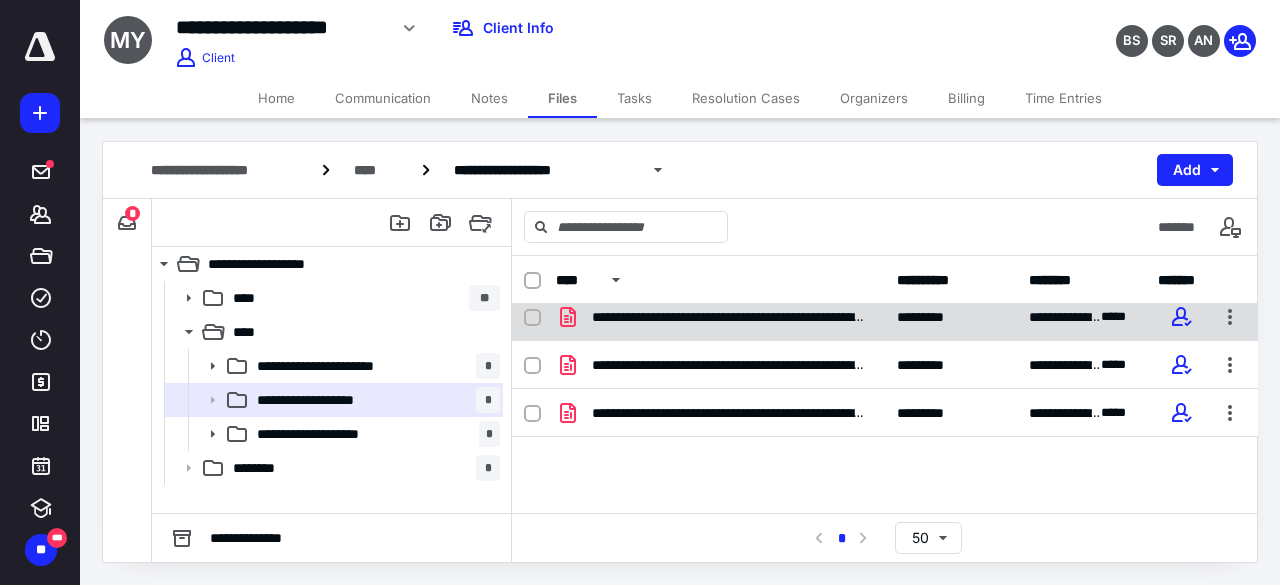 scroll, scrollTop: 89, scrollLeft: 0, axis: vertical 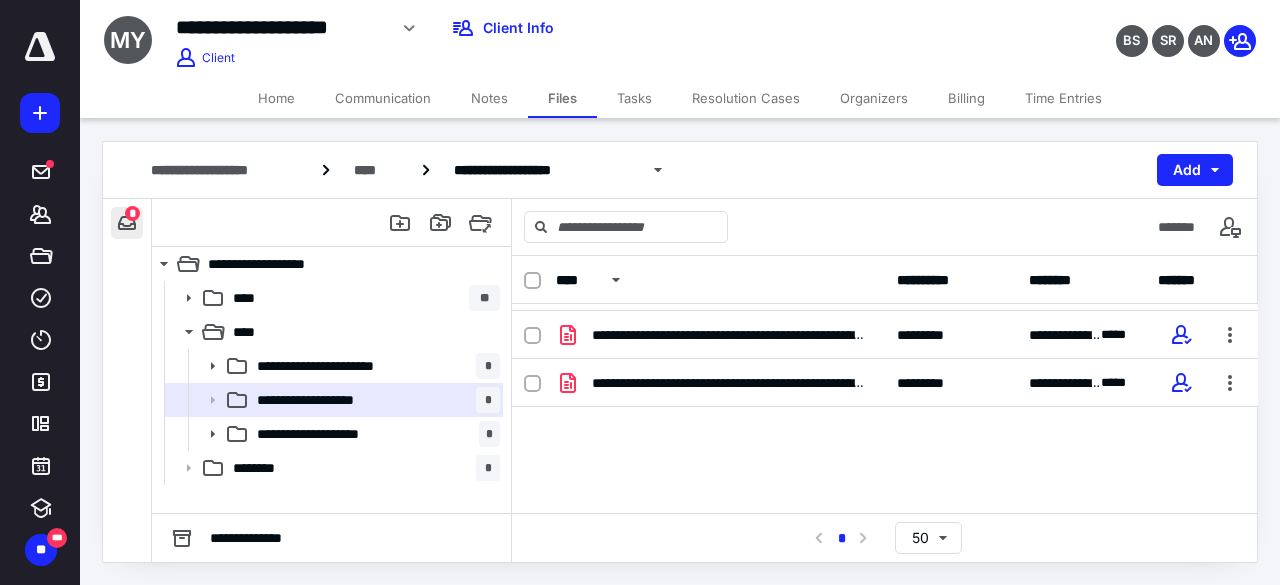 click at bounding box center (127, 223) 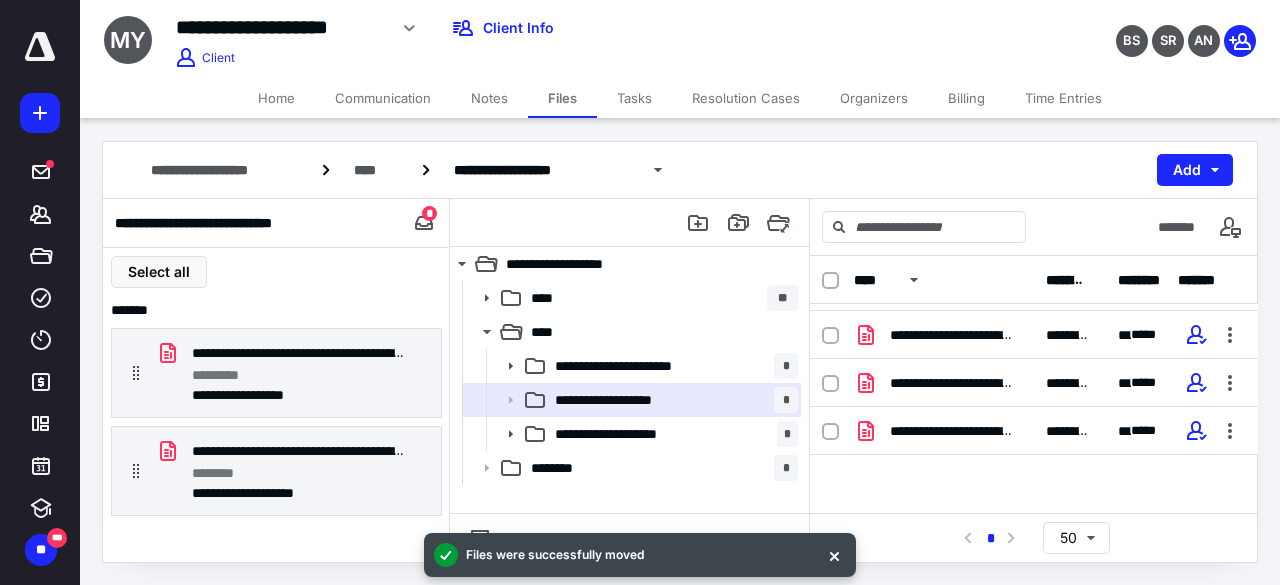 scroll, scrollTop: 0, scrollLeft: 0, axis: both 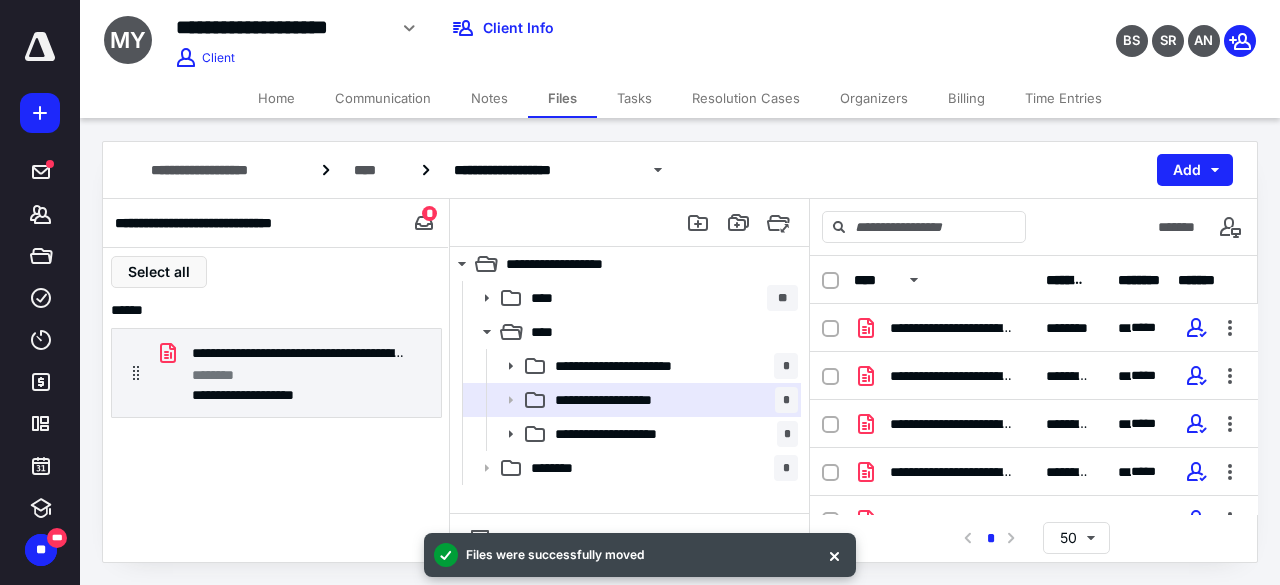 click on "*" at bounding box center (429, 213) 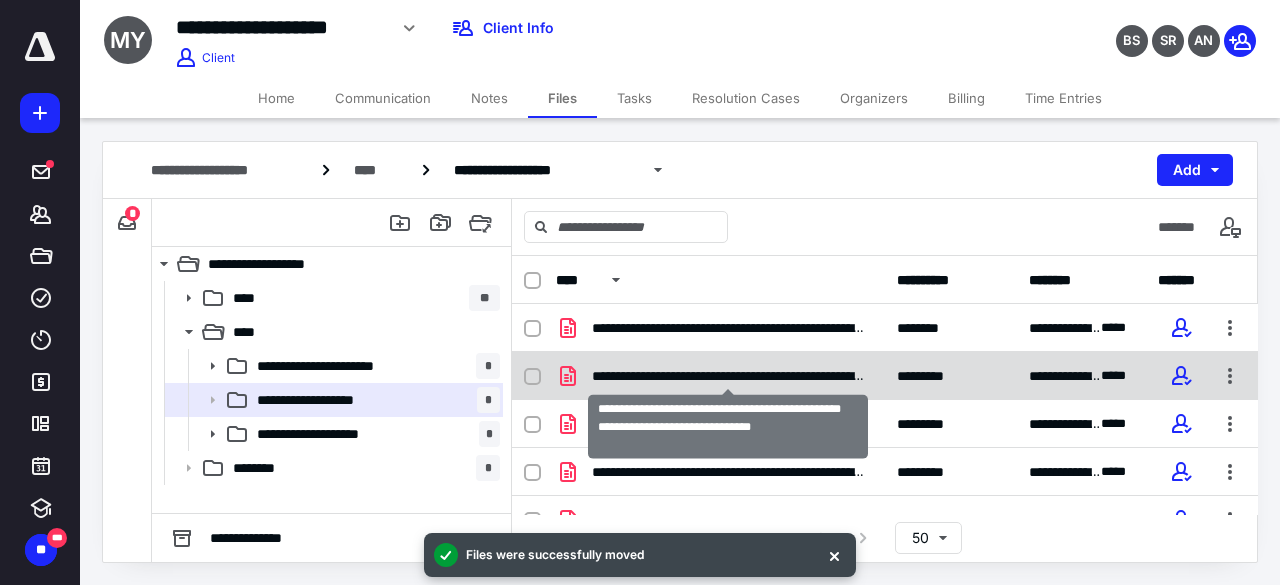 click on "**********" at bounding box center (728, 376) 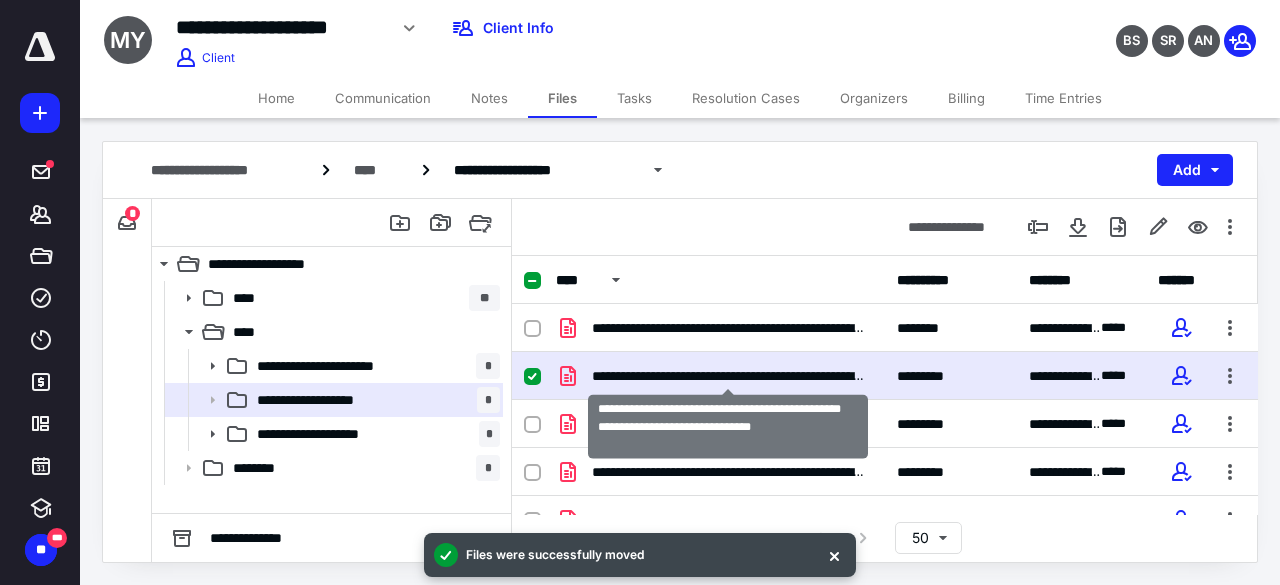 click on "**********" at bounding box center (728, 376) 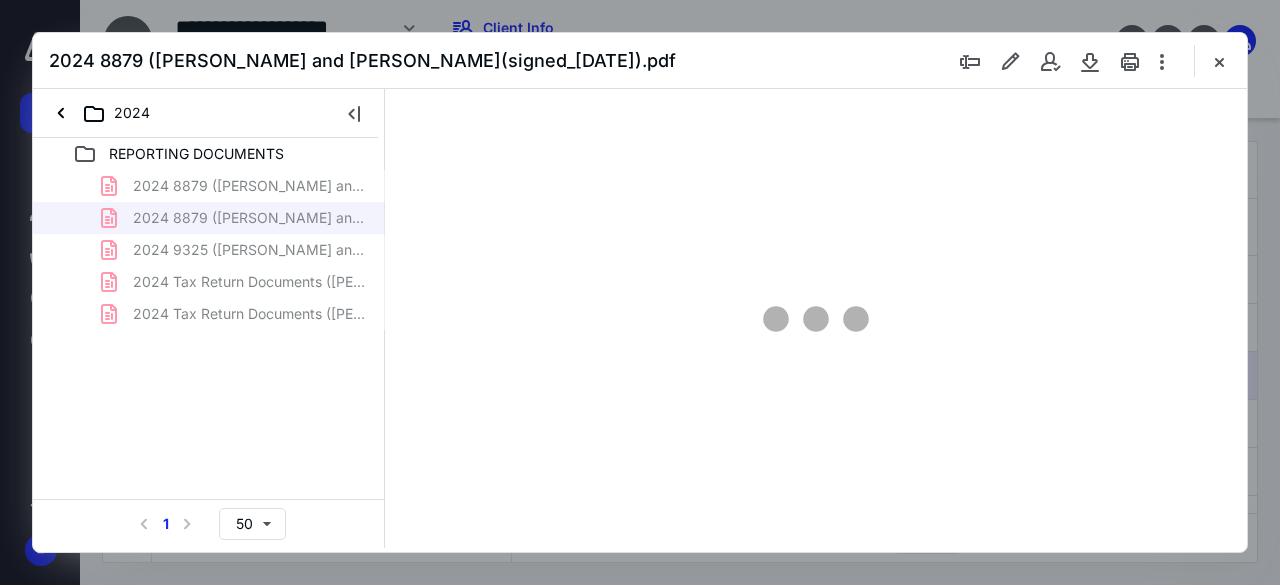 scroll, scrollTop: 0, scrollLeft: 0, axis: both 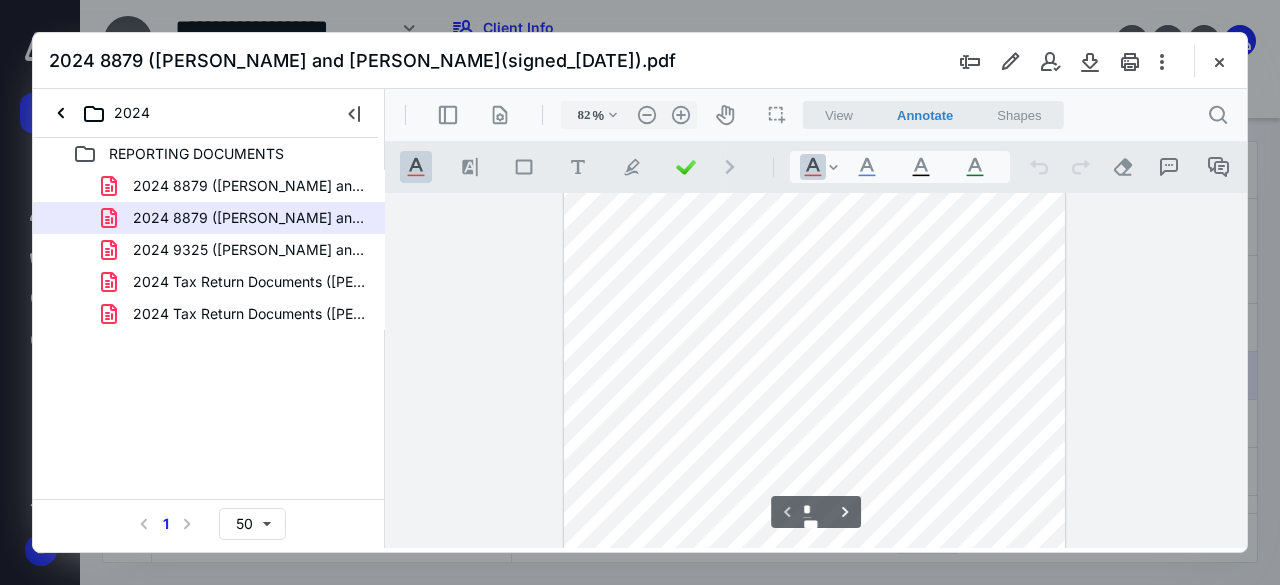 type on "107" 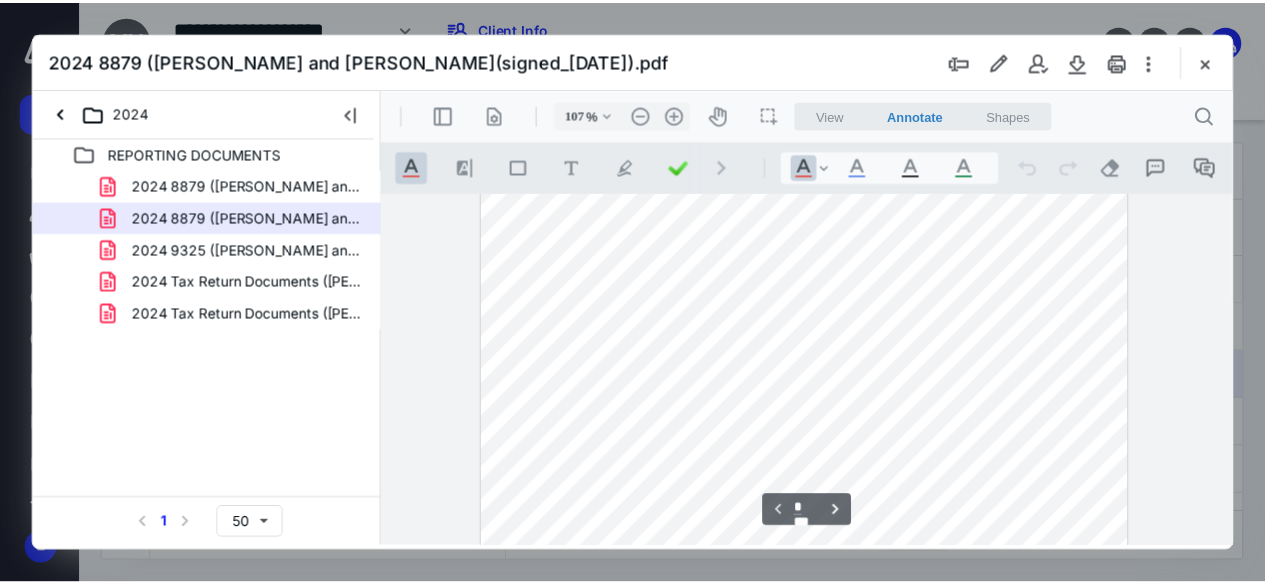 scroll, scrollTop: 310, scrollLeft: 0, axis: vertical 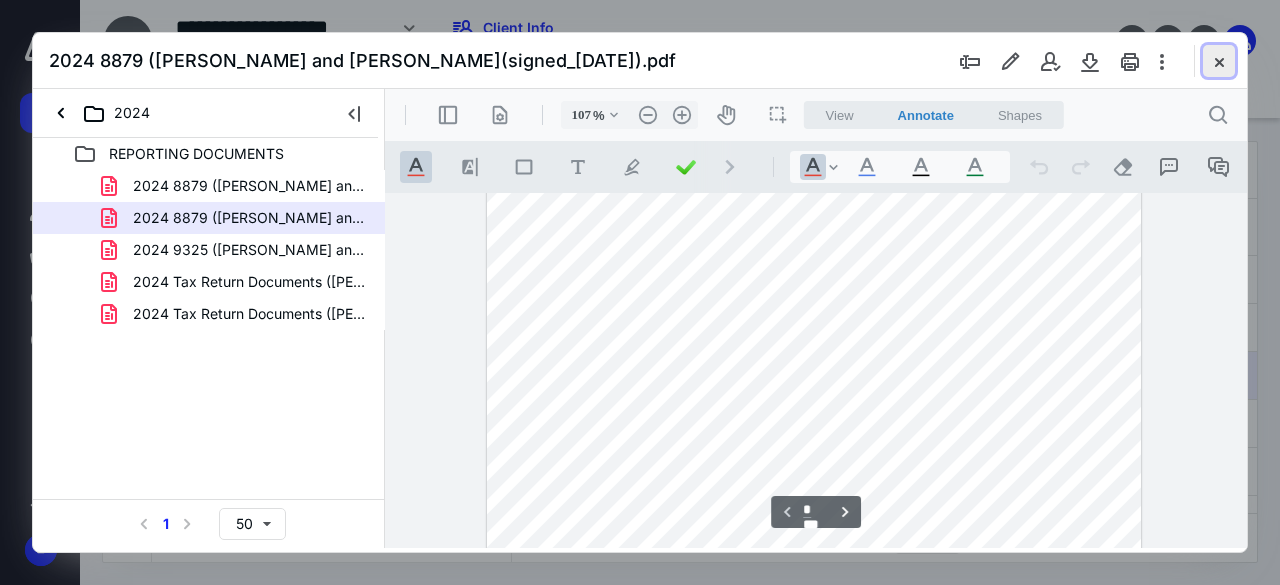 click at bounding box center (1219, 61) 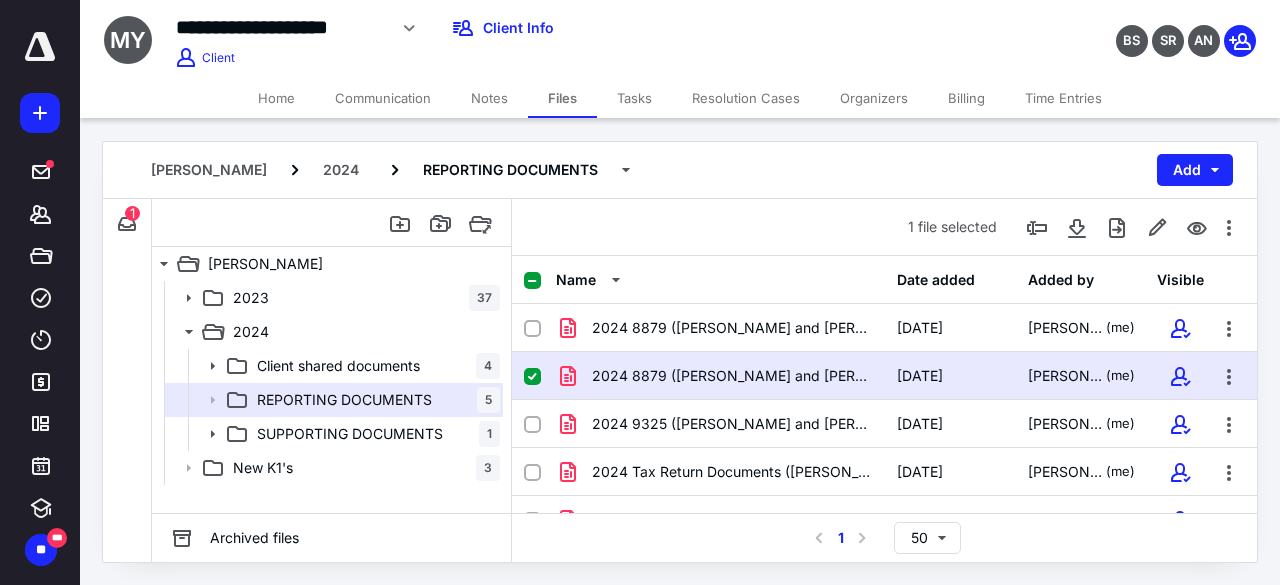 click on "Home" at bounding box center (276, 98) 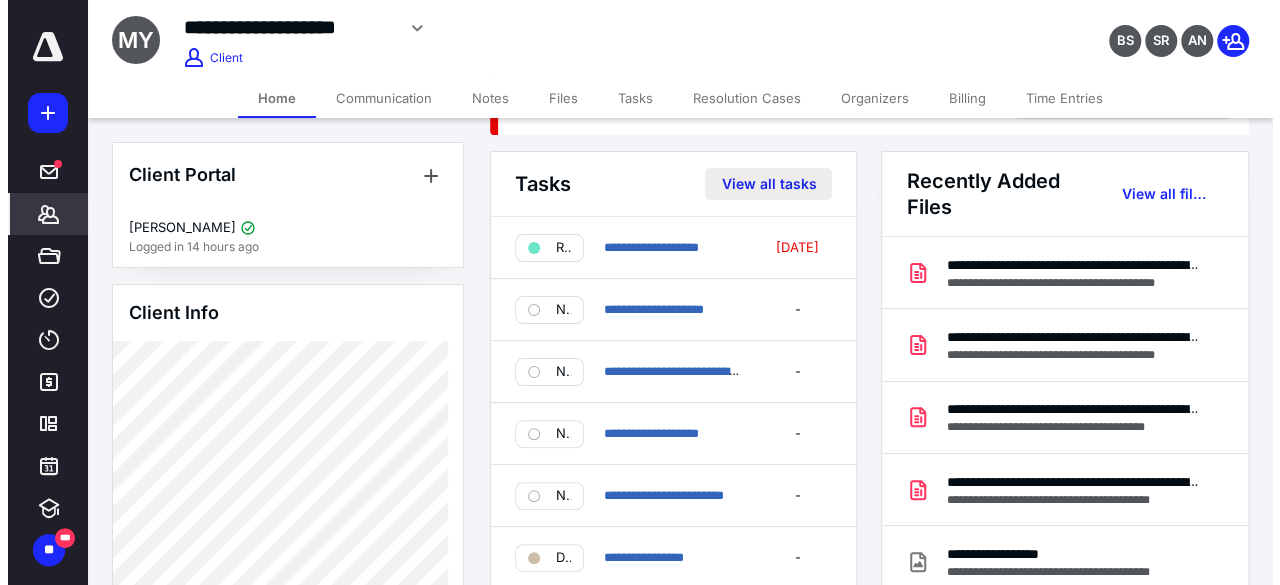 scroll, scrollTop: 0, scrollLeft: 0, axis: both 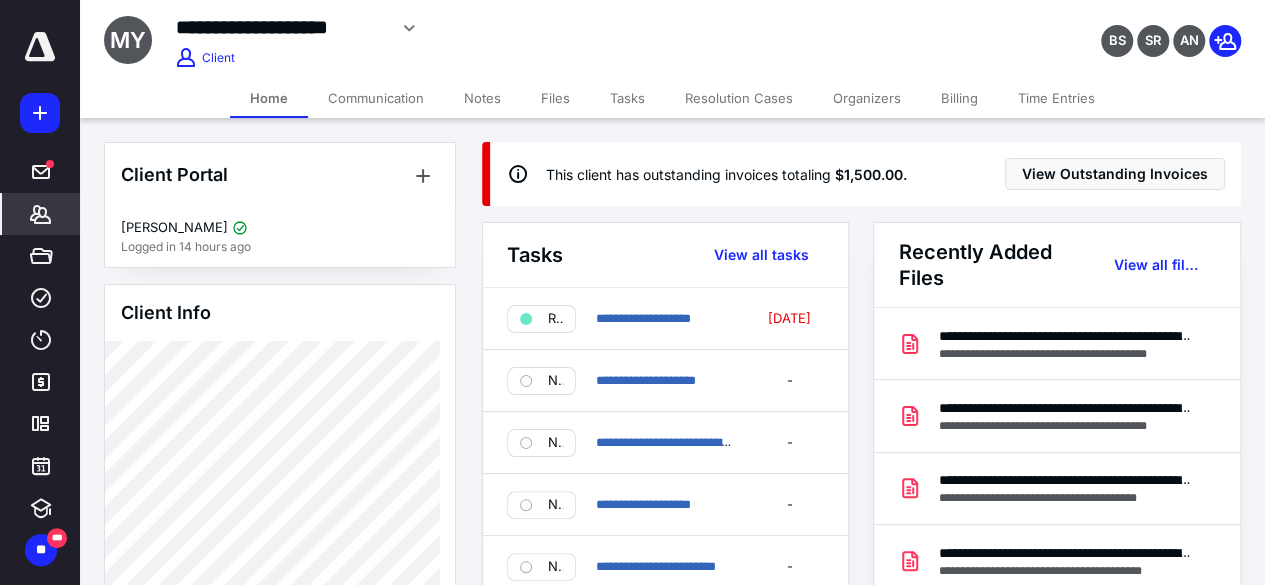 click on "Files" at bounding box center [555, 98] 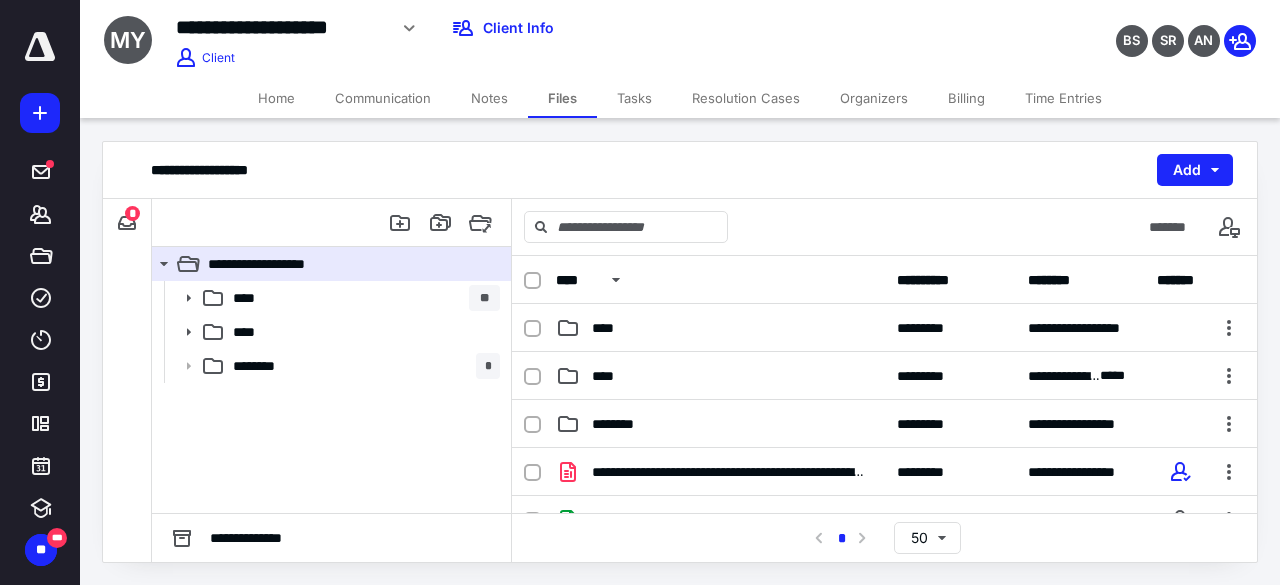 click on "Home" at bounding box center (276, 98) 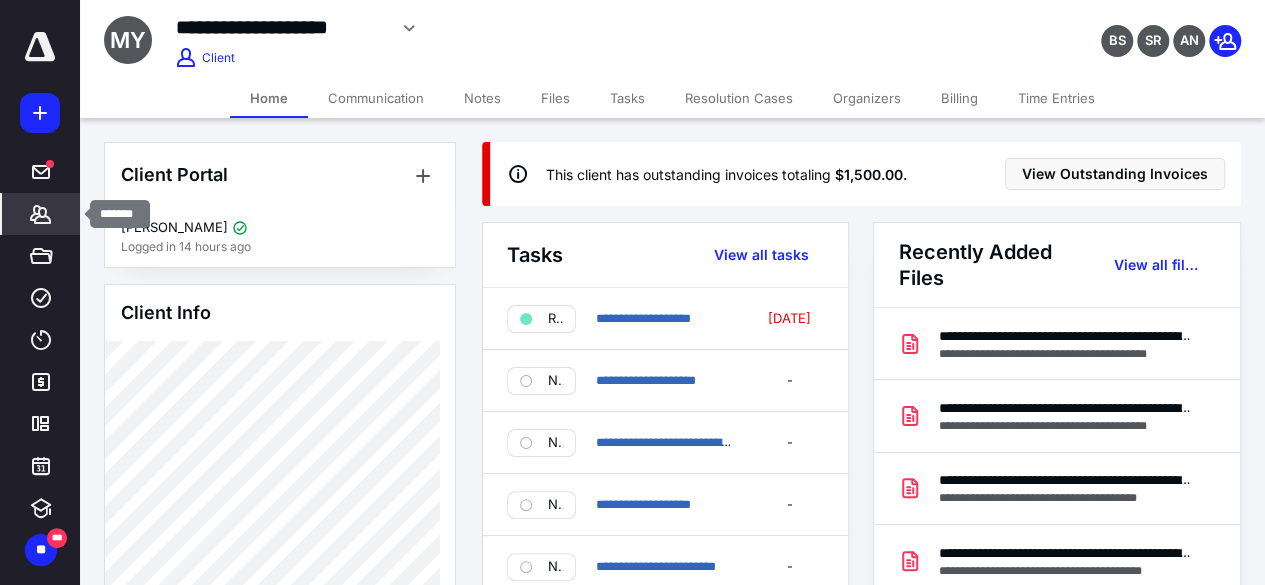 click on "*******" at bounding box center [41, 214] 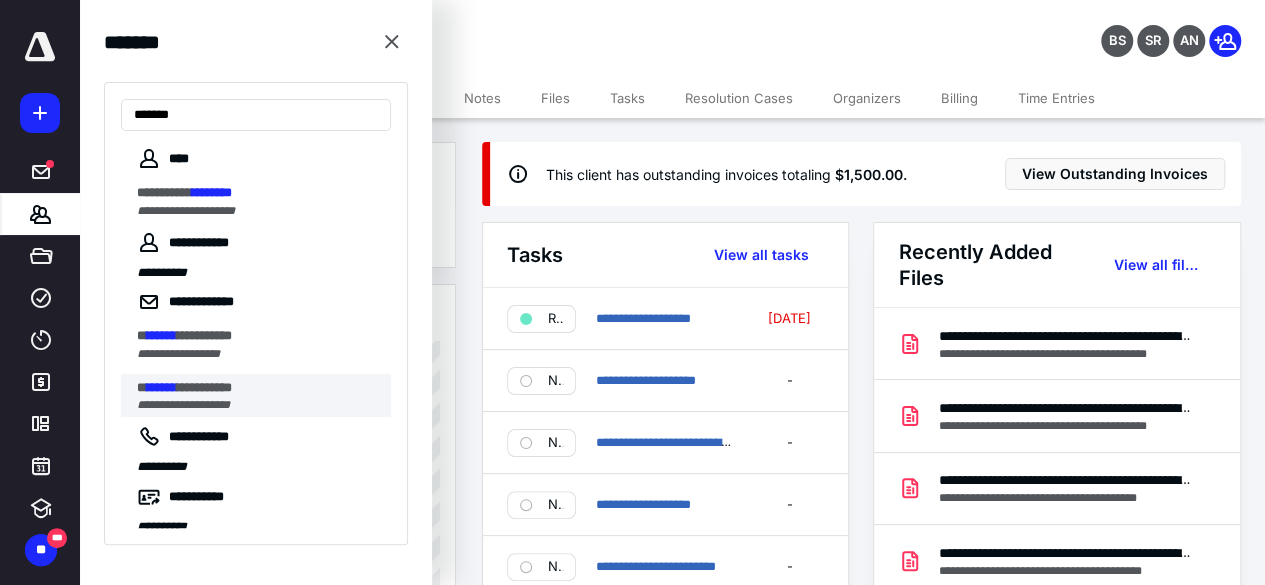 type on "*******" 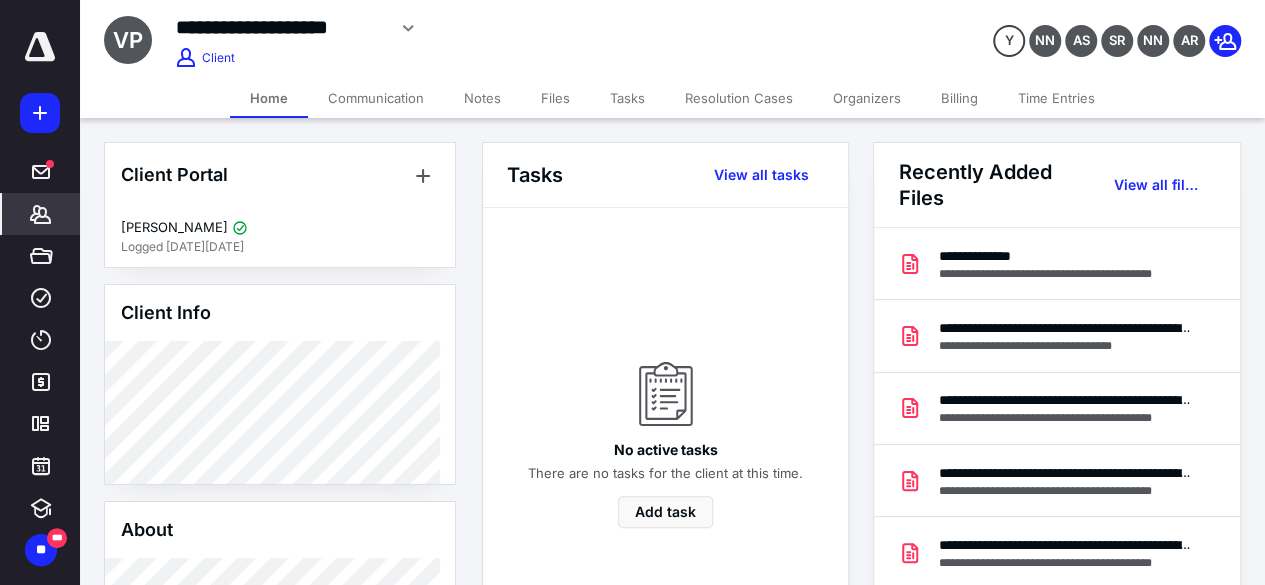 click on "Files" at bounding box center [555, 98] 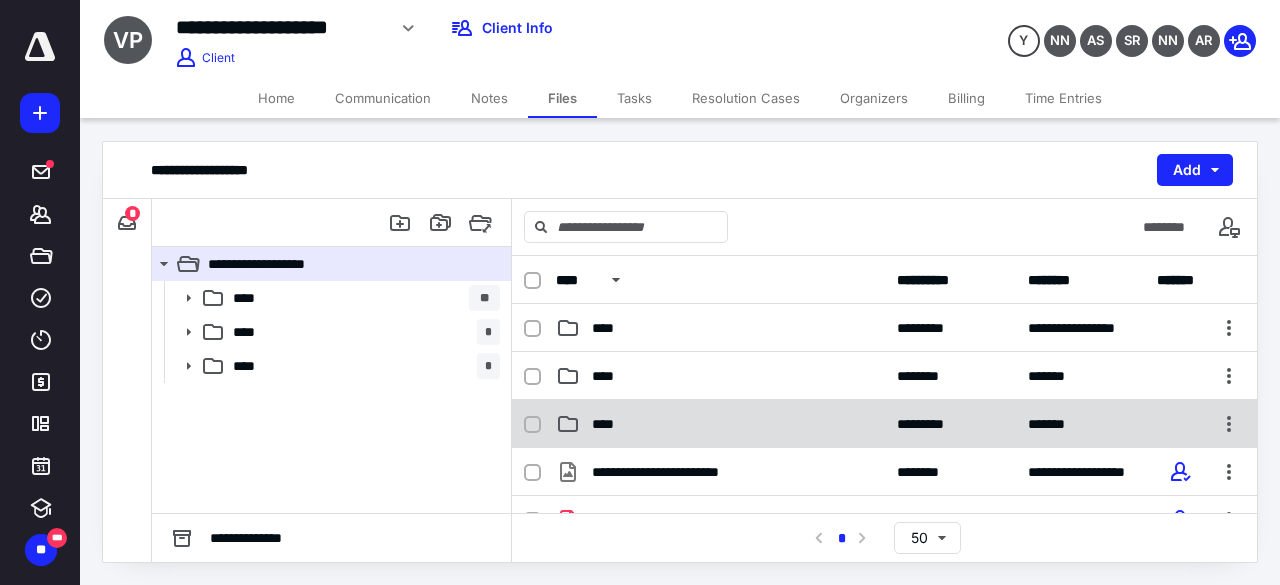 click on "****" at bounding box center [720, 424] 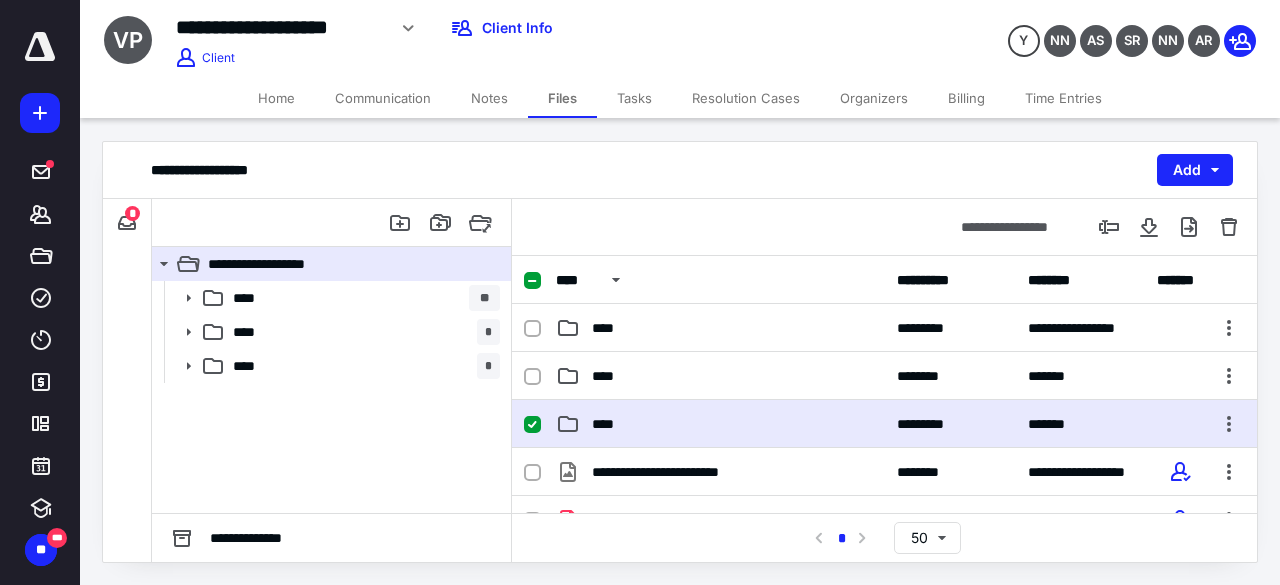 click on "****" at bounding box center [720, 424] 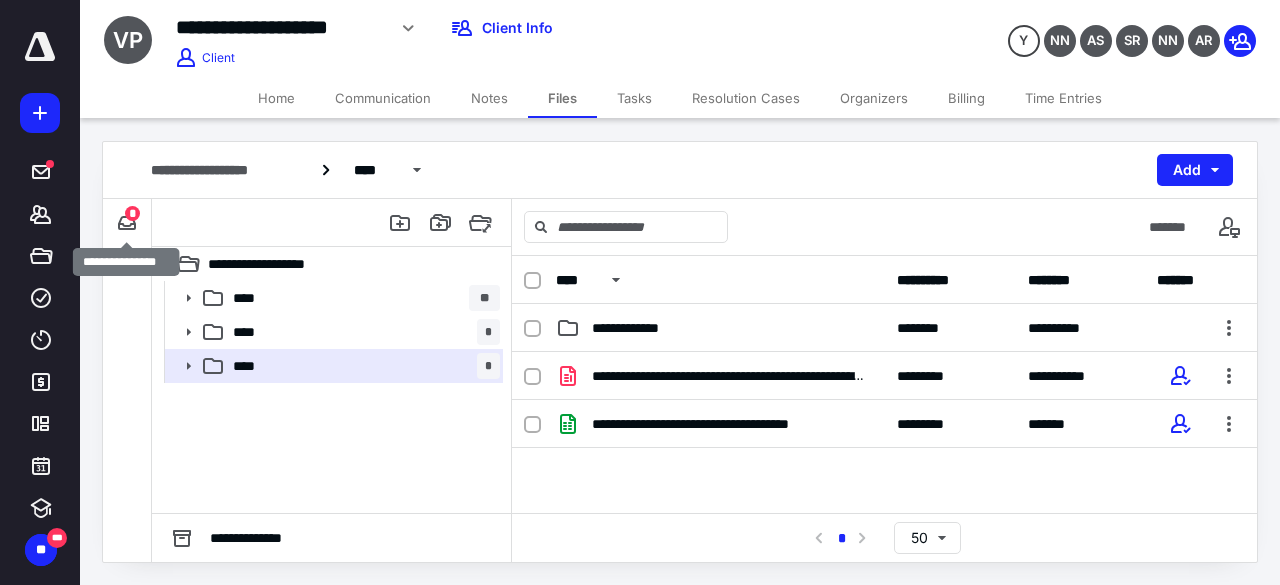 click on "*" at bounding box center [132, 213] 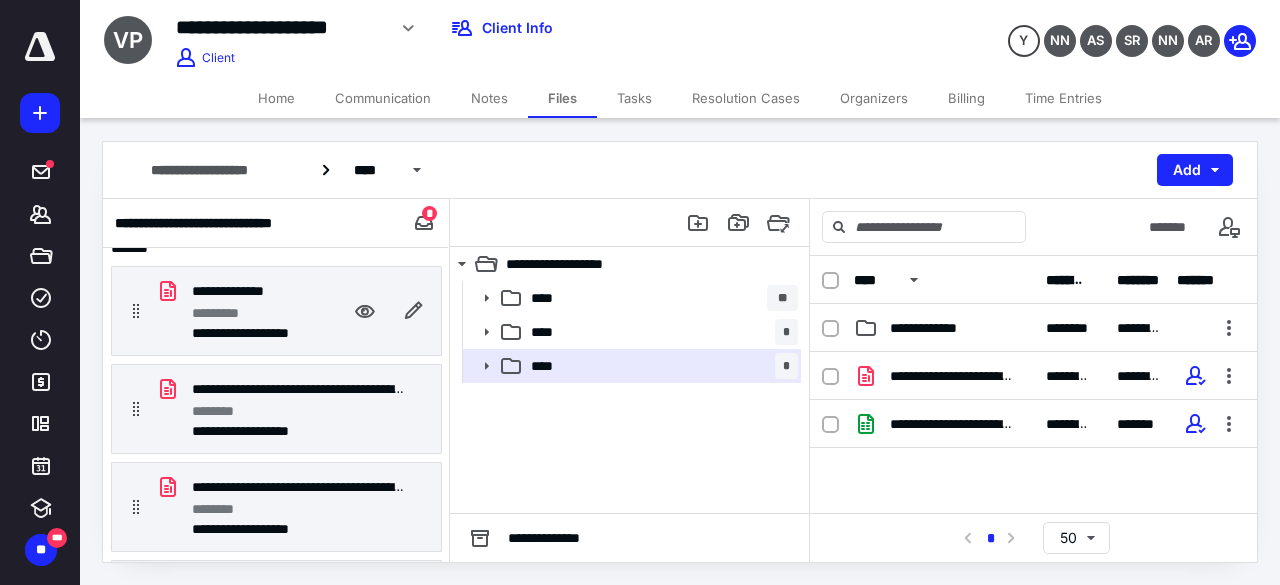 scroll, scrollTop: 0, scrollLeft: 0, axis: both 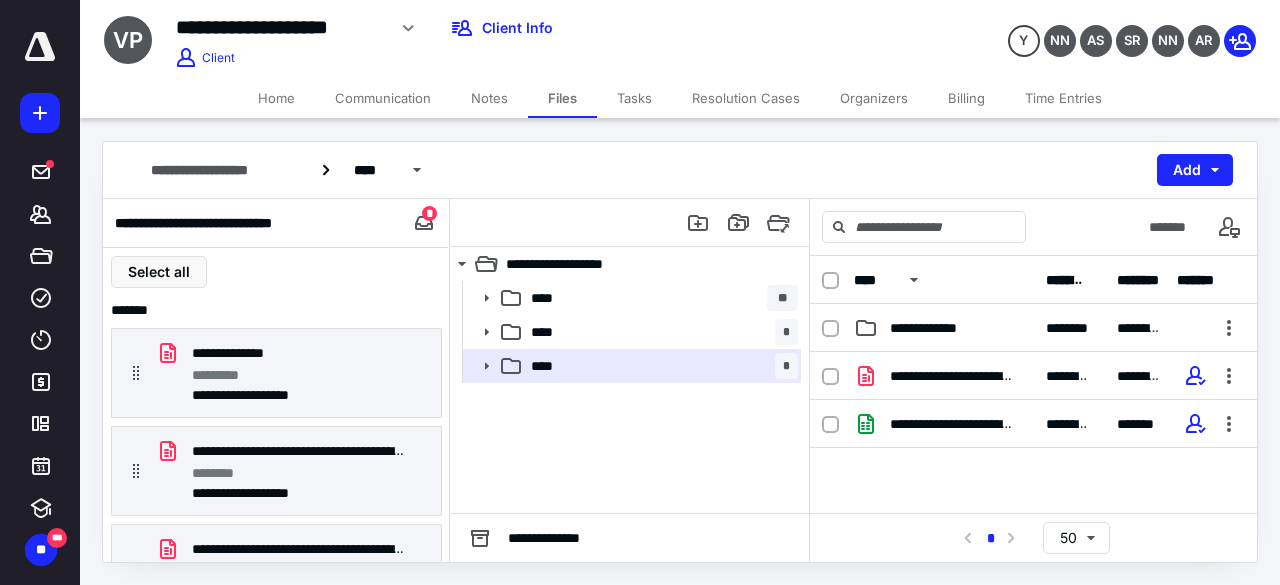 click on "Home" at bounding box center (276, 98) 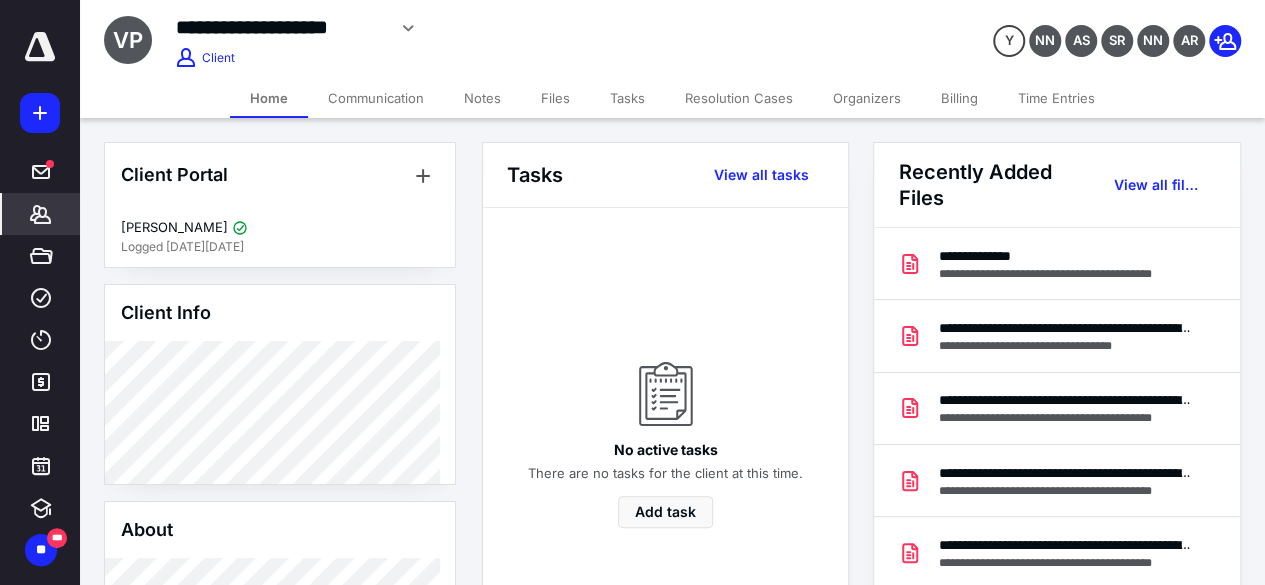 click on "Files" at bounding box center [555, 98] 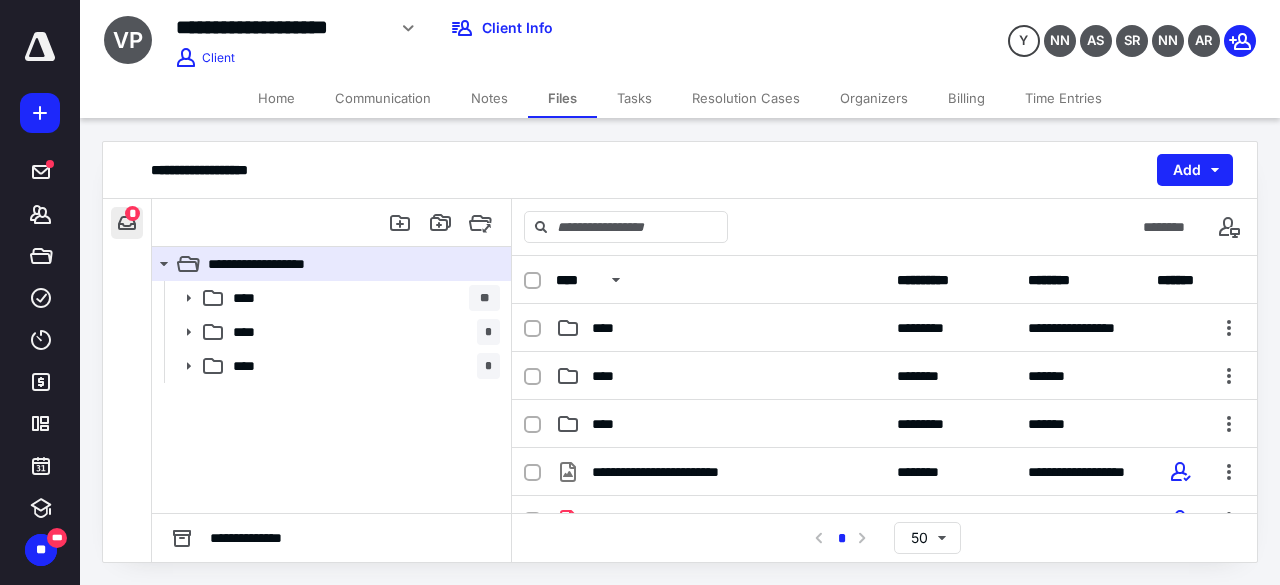 click at bounding box center [127, 223] 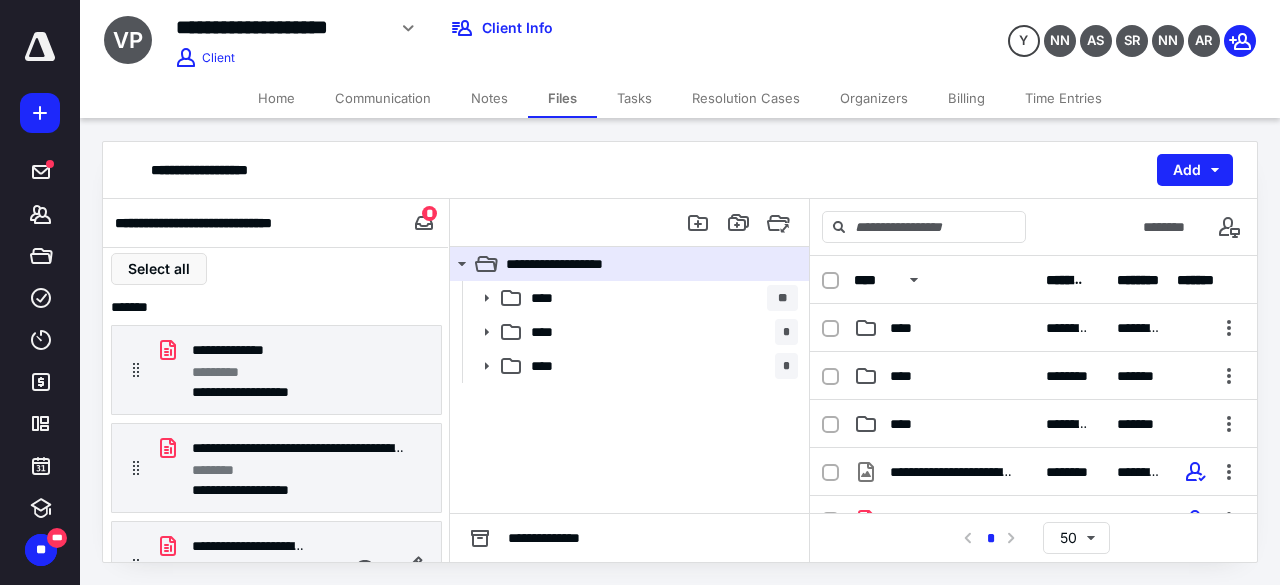 scroll, scrollTop: 0, scrollLeft: 0, axis: both 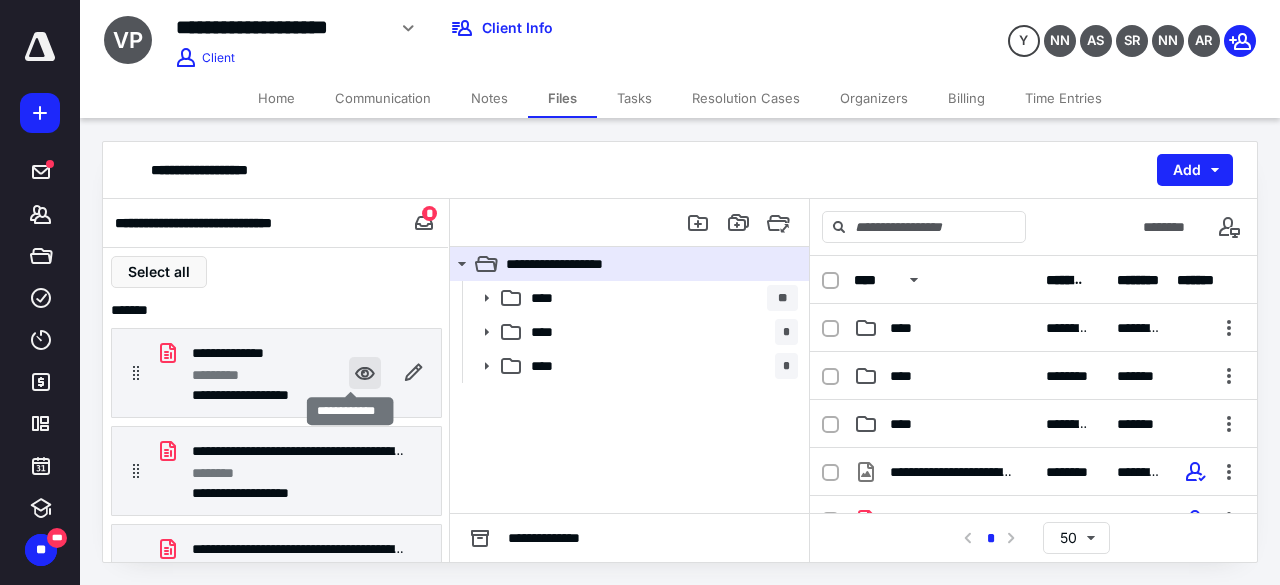 click at bounding box center [365, 373] 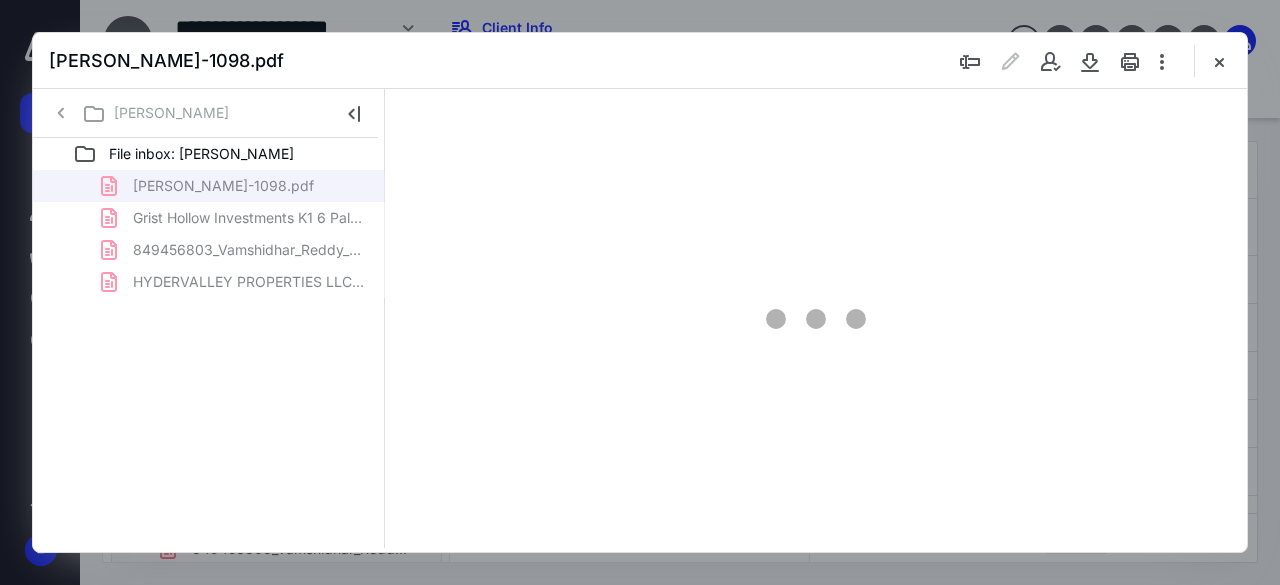 scroll, scrollTop: 0, scrollLeft: 0, axis: both 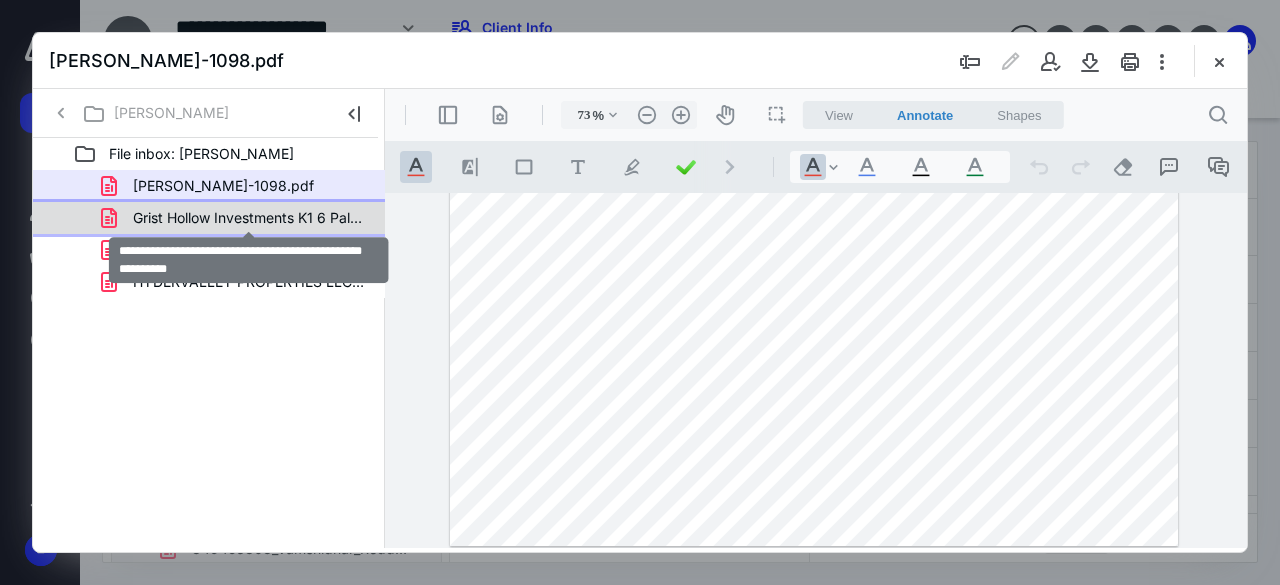 click on "Grist Hollow Investments K1 6 Palkonda, [PERSON_NAME].pdf" at bounding box center (249, 218) 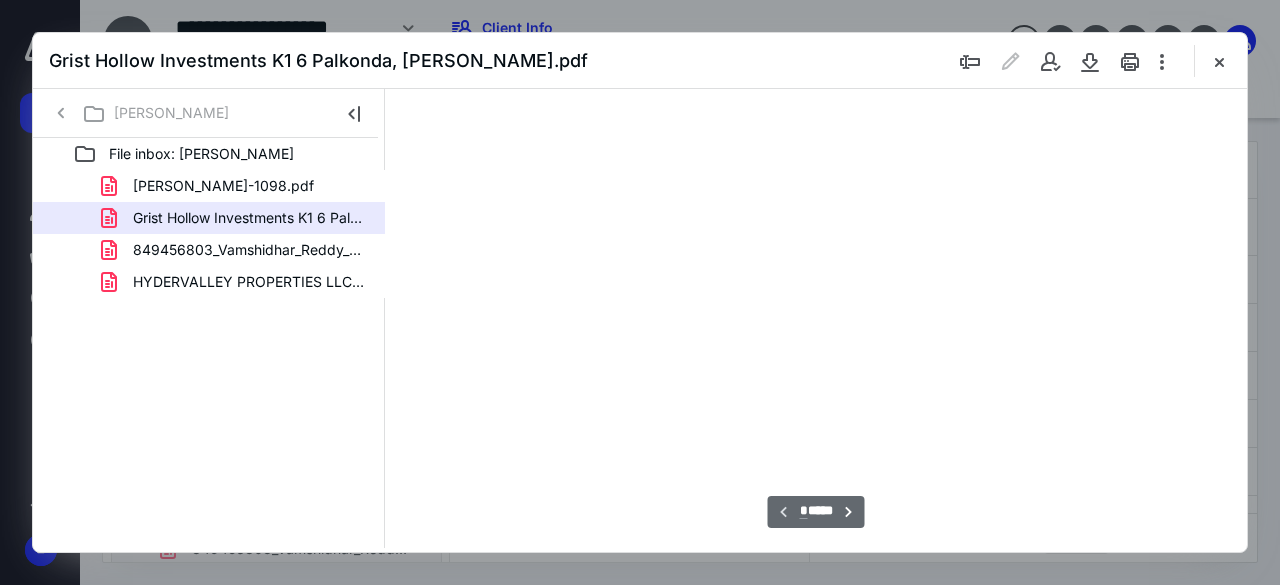 type on "45" 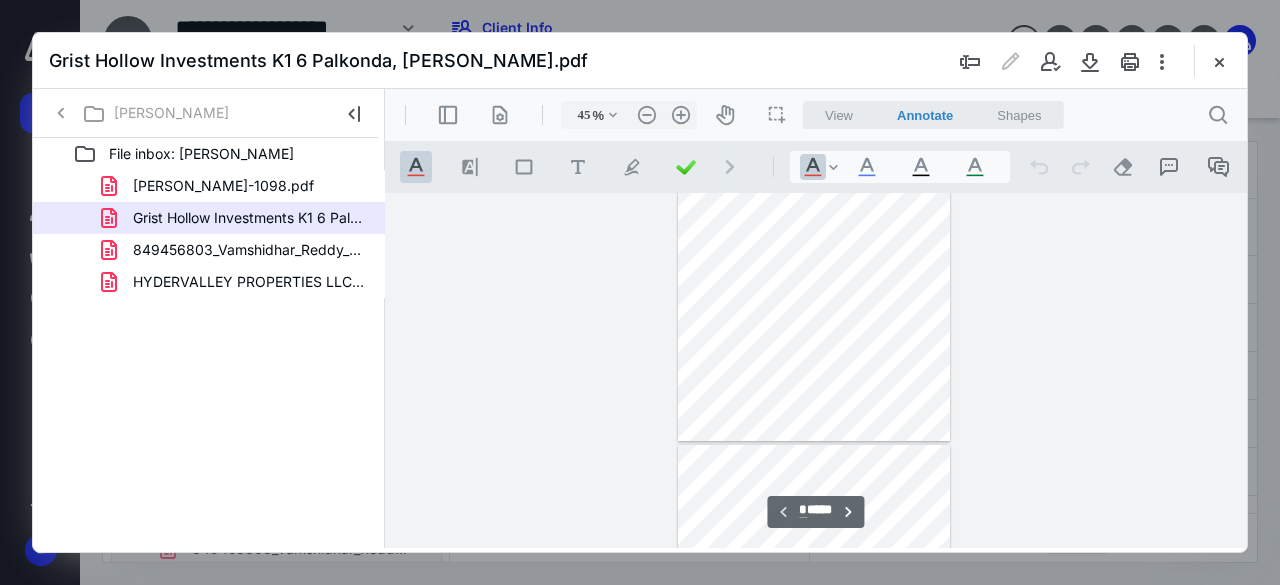 type on "*" 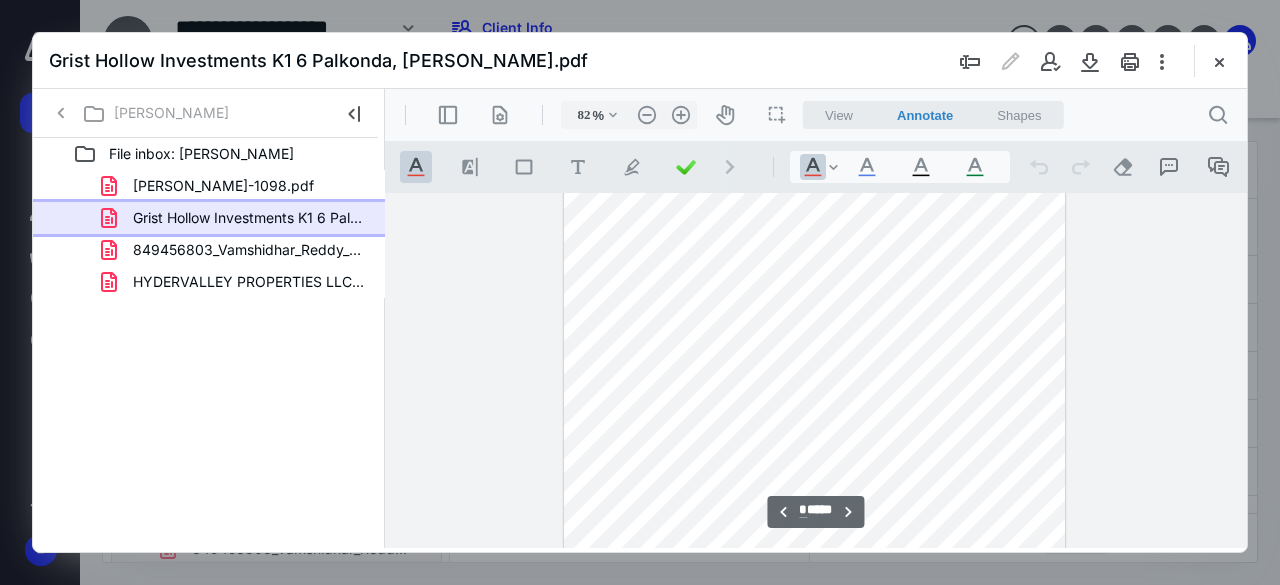 scroll, scrollTop: 711, scrollLeft: 0, axis: vertical 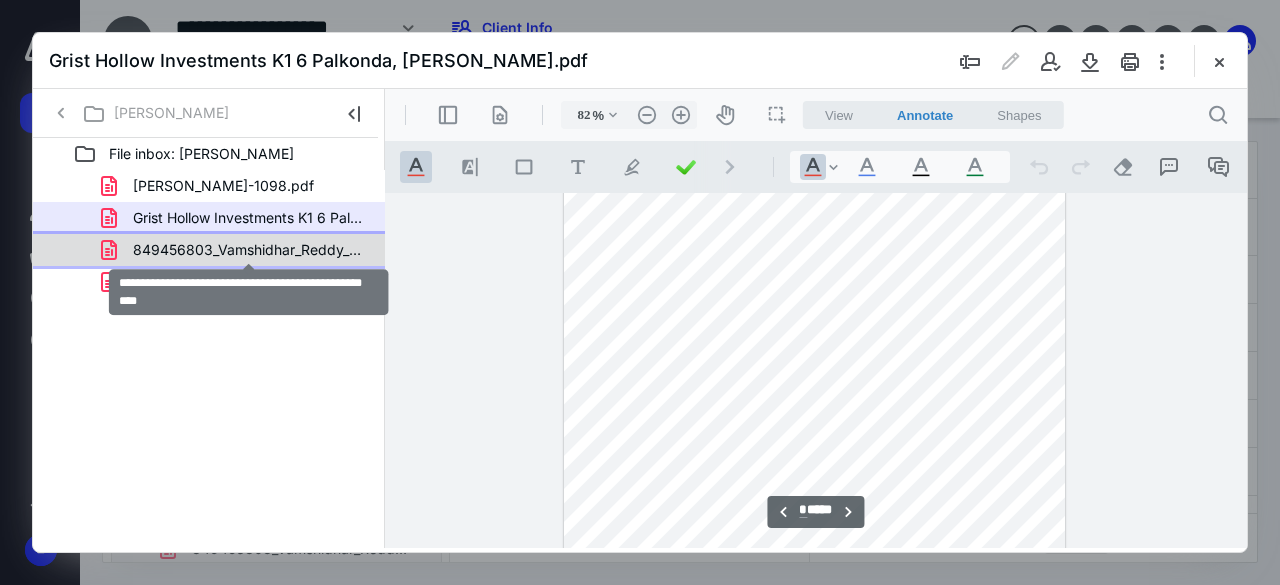 click on "849456803_Vamshidhar_Reddy_Palkonda_1099-MISC_2024.pdf" at bounding box center (249, 250) 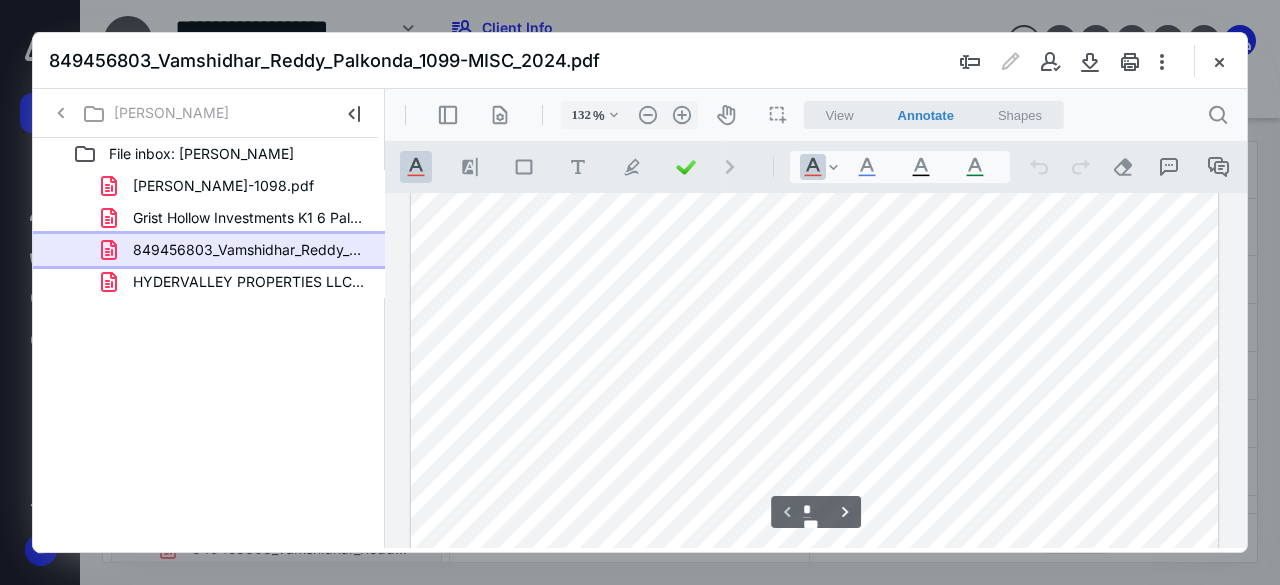 scroll, scrollTop: 504, scrollLeft: 0, axis: vertical 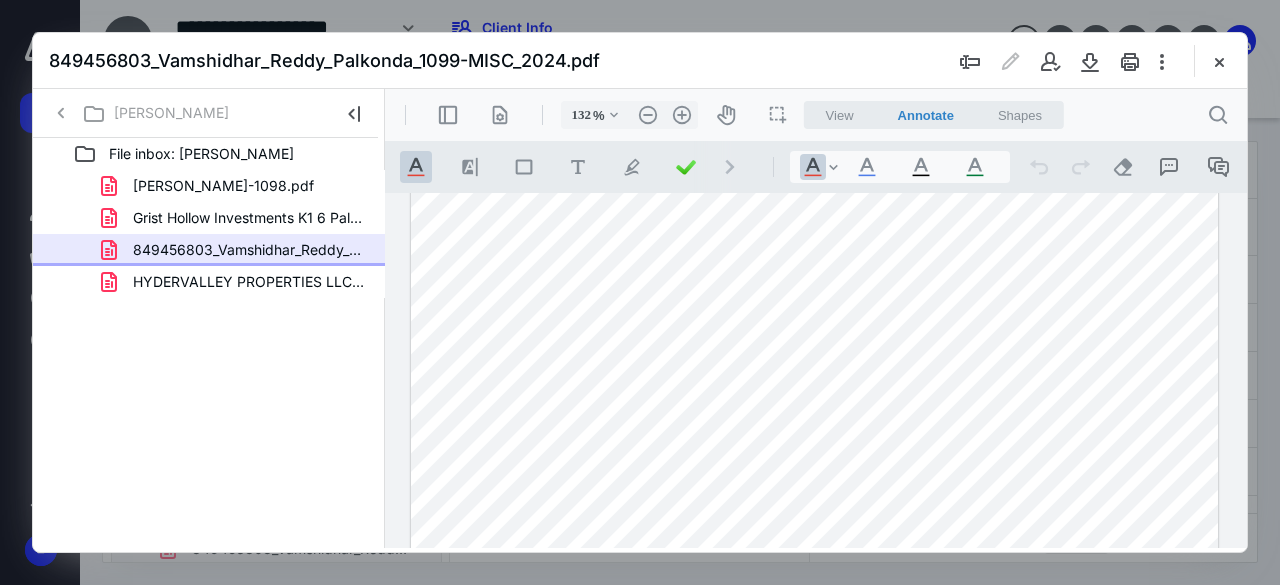click on "HYDERVALLEY PROPERTIES LLC 2024 Schedule K-1 - [PERSON_NAME] .pdf" at bounding box center [249, 282] 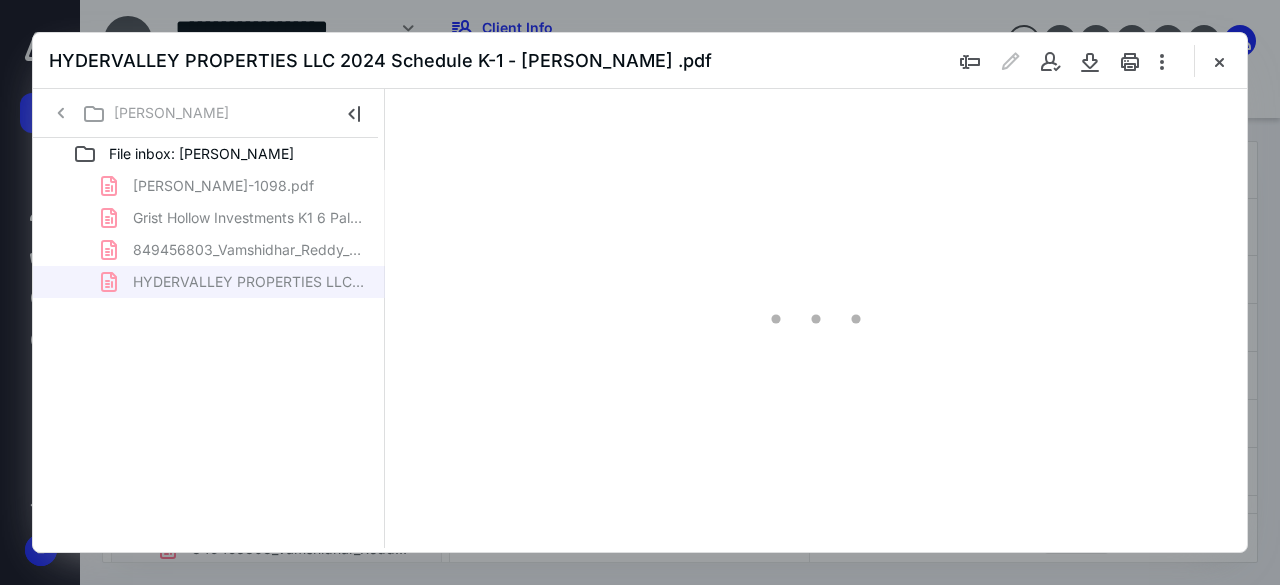 type on "45" 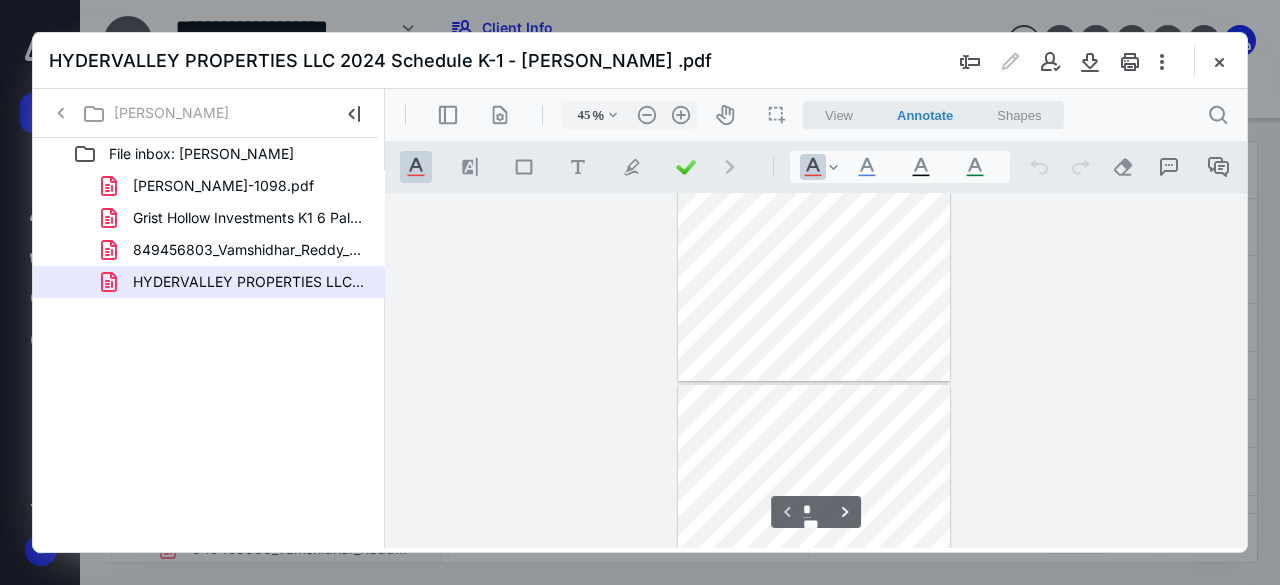 type on "*" 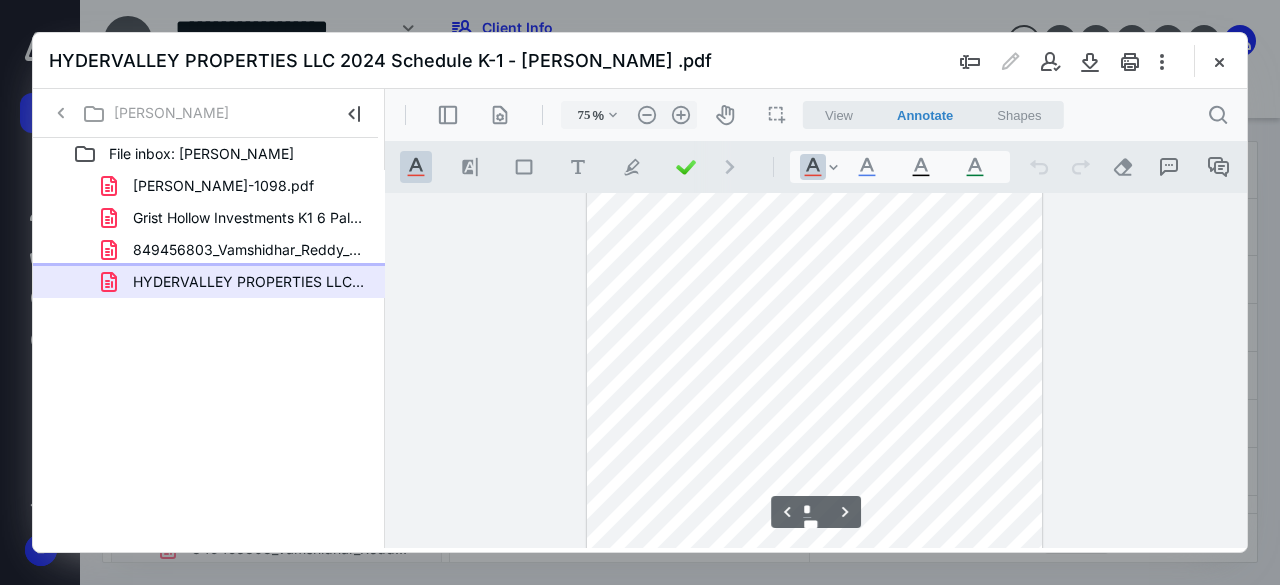 type on "82" 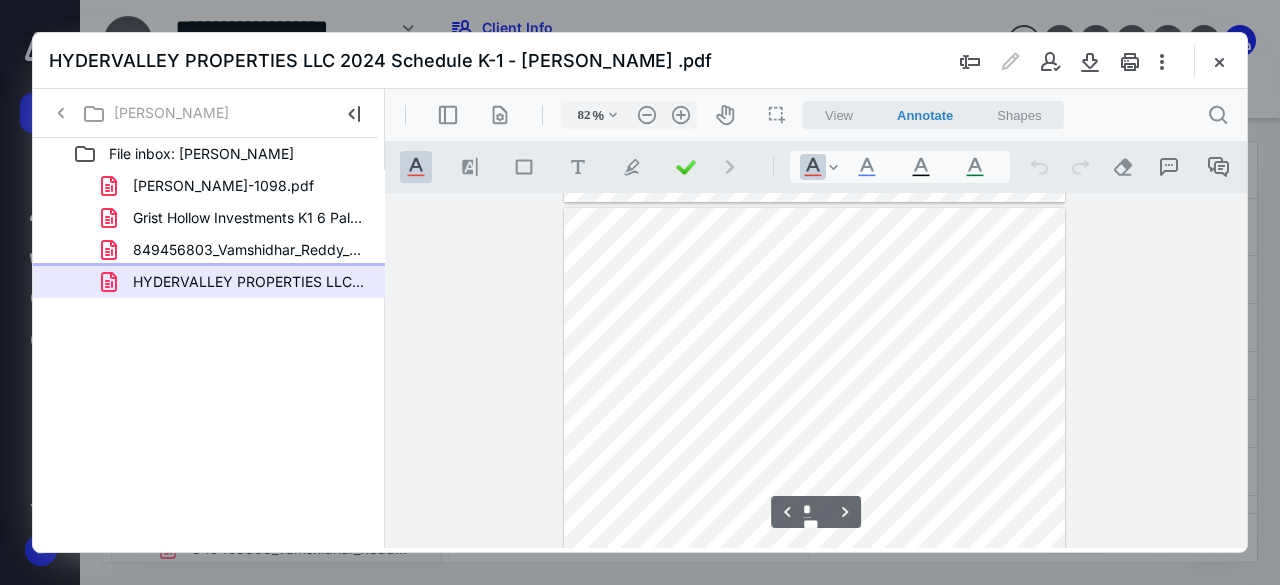 scroll, scrollTop: 554, scrollLeft: 0, axis: vertical 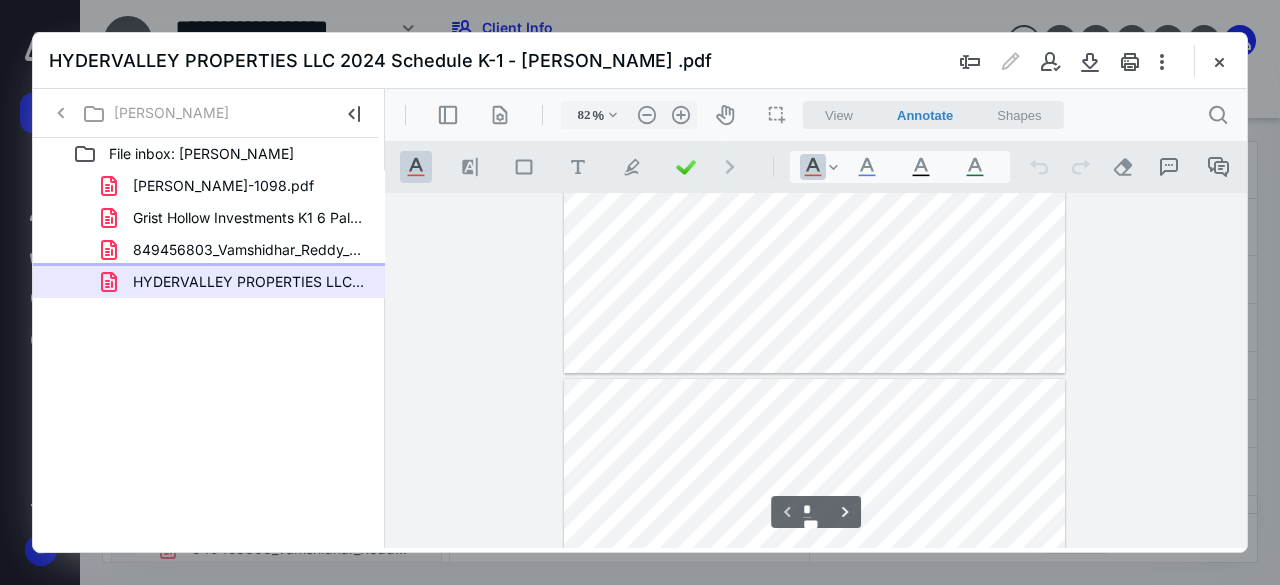 type on "*" 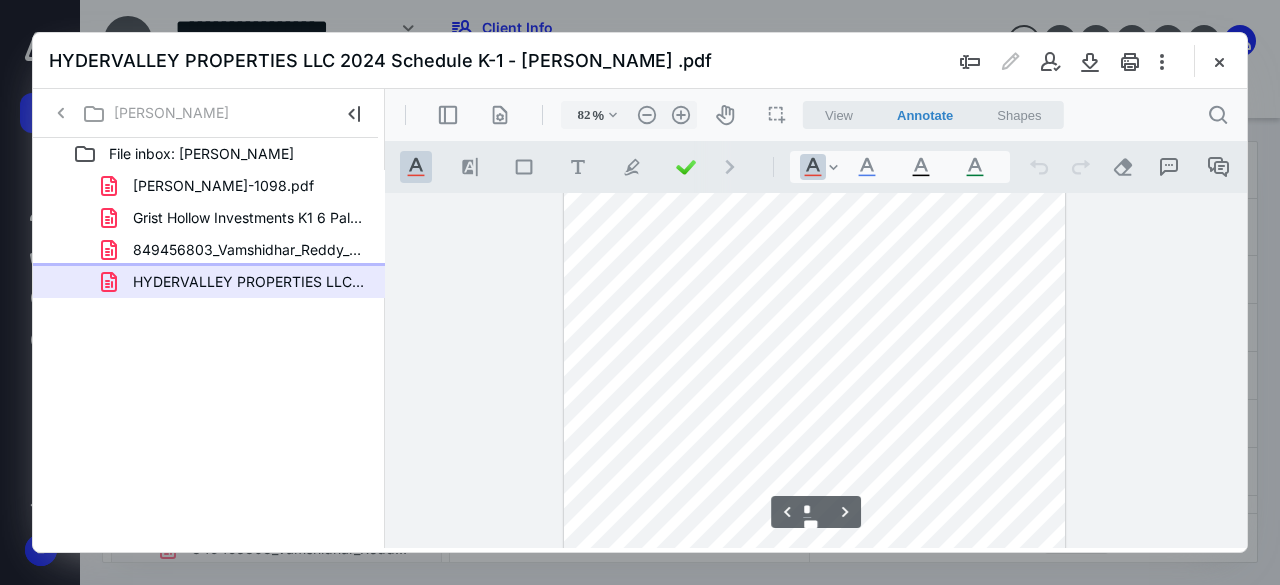 scroll, scrollTop: 700, scrollLeft: 0, axis: vertical 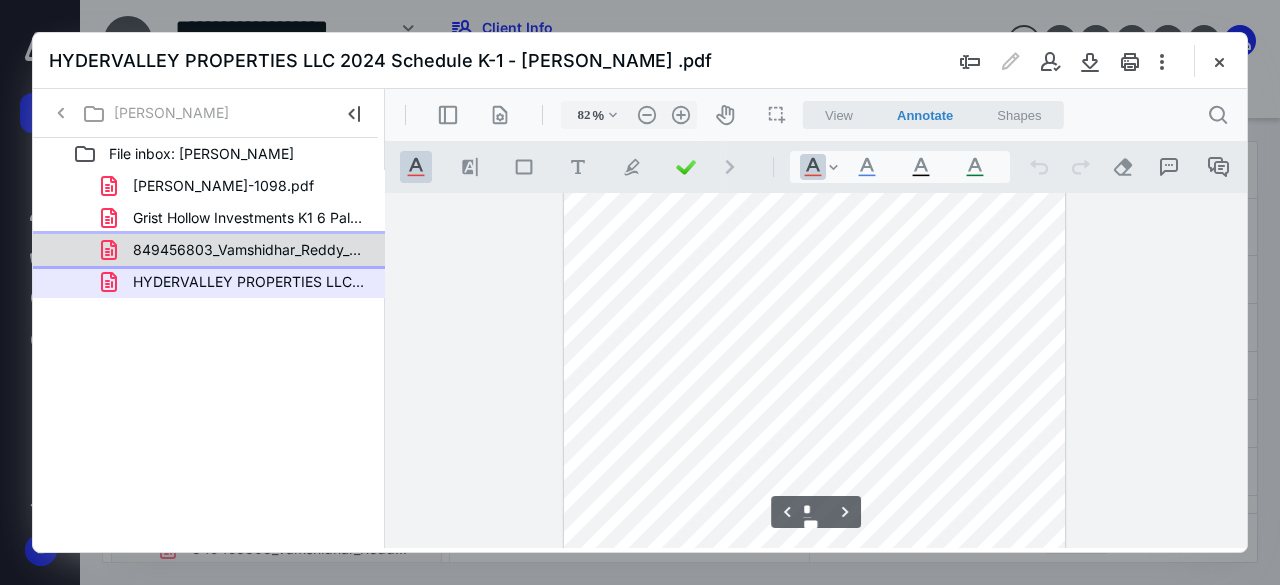 click on "849456803_Vamshidhar_Reddy_Palkonda_1099-MISC_2024.pdf" at bounding box center [249, 250] 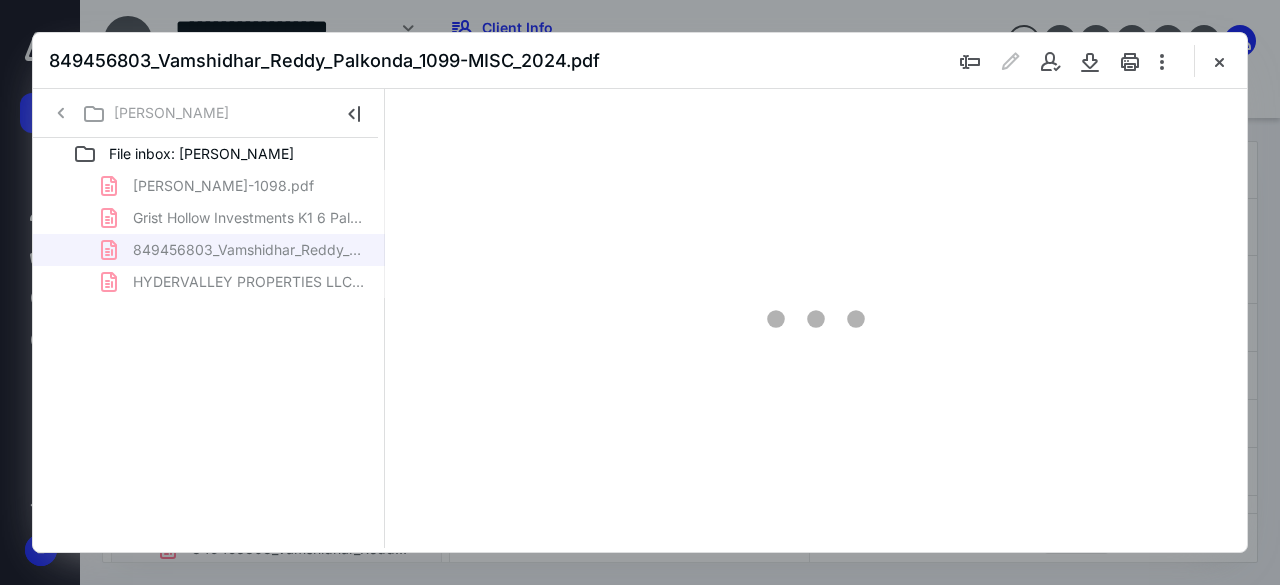 type on "45" 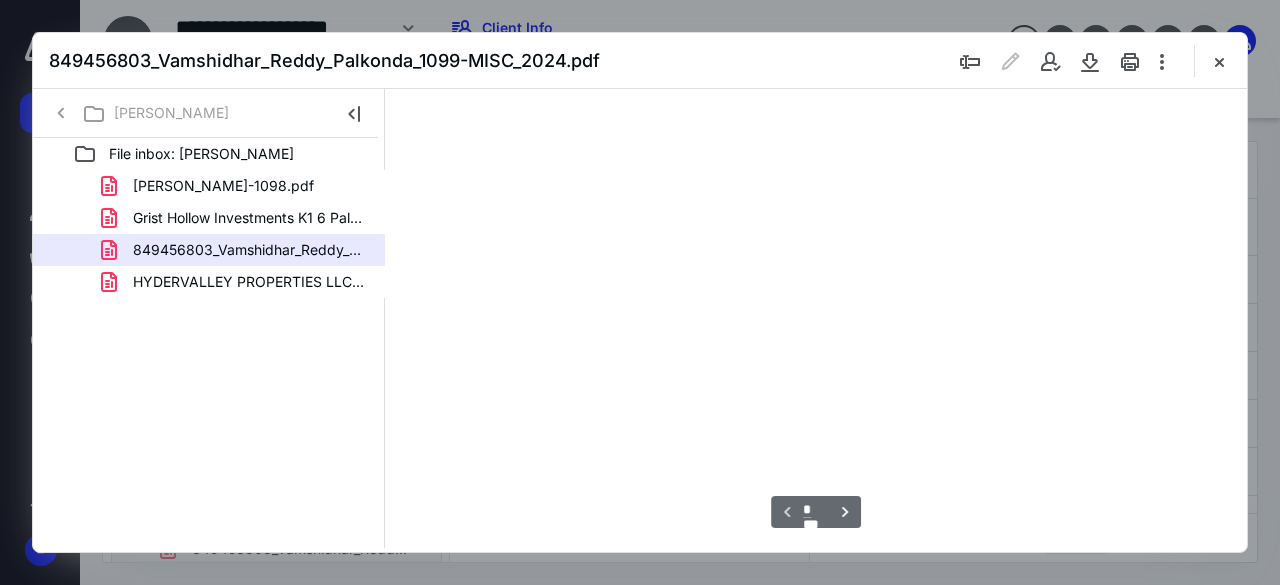 scroll, scrollTop: 0, scrollLeft: 0, axis: both 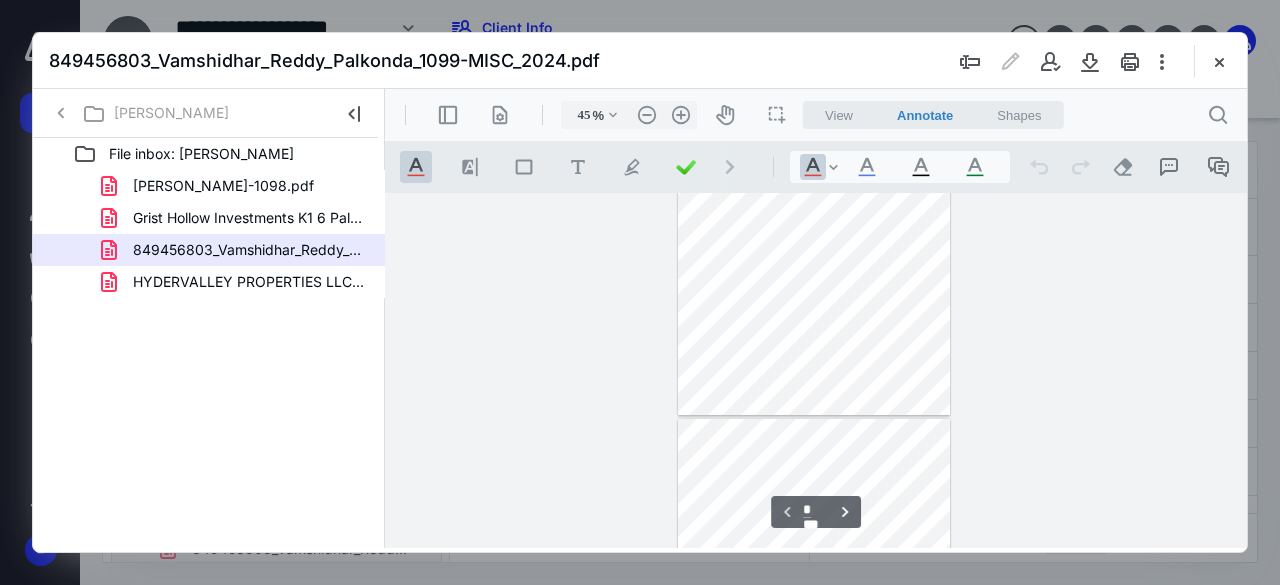 type on "*" 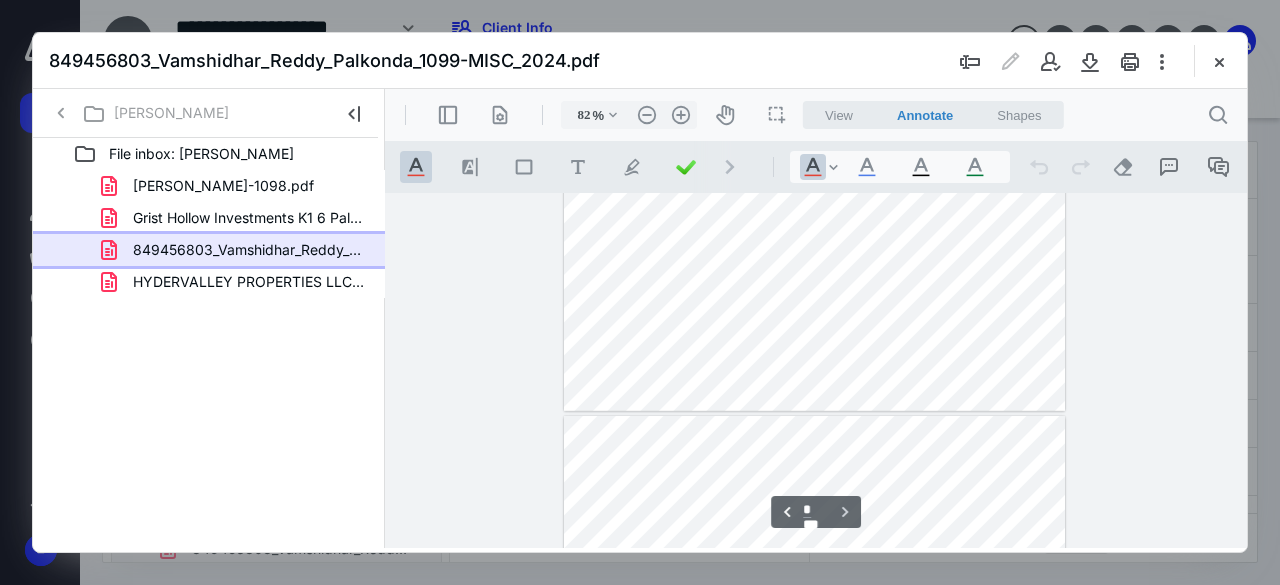 type on "107" 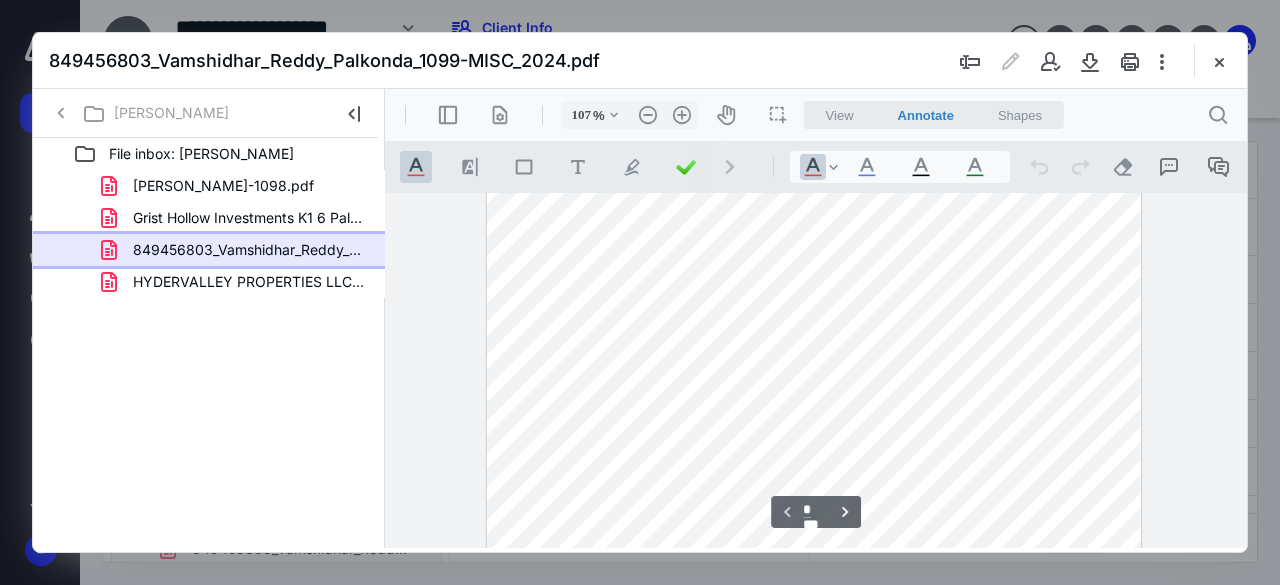 type on "*" 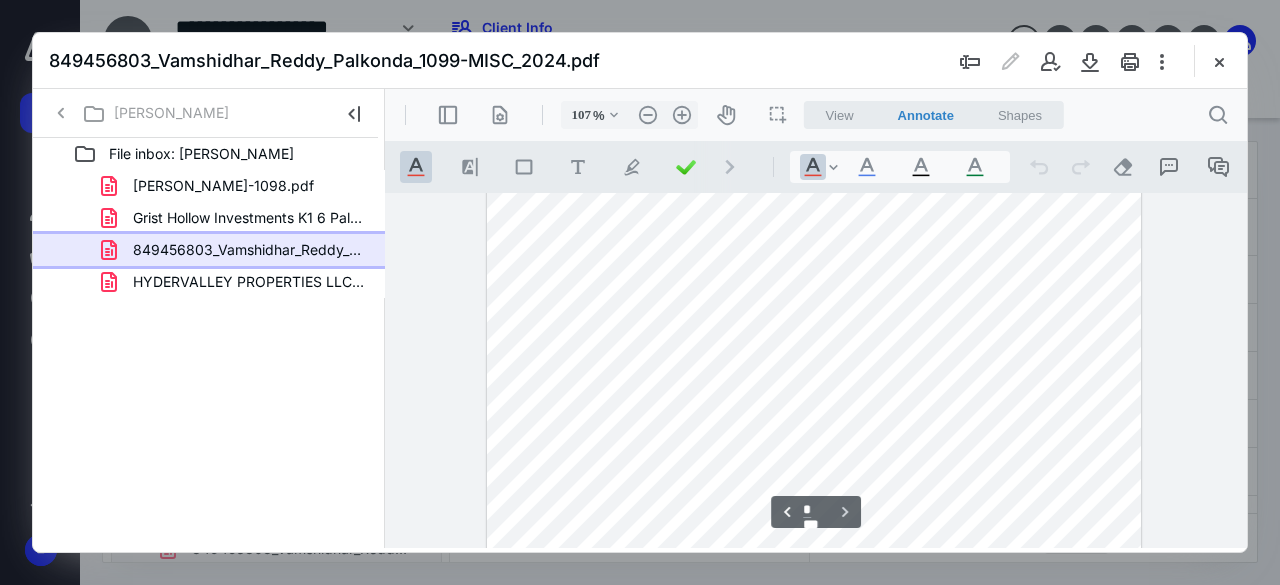 scroll, scrollTop: 1354, scrollLeft: 0, axis: vertical 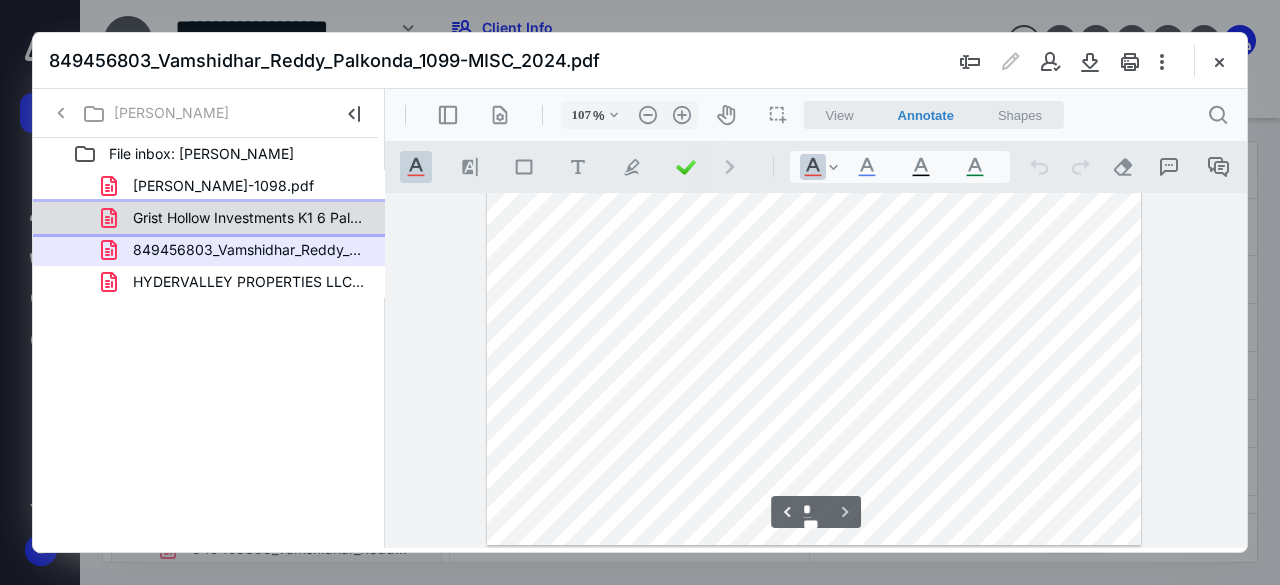 click on "Grist Hollow Investments K1 6 Palkonda, [PERSON_NAME].pdf" at bounding box center (249, 218) 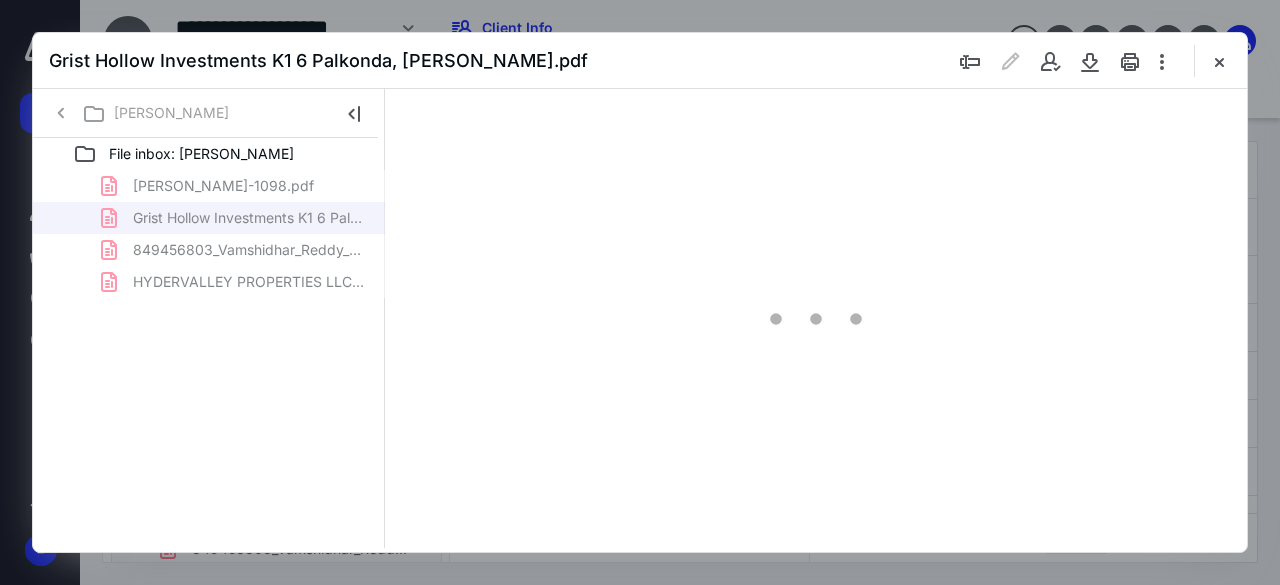 type on "45" 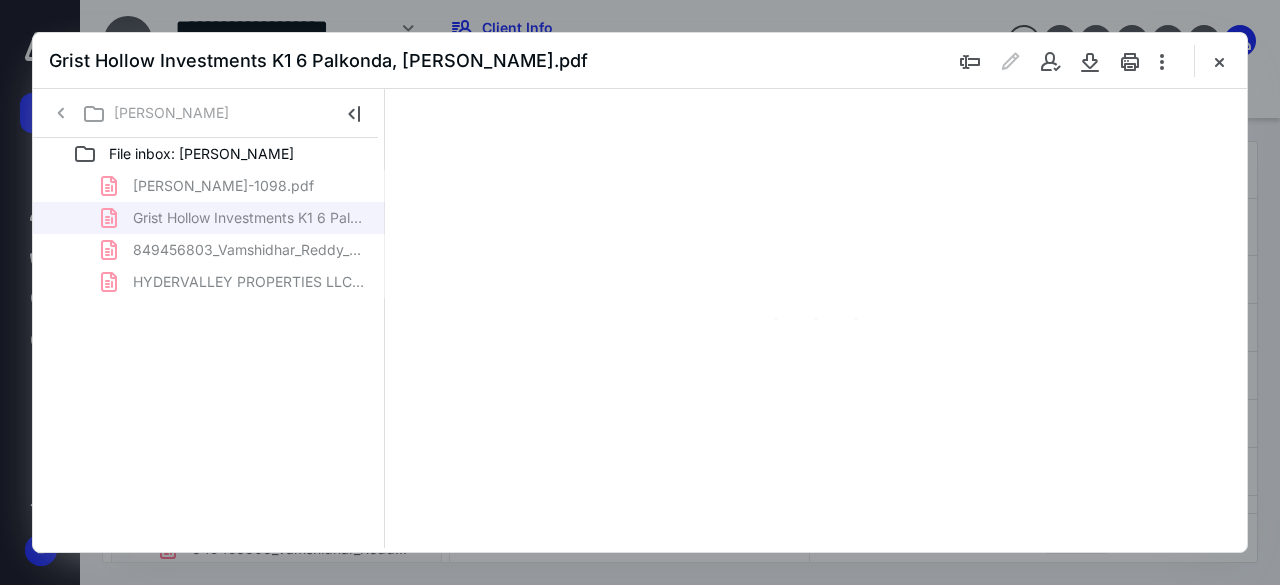 scroll, scrollTop: 106, scrollLeft: 0, axis: vertical 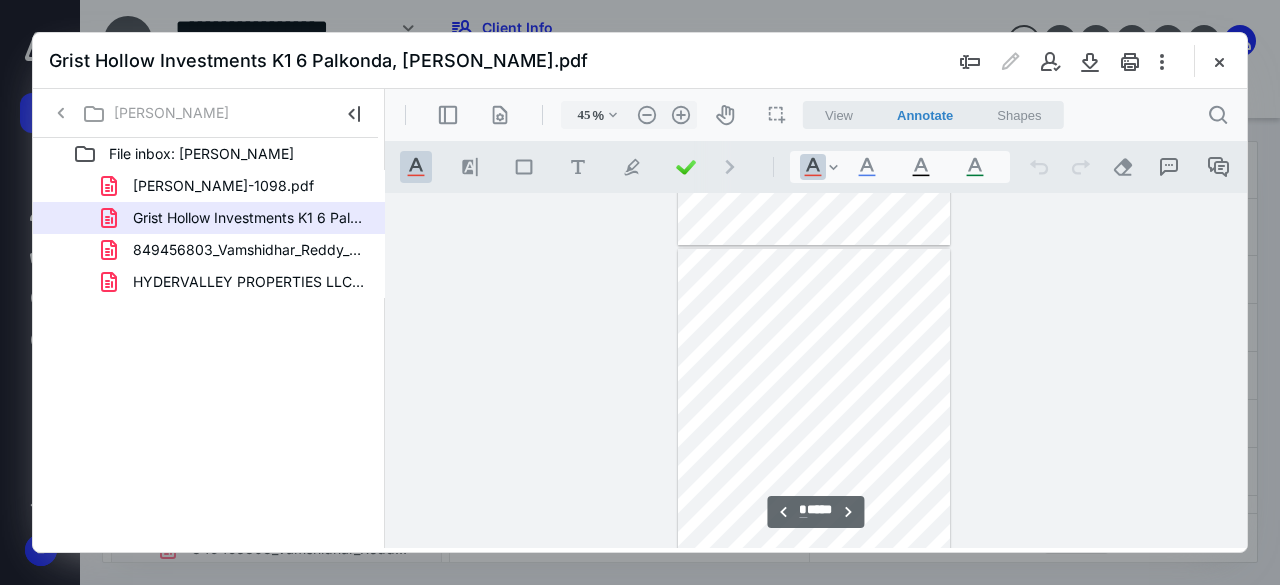 type on "*" 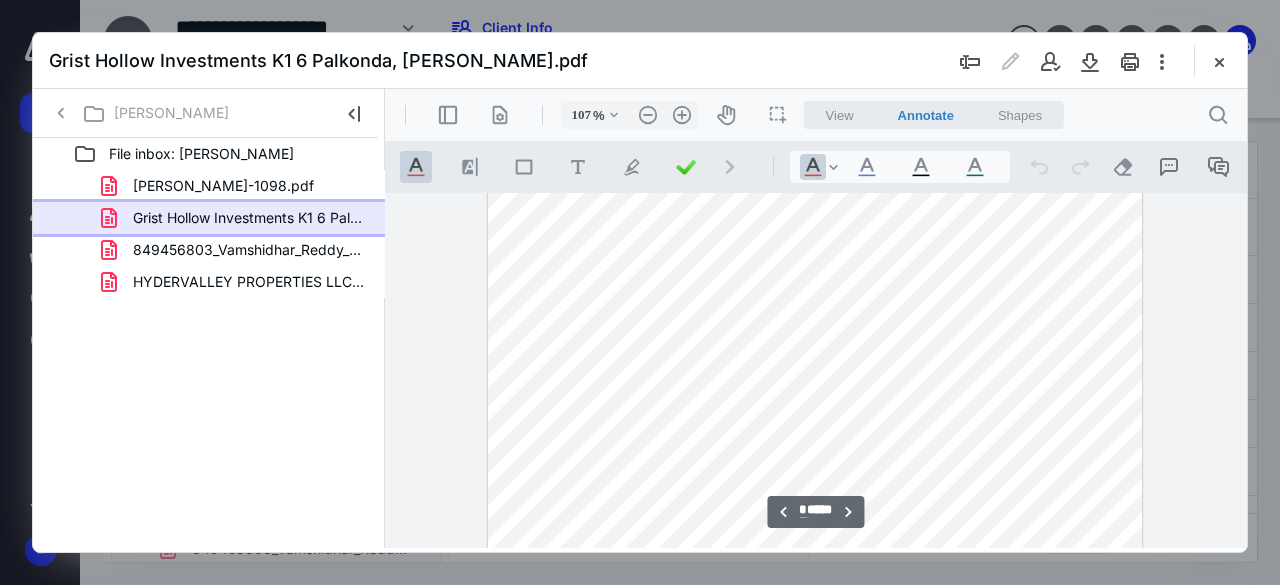 scroll, scrollTop: 985, scrollLeft: 2, axis: both 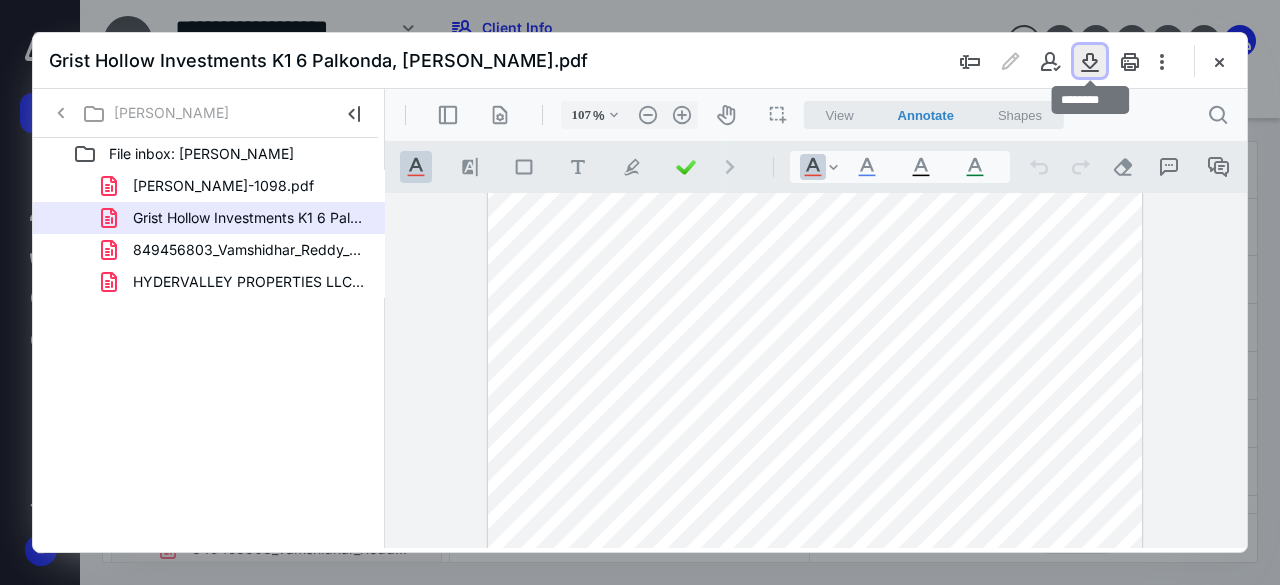 drag, startPoint x: 1090, startPoint y: 66, endPoint x: 646, endPoint y: 42, distance: 444.64816 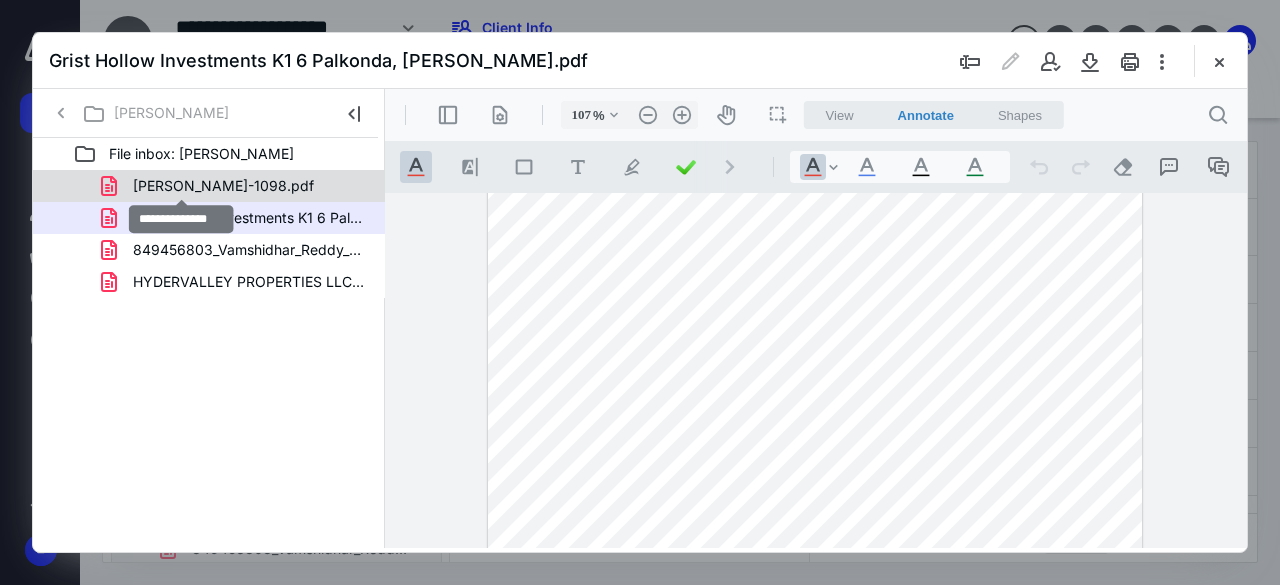 click on "[PERSON_NAME]-1098.pdf" at bounding box center [223, 186] 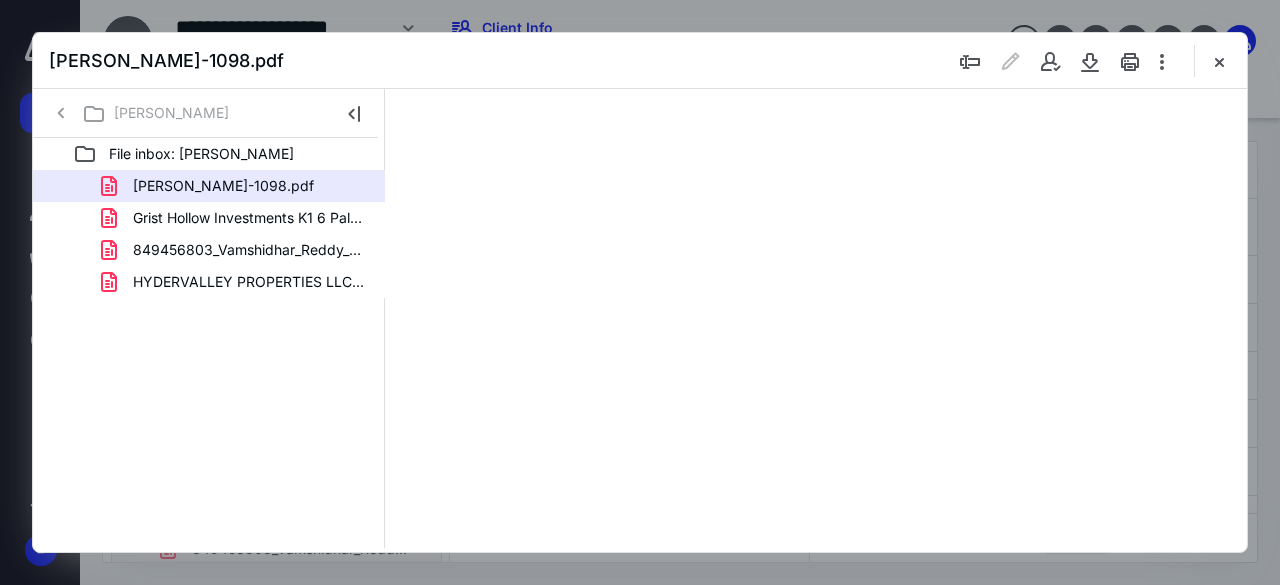 scroll, scrollTop: 0, scrollLeft: 0, axis: both 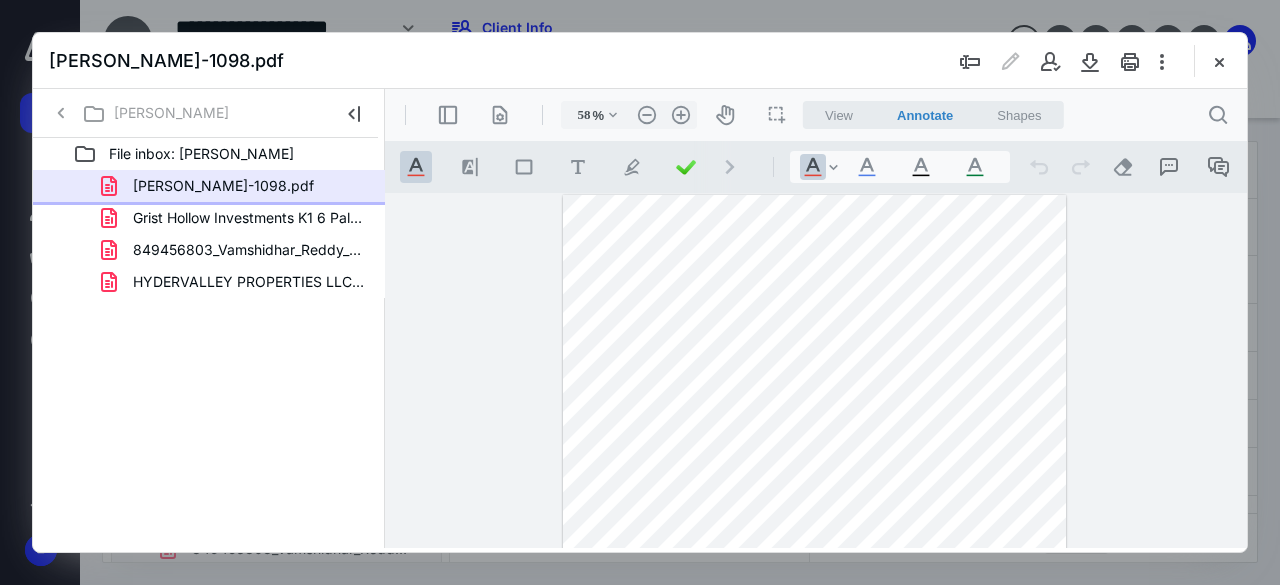 type on "66" 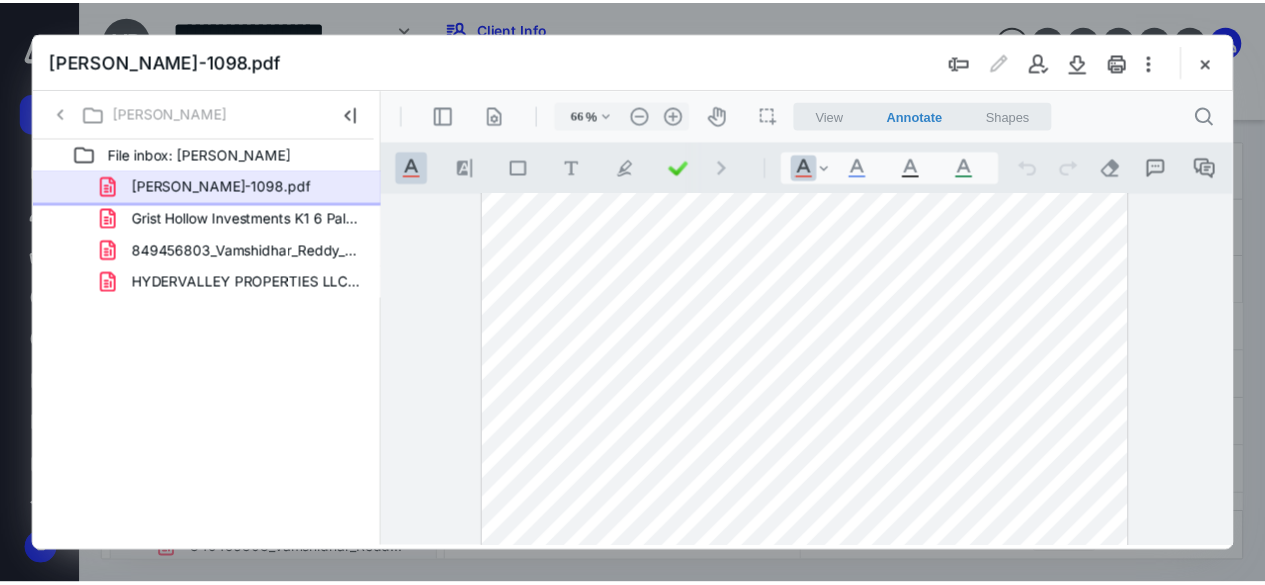 scroll, scrollTop: 302, scrollLeft: 0, axis: vertical 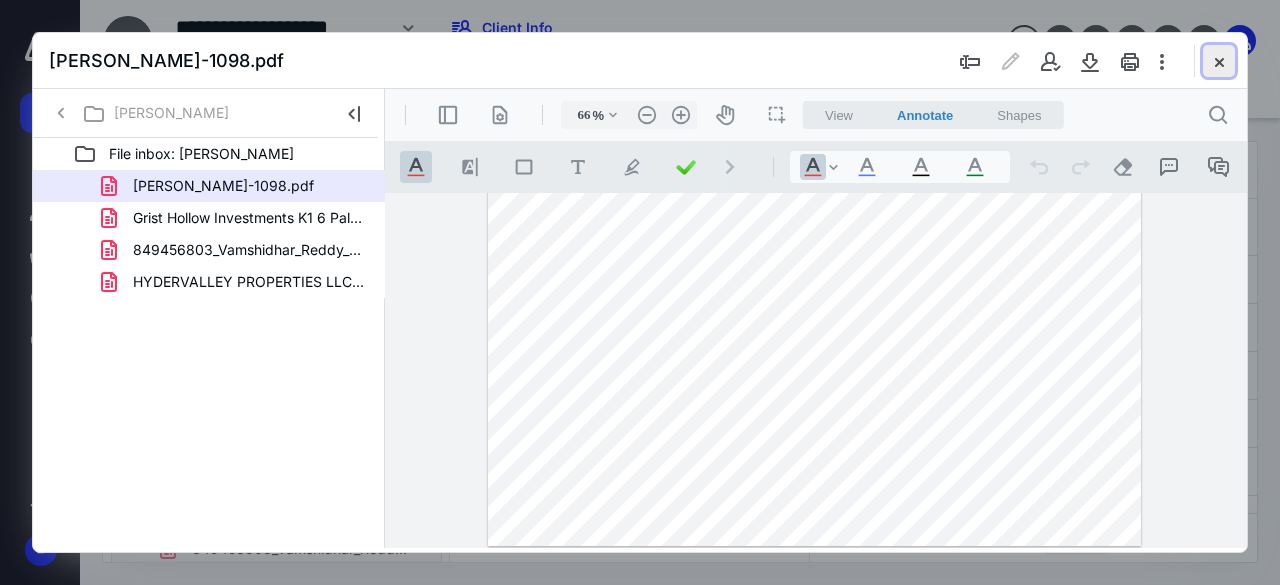 click at bounding box center [1219, 61] 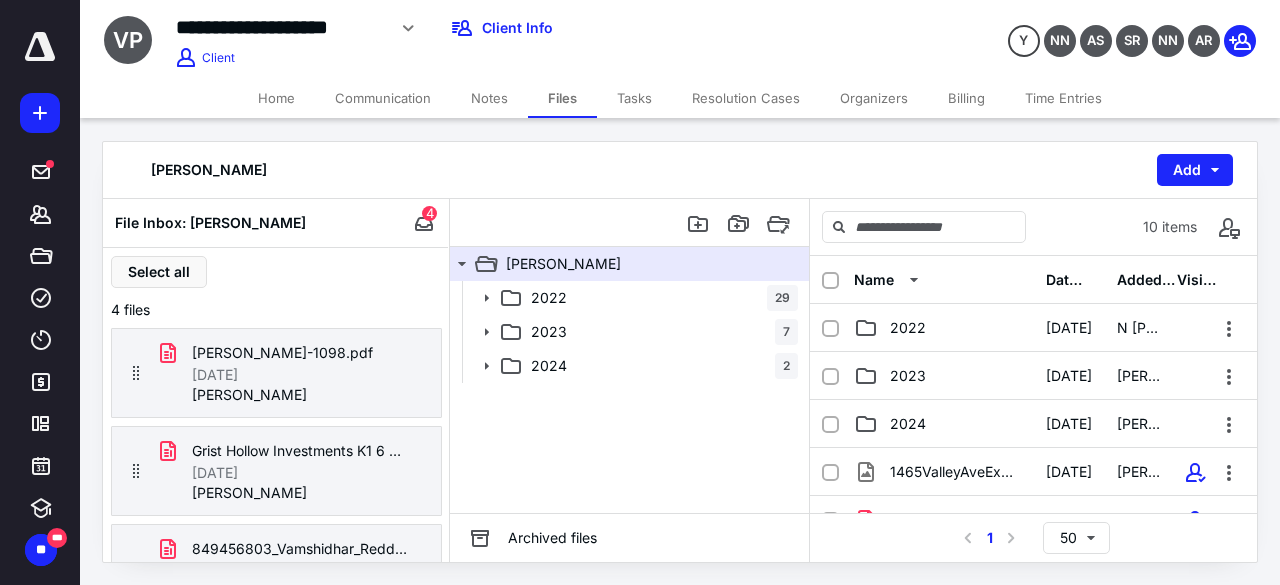 click on "Home" at bounding box center (276, 98) 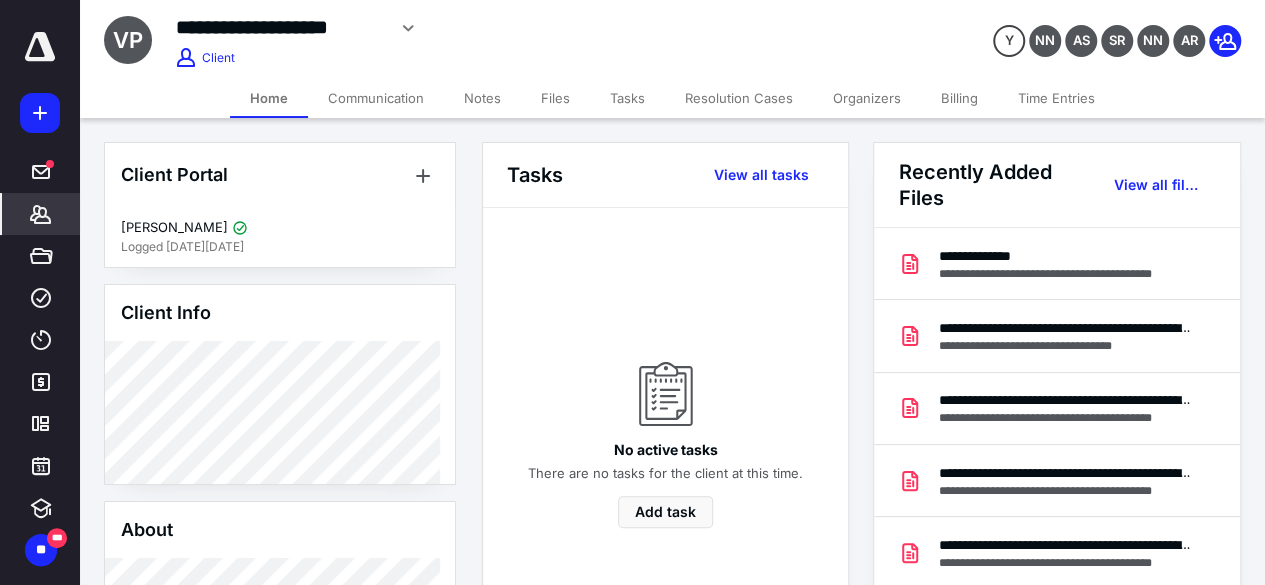click 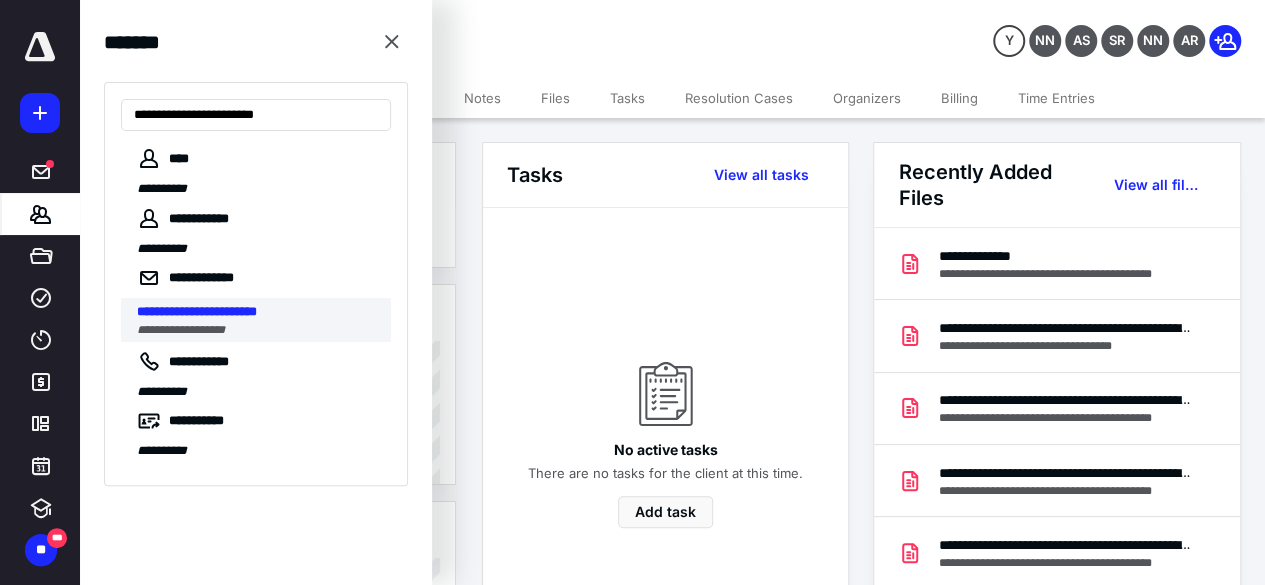 type on "**********" 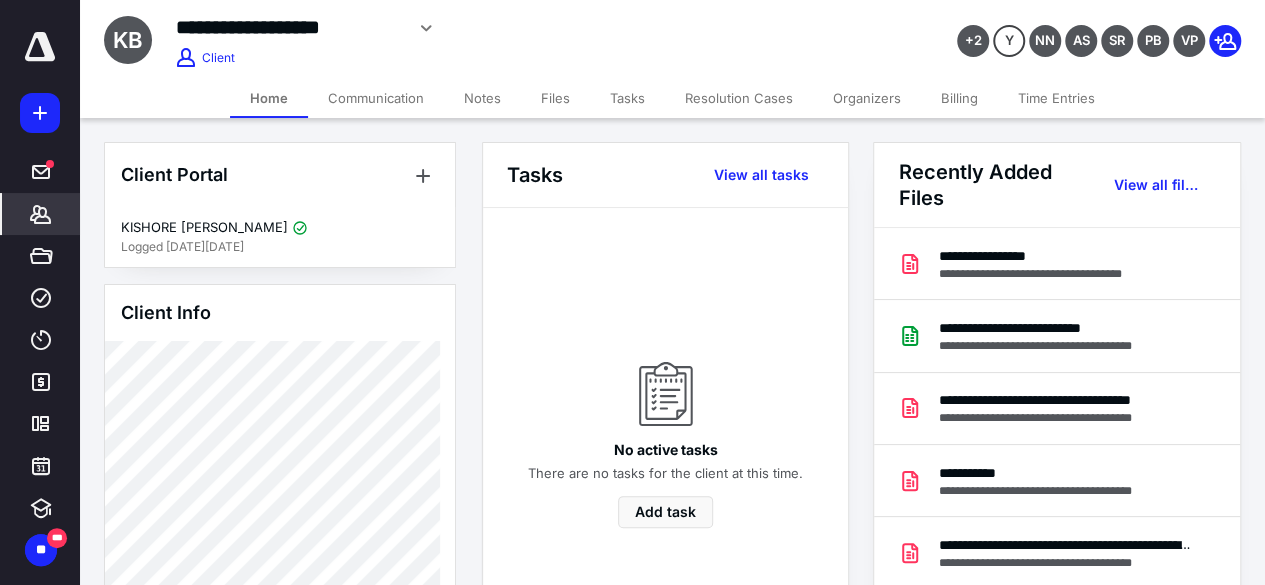 click on "Files" at bounding box center [555, 98] 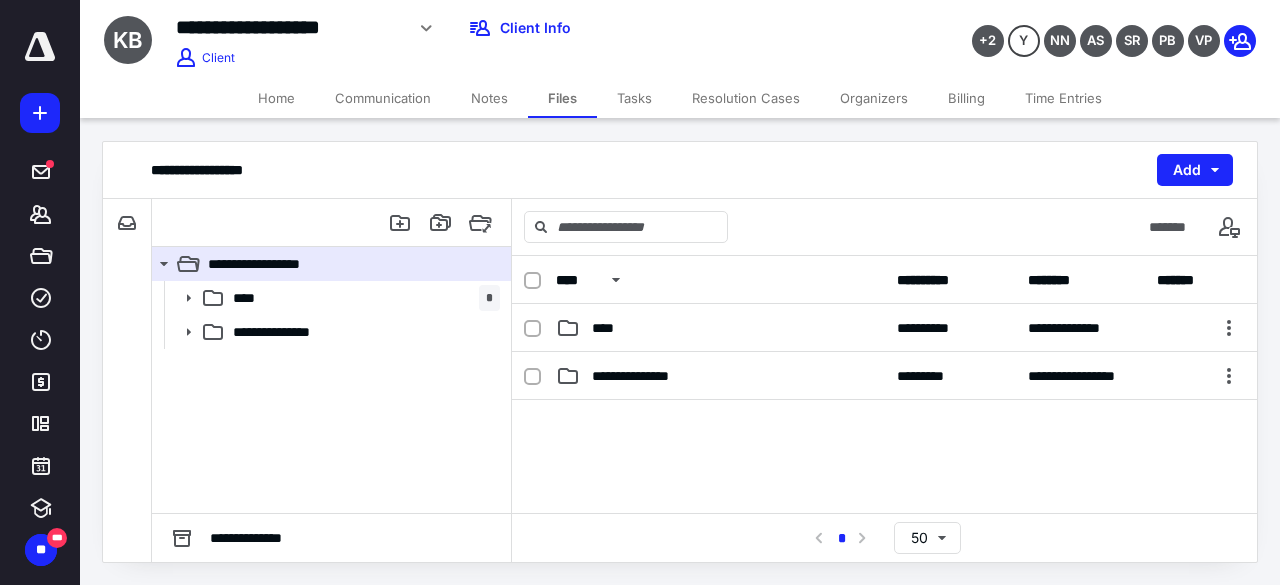 click on "Home" at bounding box center [276, 98] 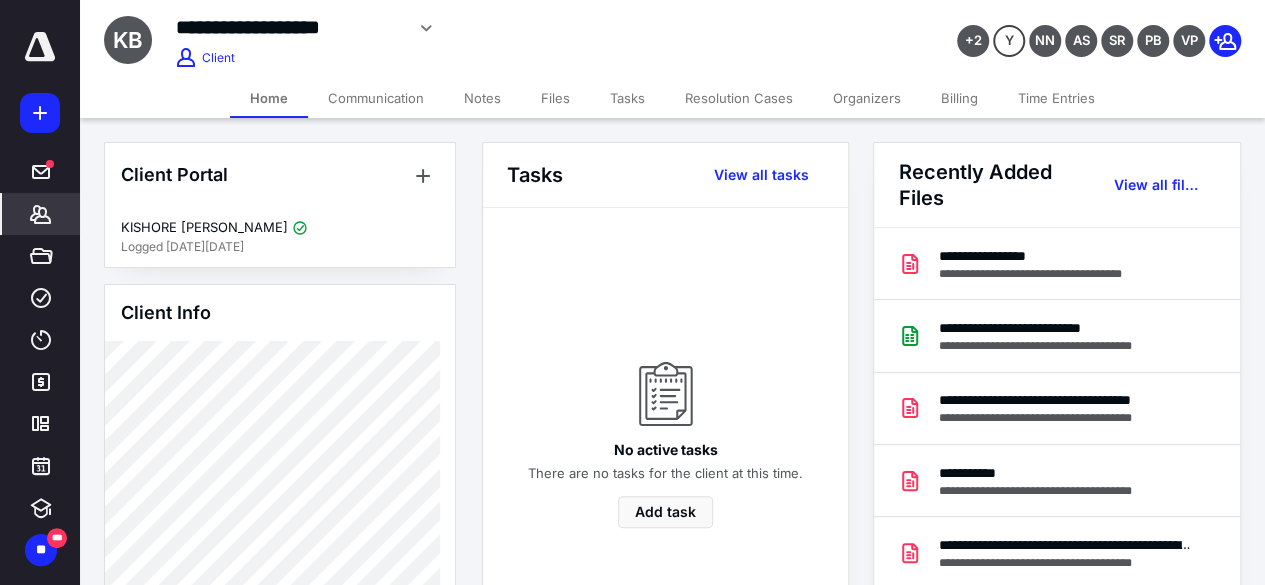 click 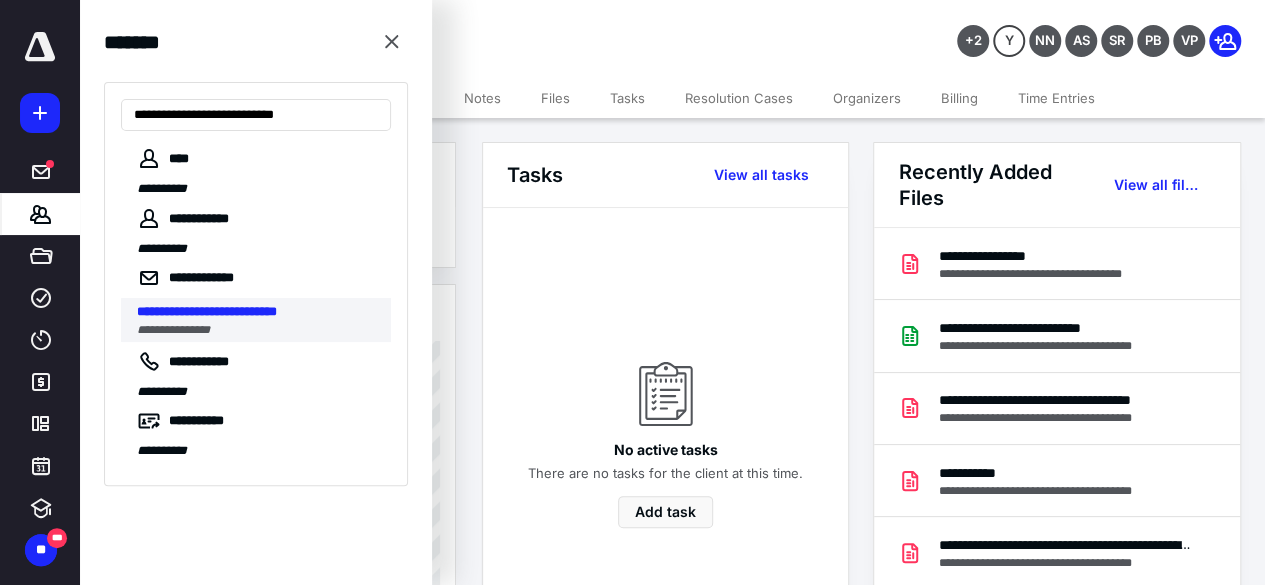 type on "**********" 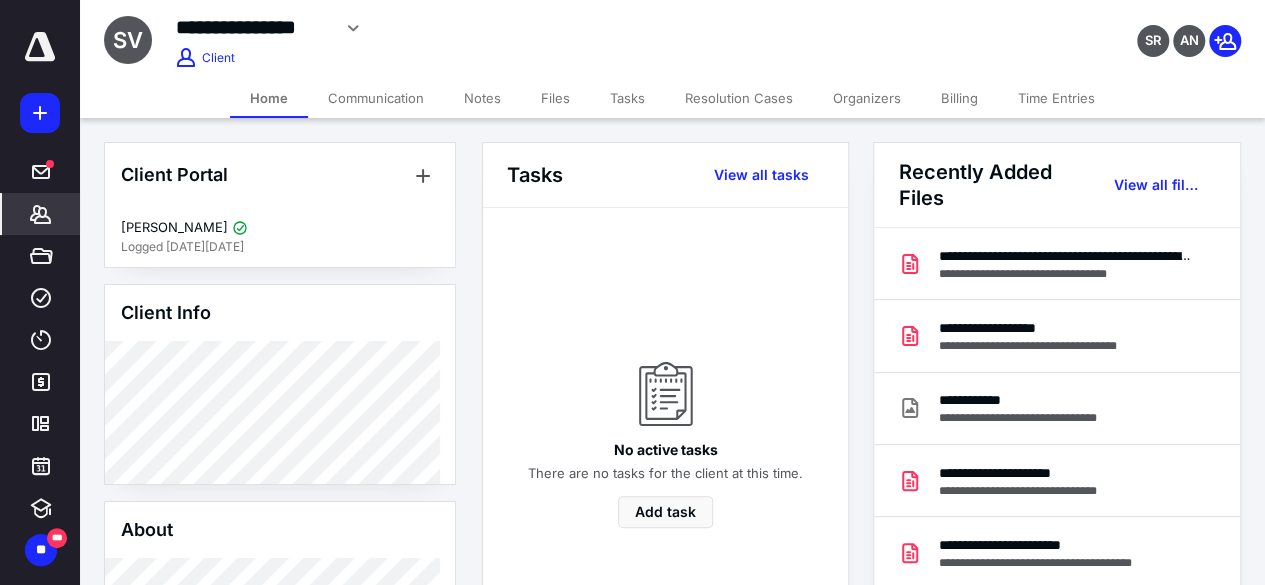 drag, startPoint x: 548, startPoint y: 95, endPoint x: 557, endPoint y: 110, distance: 17.492855 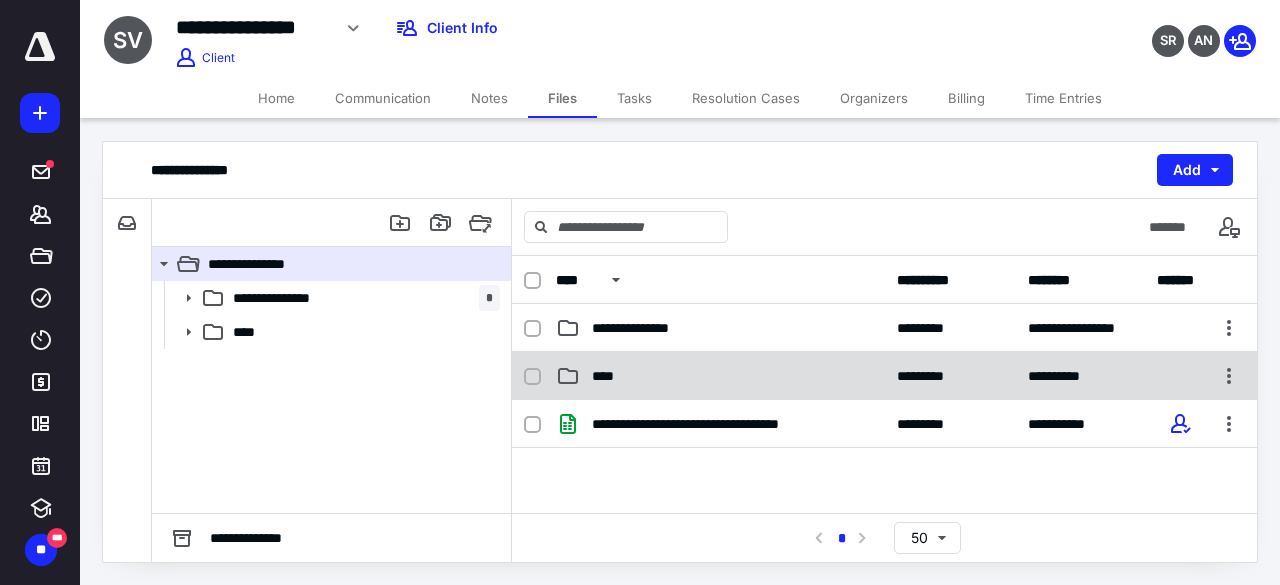 click on "****" at bounding box center (720, 376) 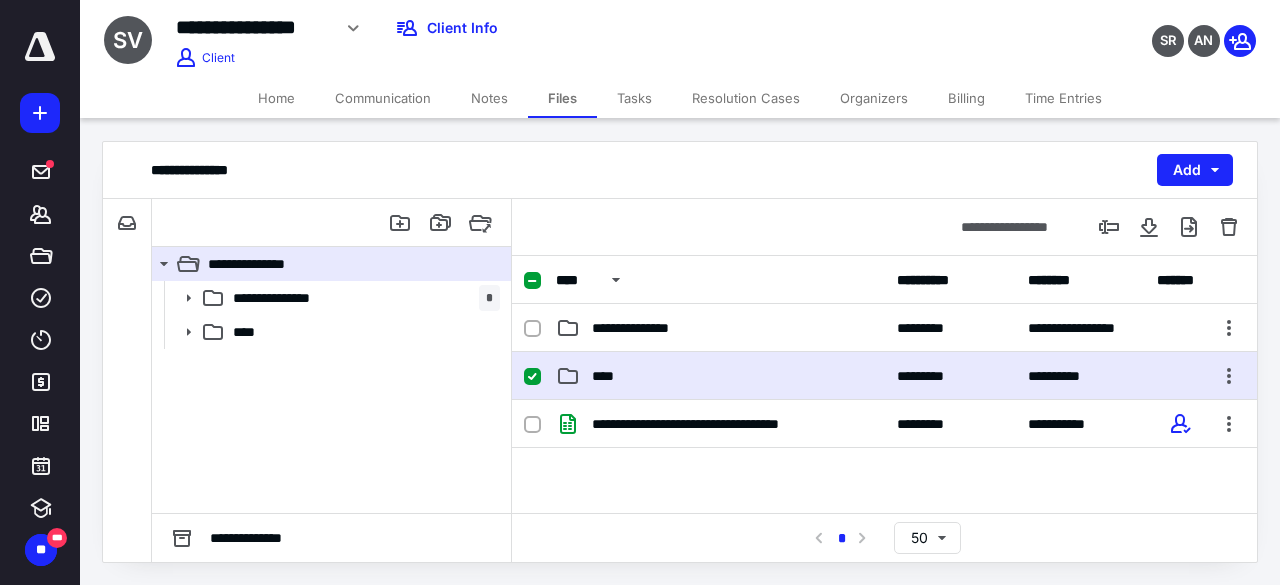 click on "****" at bounding box center (720, 376) 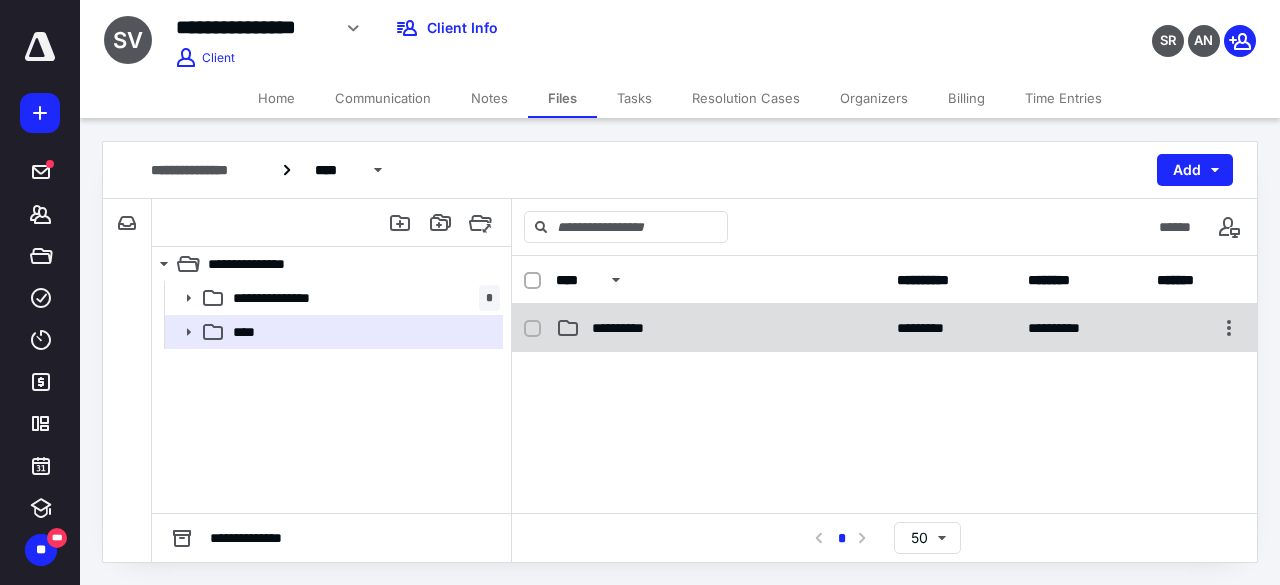 click on "**********" at bounding box center (720, 328) 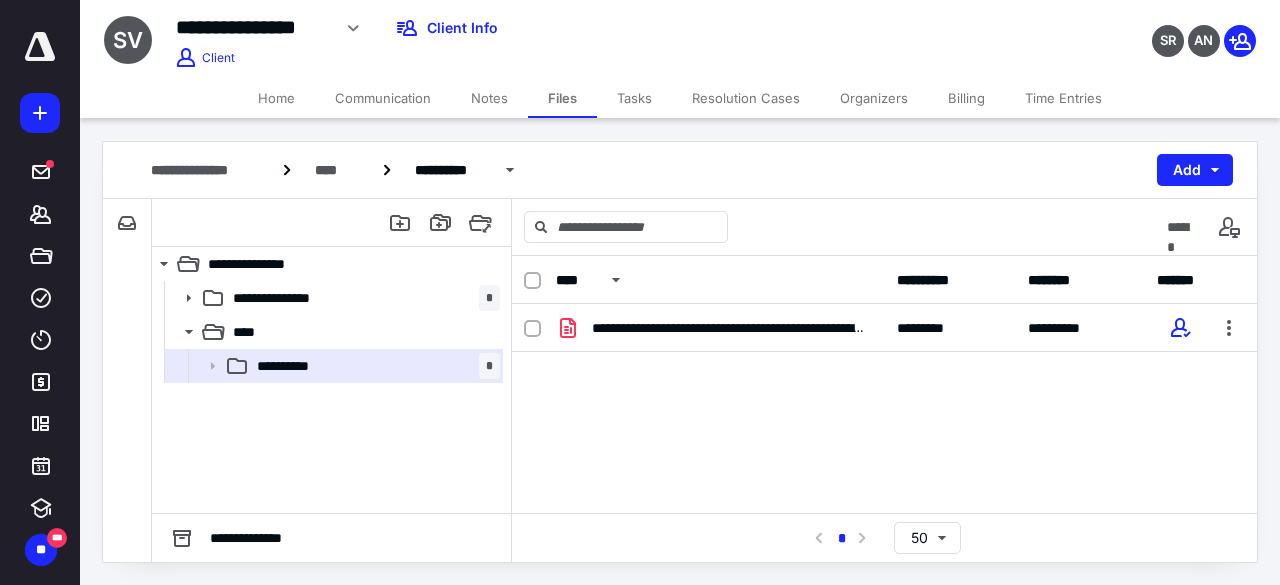 click on "Home" at bounding box center (276, 98) 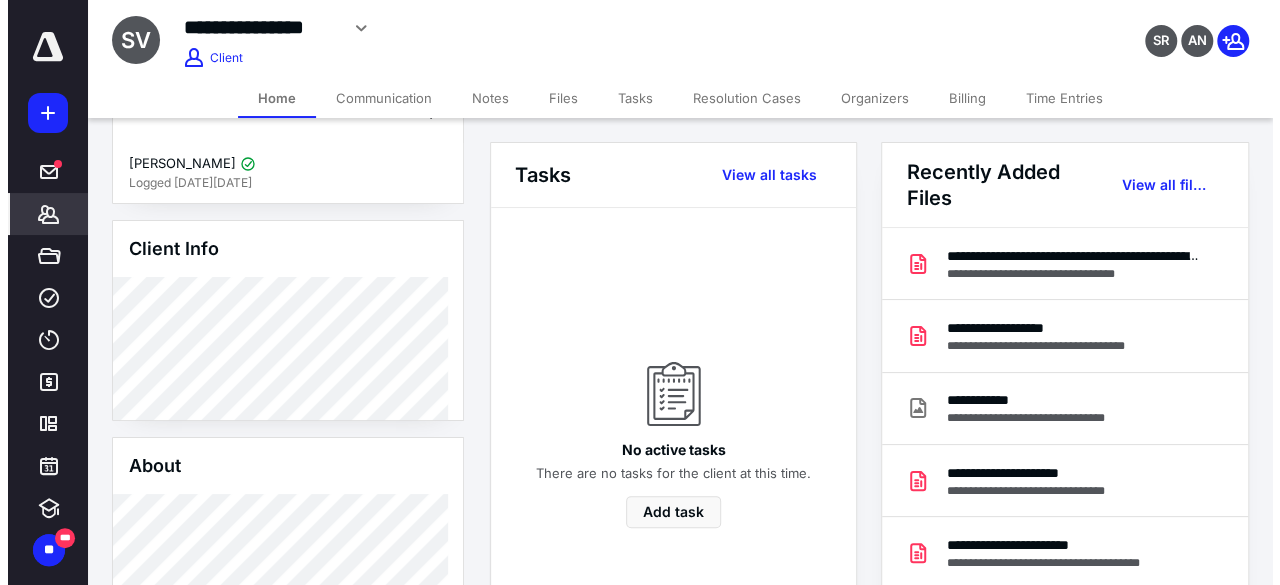 scroll, scrollTop: 0, scrollLeft: 0, axis: both 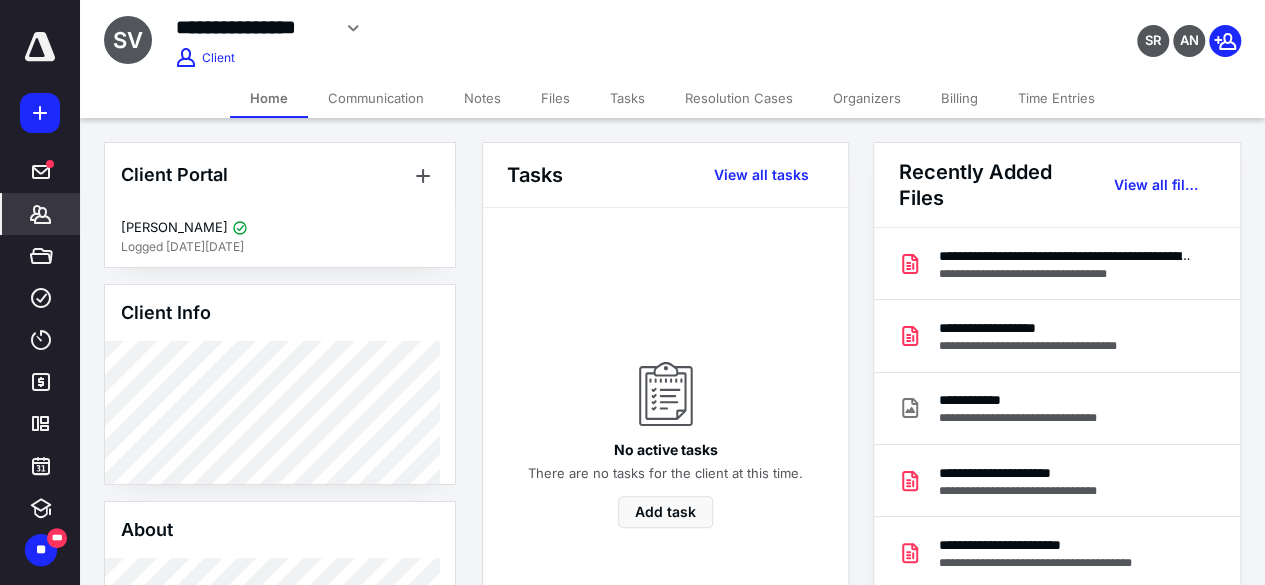 click on "Files" at bounding box center (555, 98) 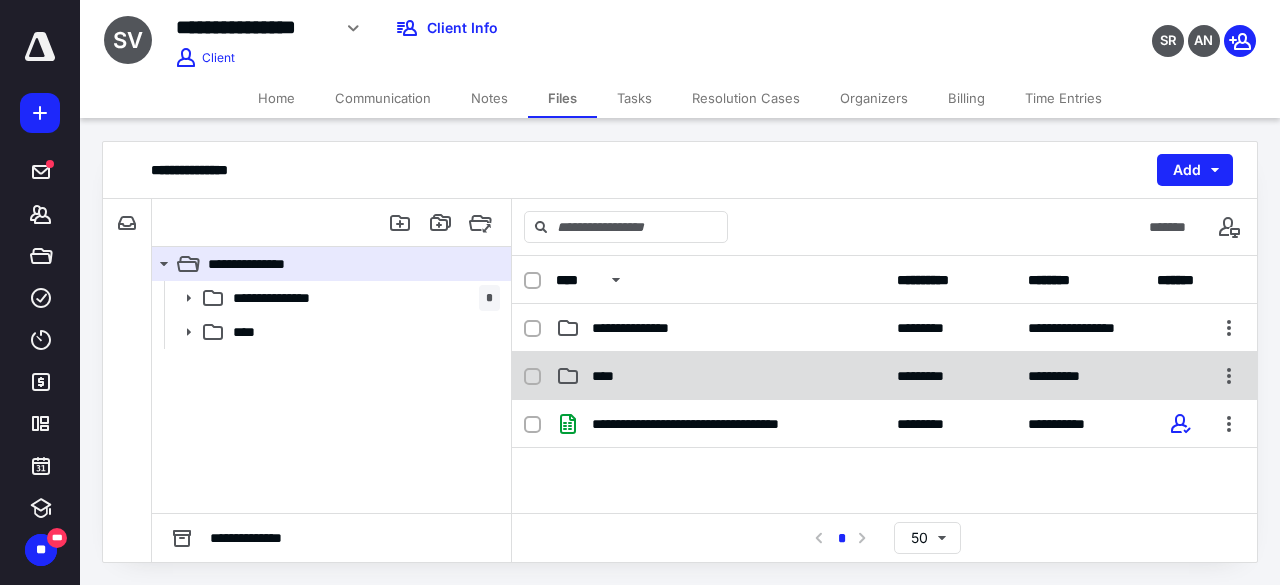 click on "****" at bounding box center (720, 376) 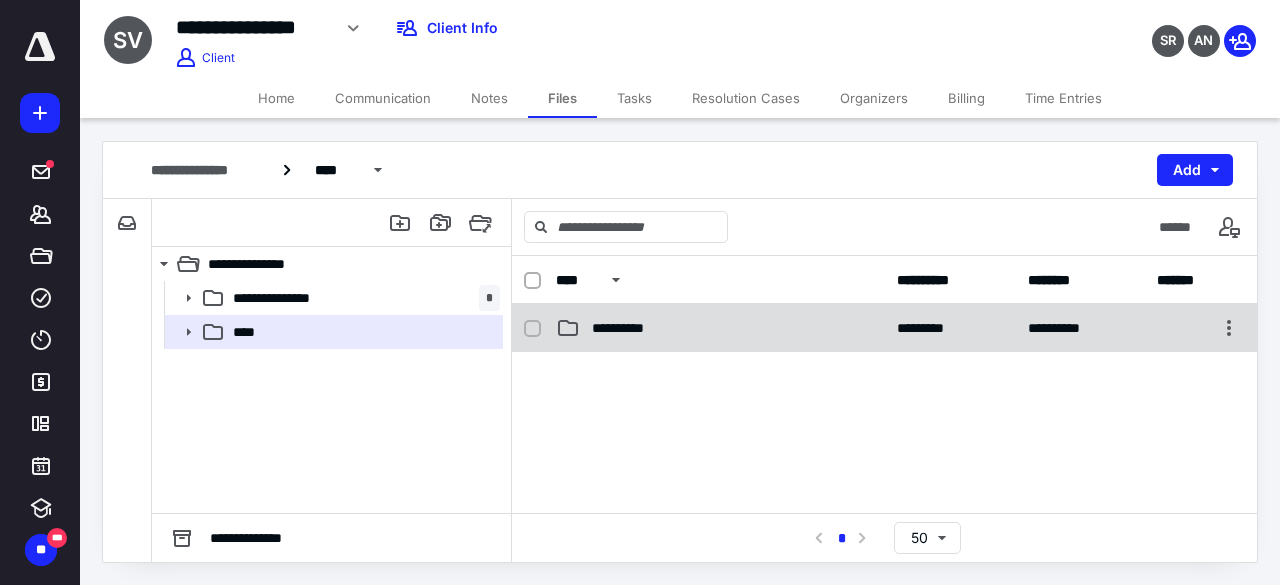 click on "**********" at bounding box center [884, 328] 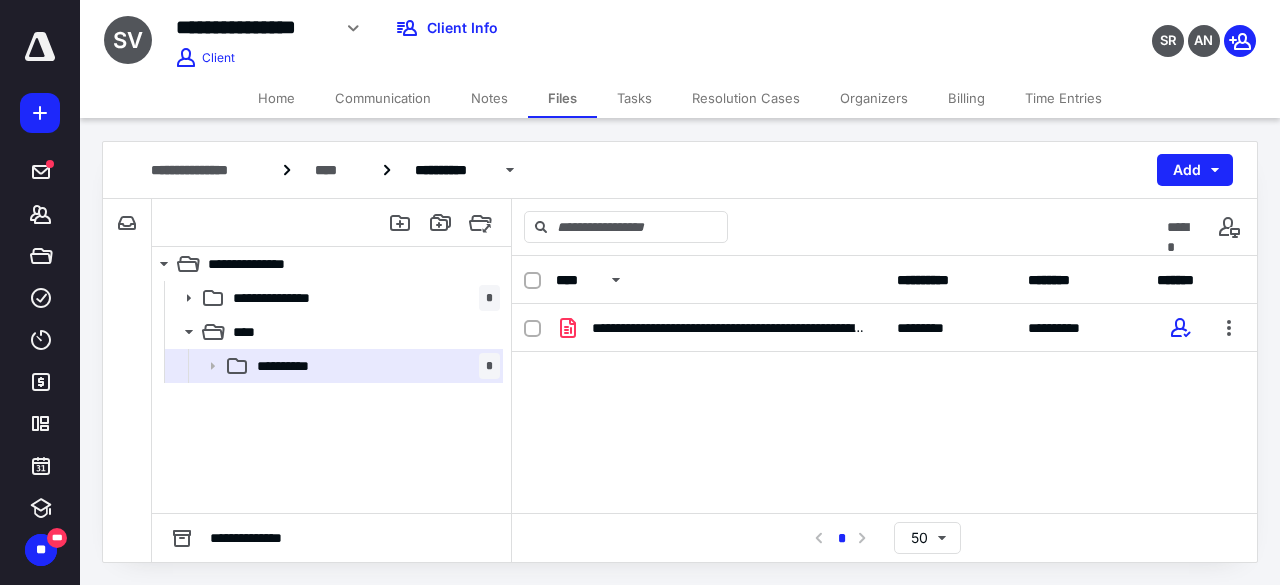 click on "**********" at bounding box center (884, 328) 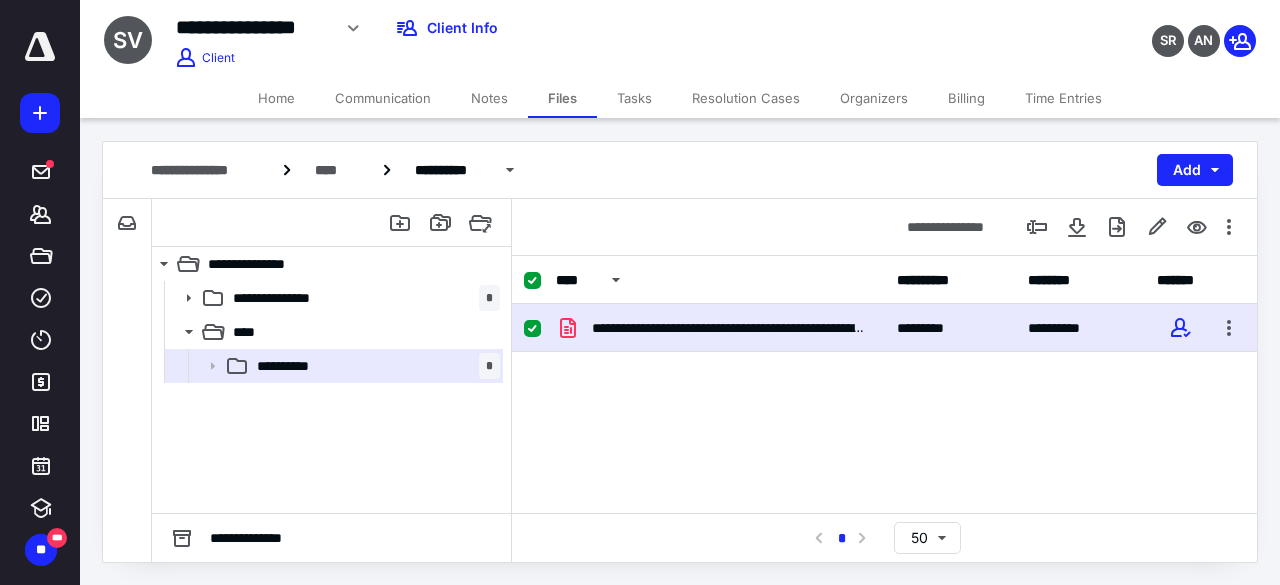 click on "**********" at bounding box center (884, 328) 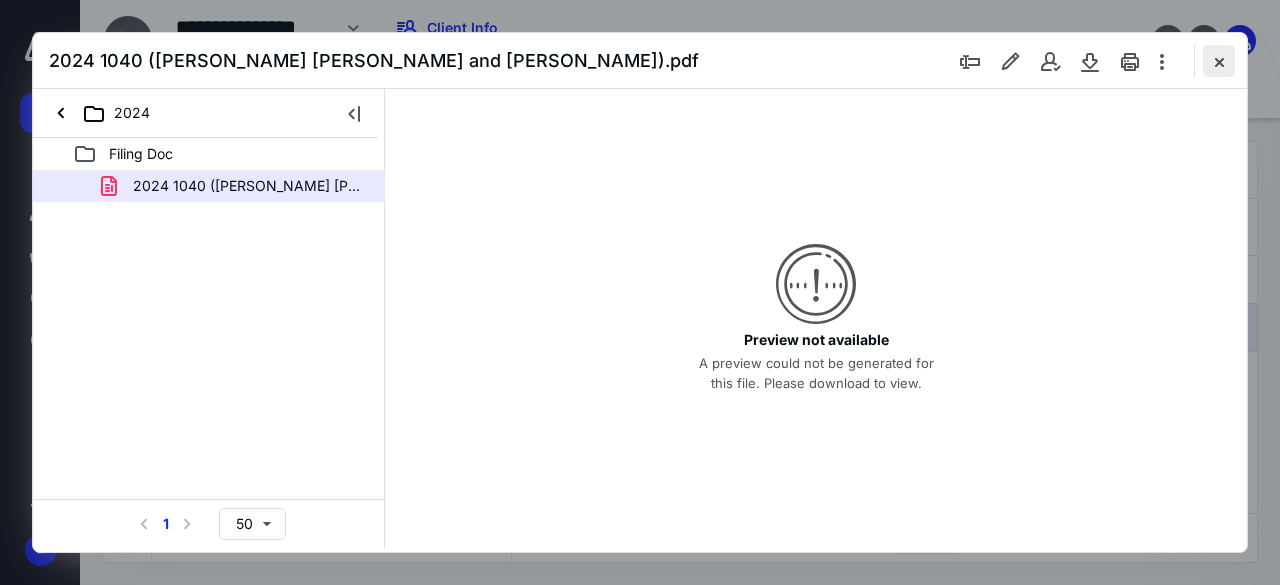 click at bounding box center [1219, 61] 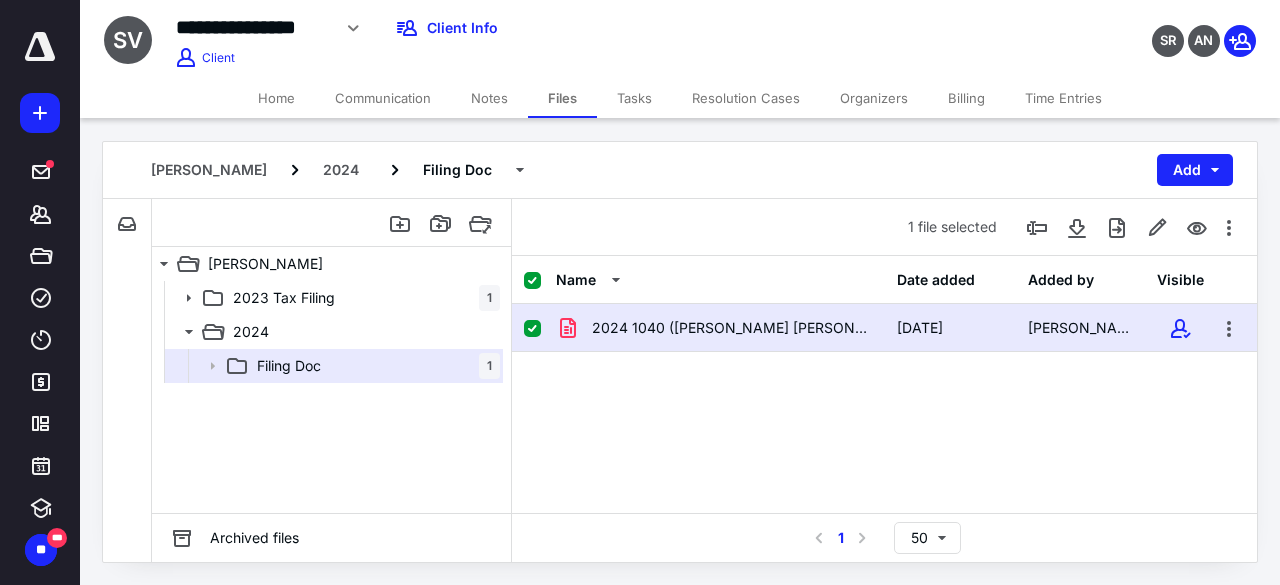 checkbox on "false" 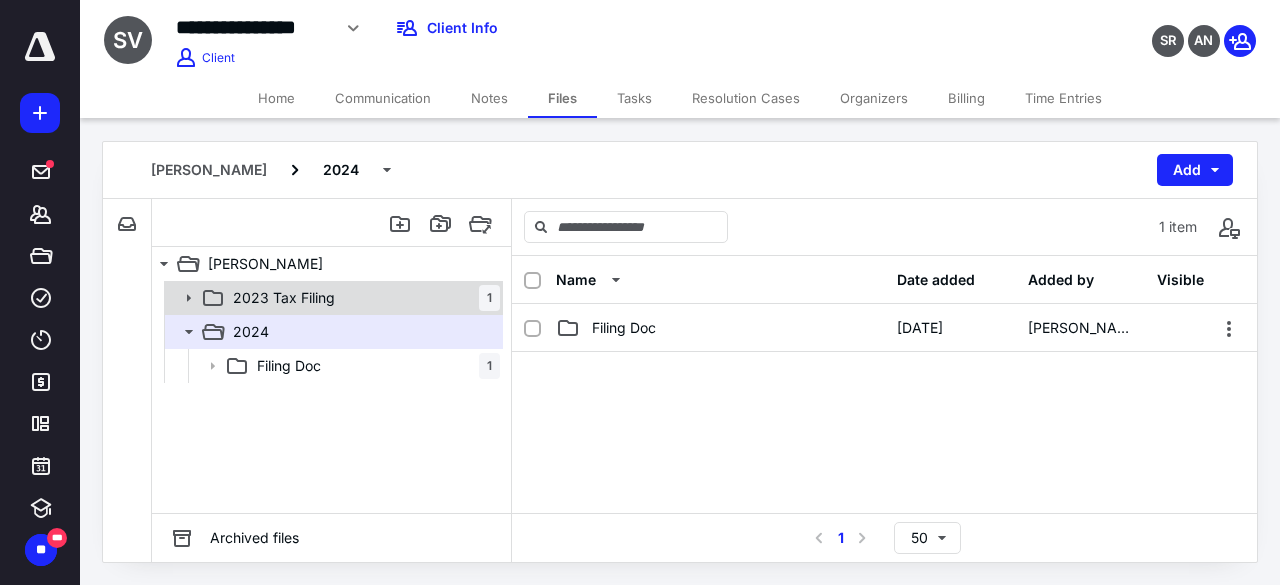 click on "2023 Tax Filing" at bounding box center [284, 298] 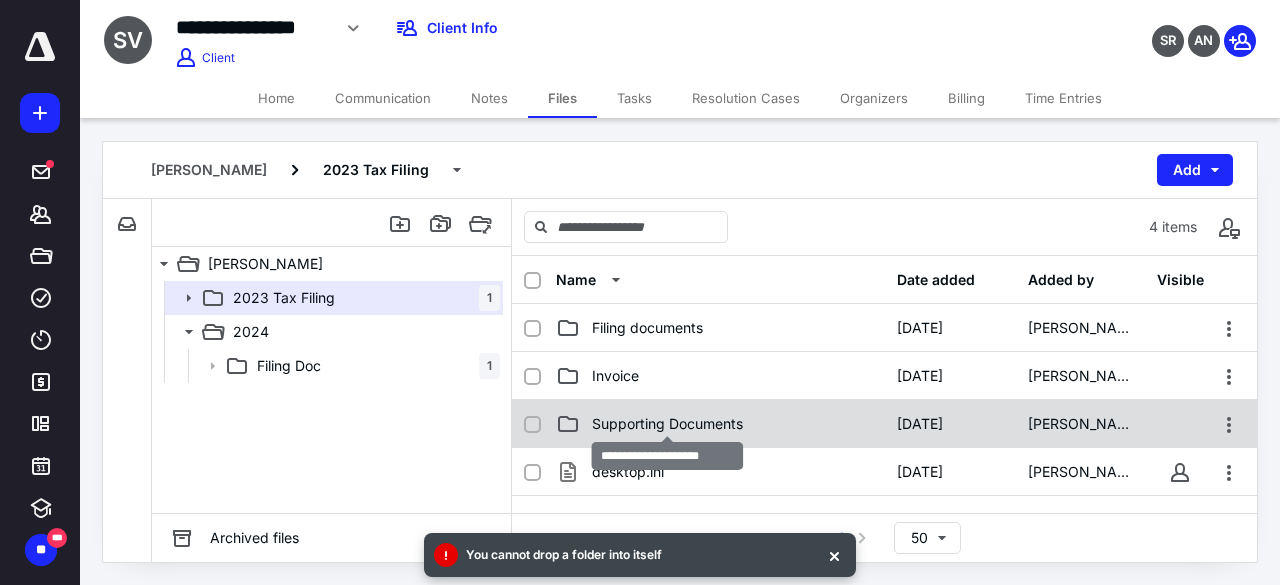 click on "Supporting Documents" at bounding box center [667, 424] 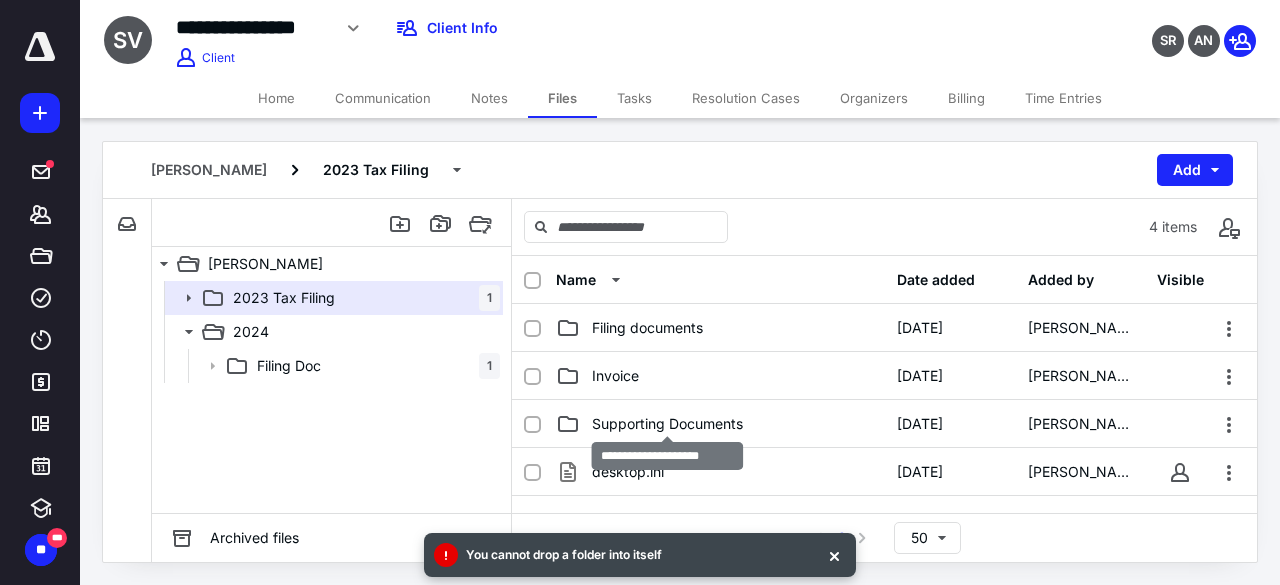 click on "Supporting Documents" at bounding box center (667, 424) 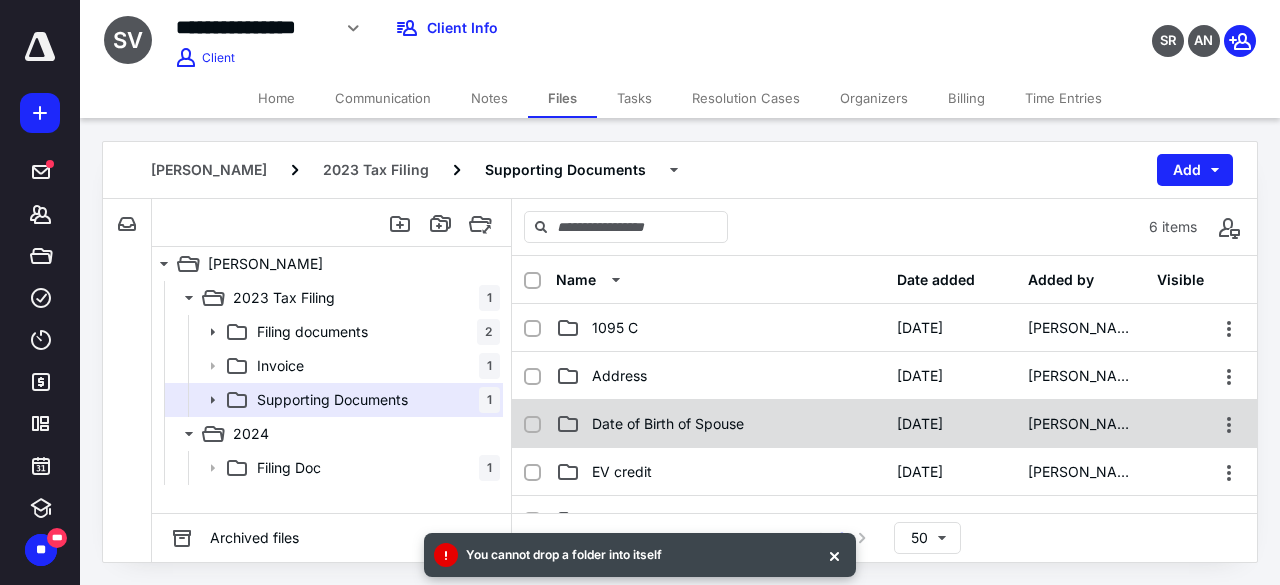 scroll, scrollTop: 100, scrollLeft: 0, axis: vertical 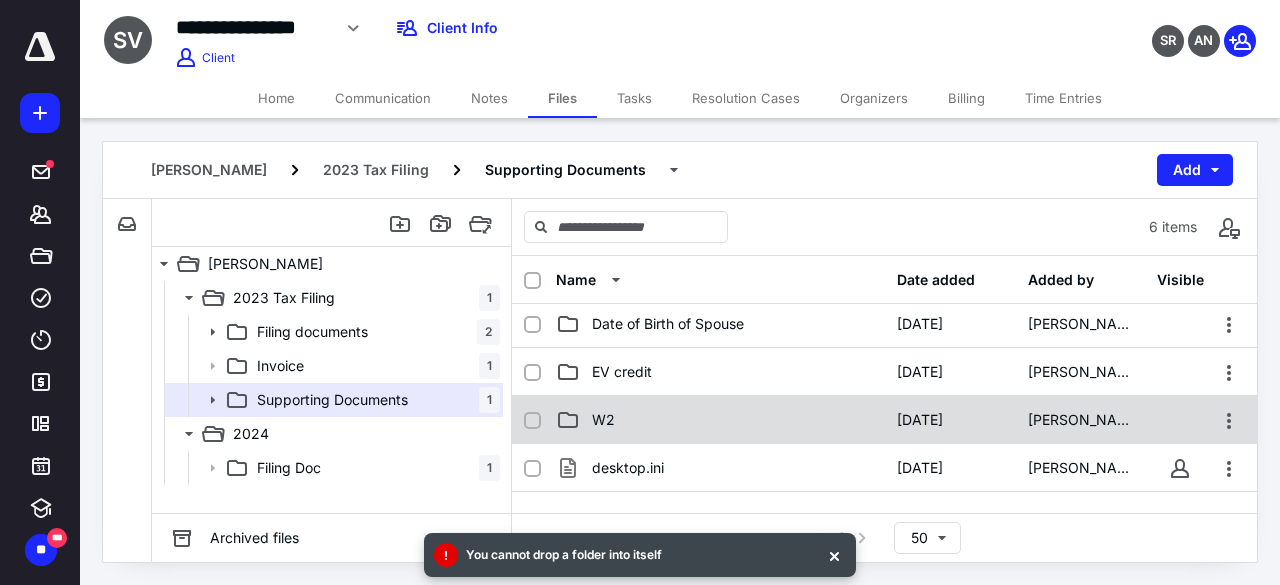 click on "W2" at bounding box center (720, 420) 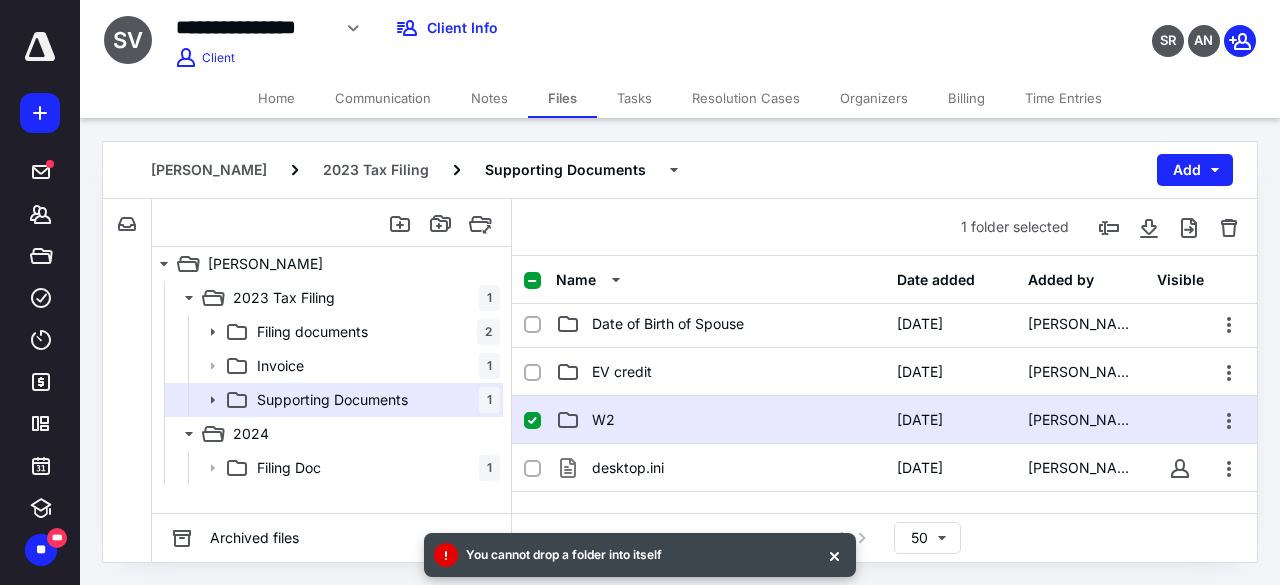 click on "W2" at bounding box center (720, 420) 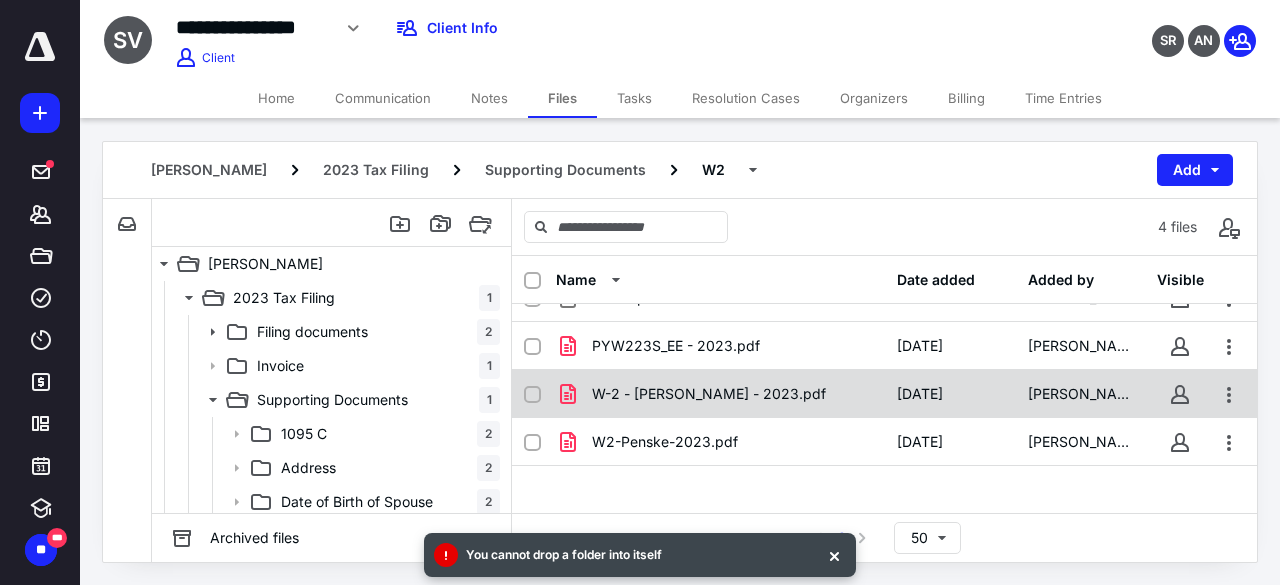 scroll, scrollTop: 0, scrollLeft: 0, axis: both 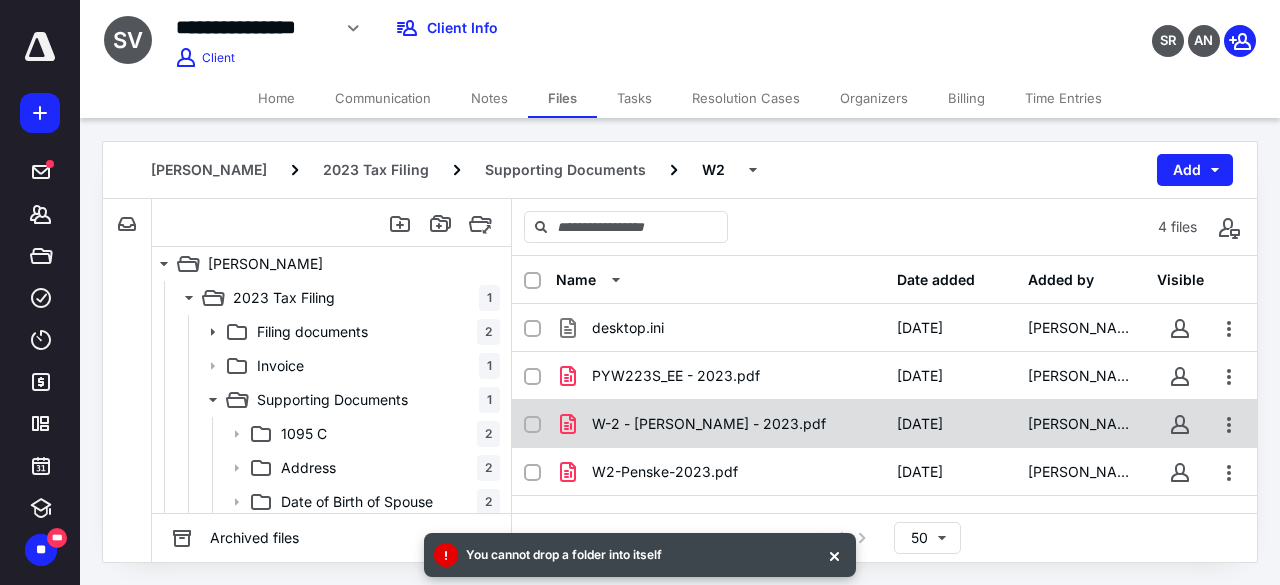 click on "W-2 - [PERSON_NAME] - 2023.pdf [DATE] [PERSON_NAME]" at bounding box center (884, 424) 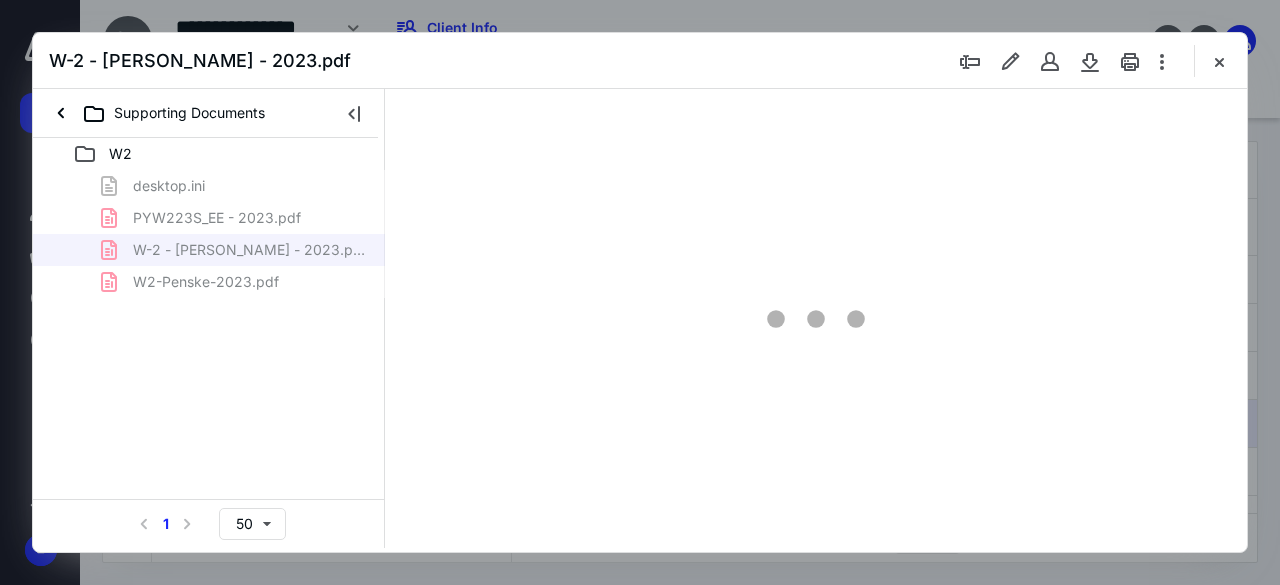 scroll, scrollTop: 0, scrollLeft: 0, axis: both 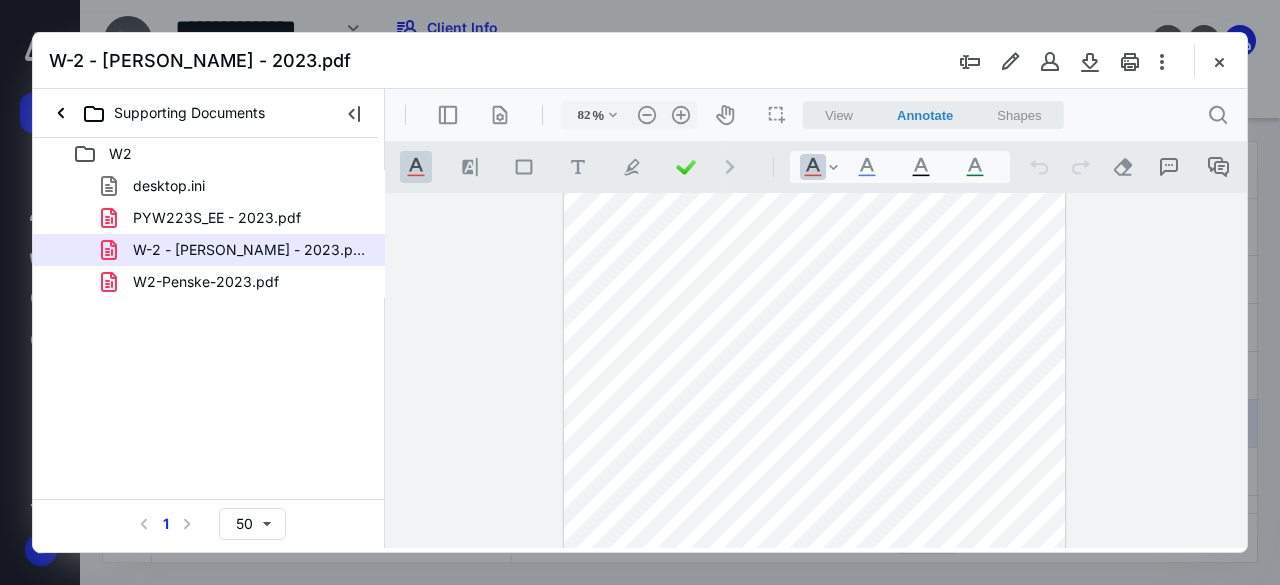 type on "107" 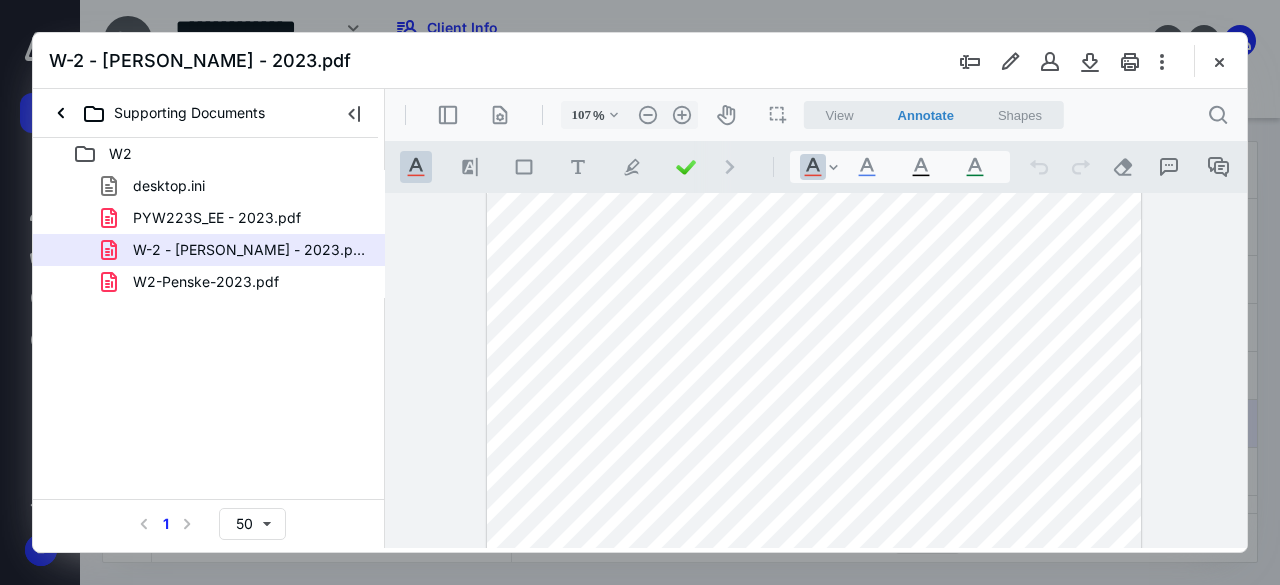 scroll, scrollTop: 4, scrollLeft: 0, axis: vertical 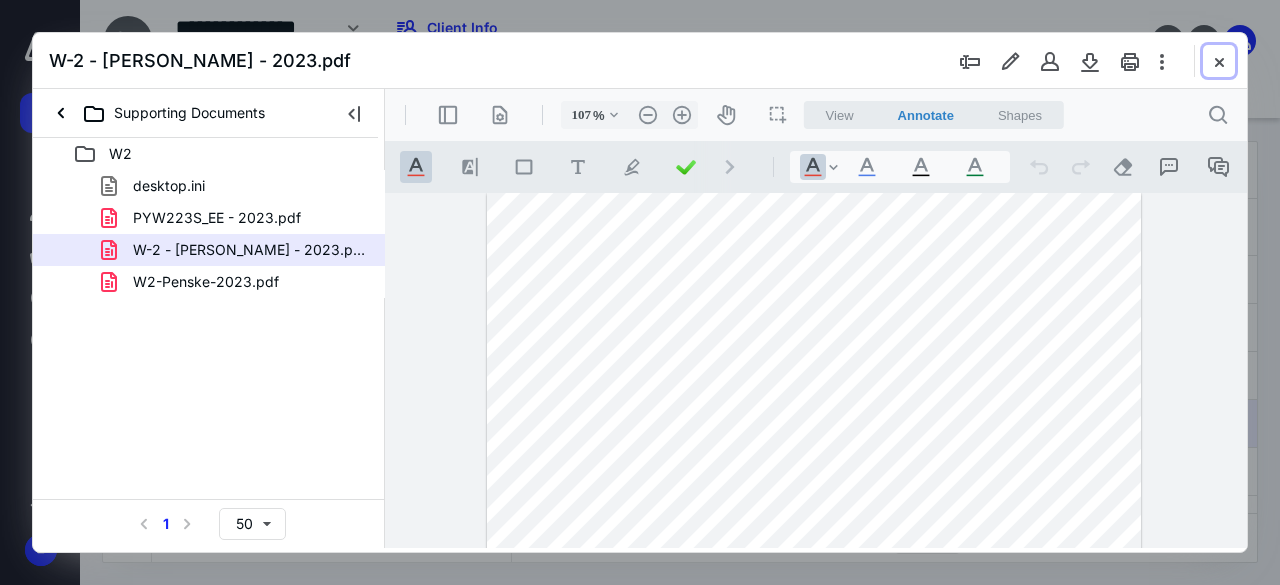click at bounding box center (1219, 61) 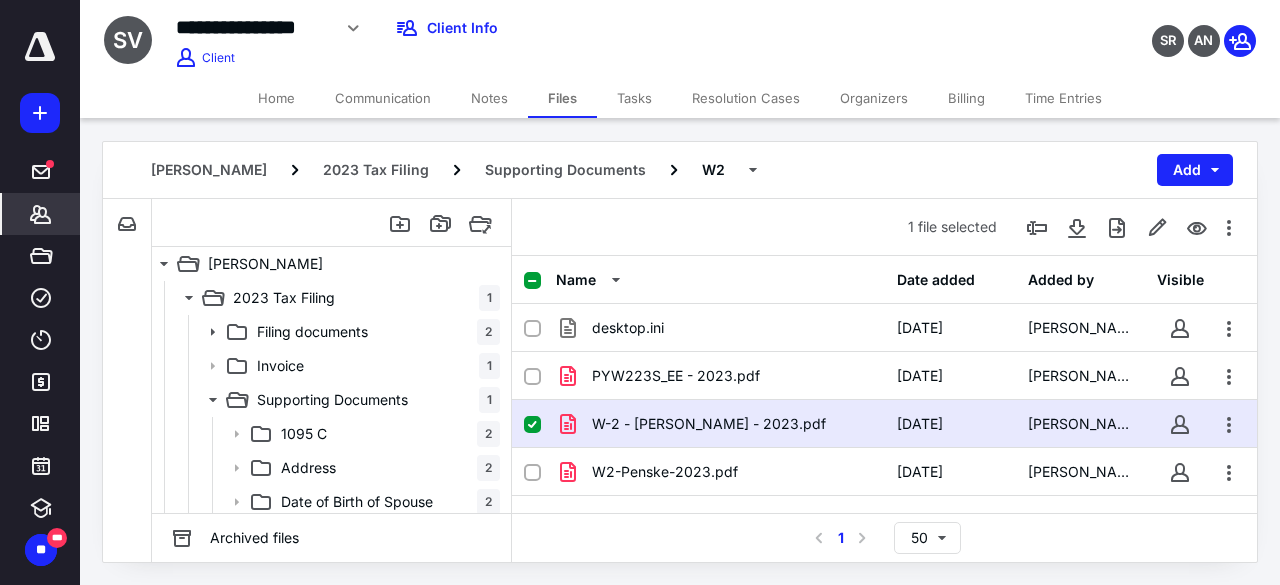 drag, startPoint x: 60, startPoint y: 204, endPoint x: 37, endPoint y: 211, distance: 24.04163 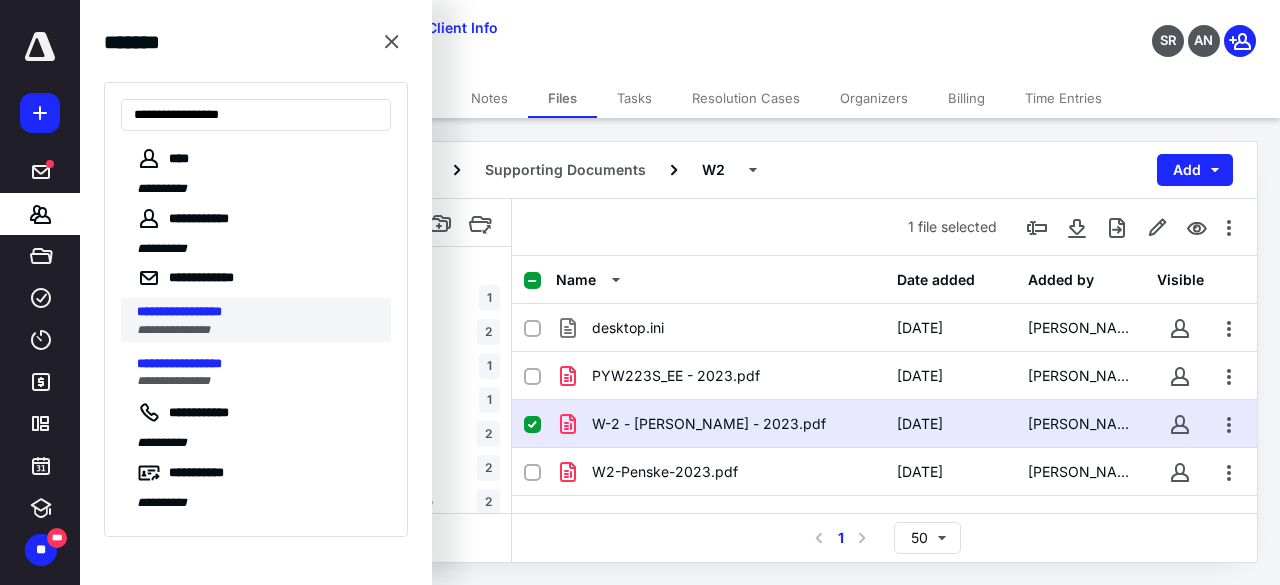 type on "**********" 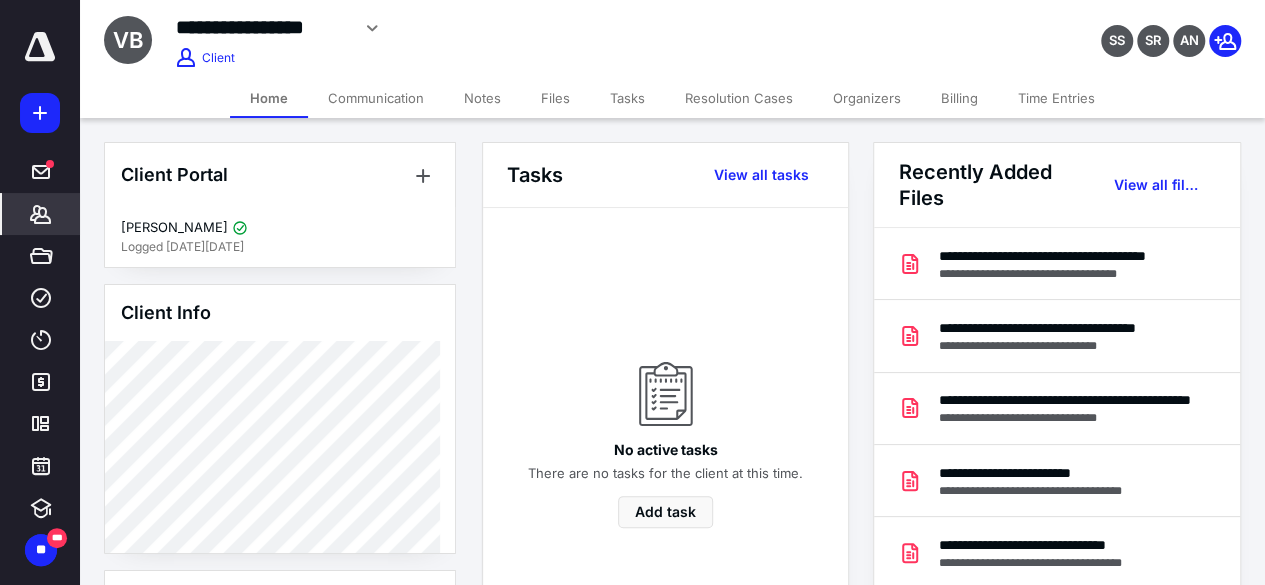 click on "Files" at bounding box center (555, 98) 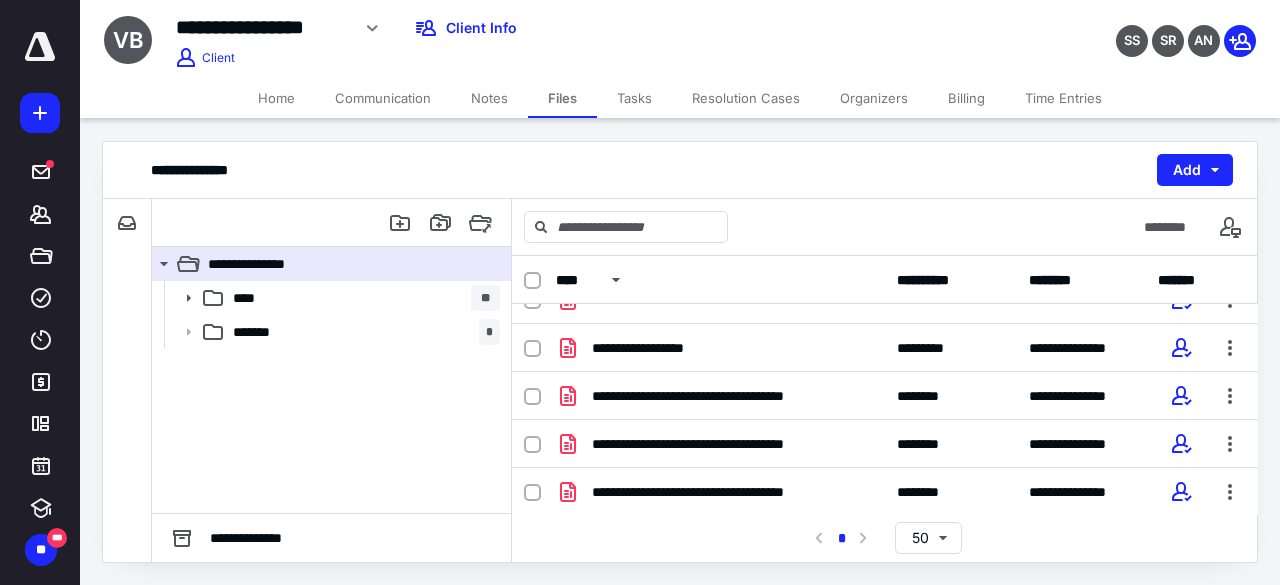 scroll, scrollTop: 0, scrollLeft: 0, axis: both 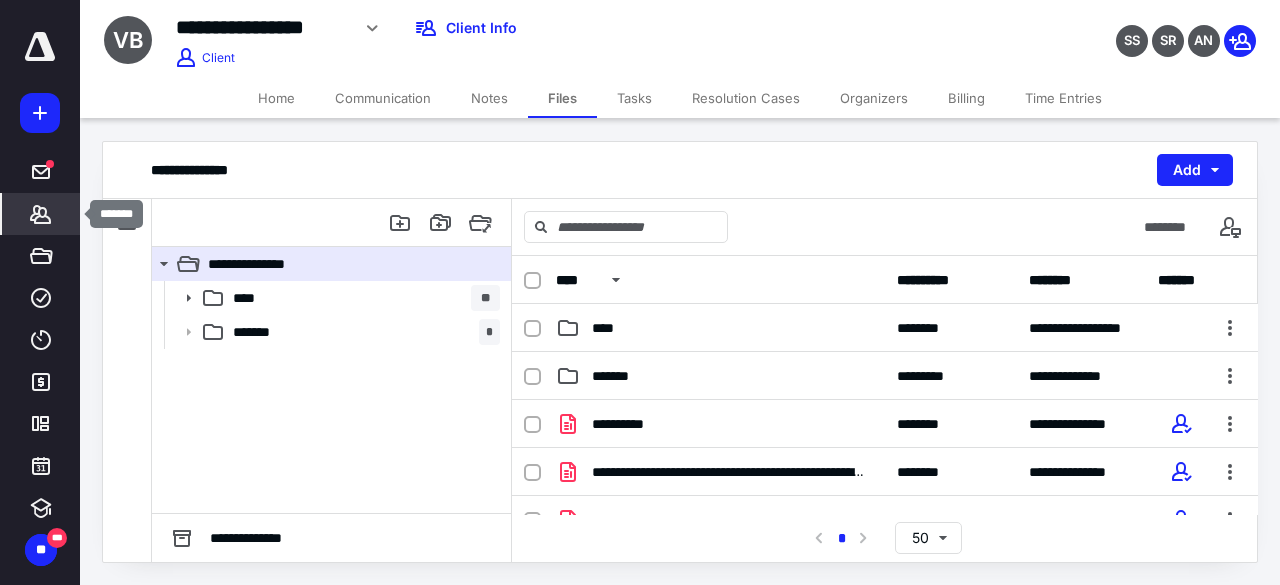 click on "*******" at bounding box center (41, 214) 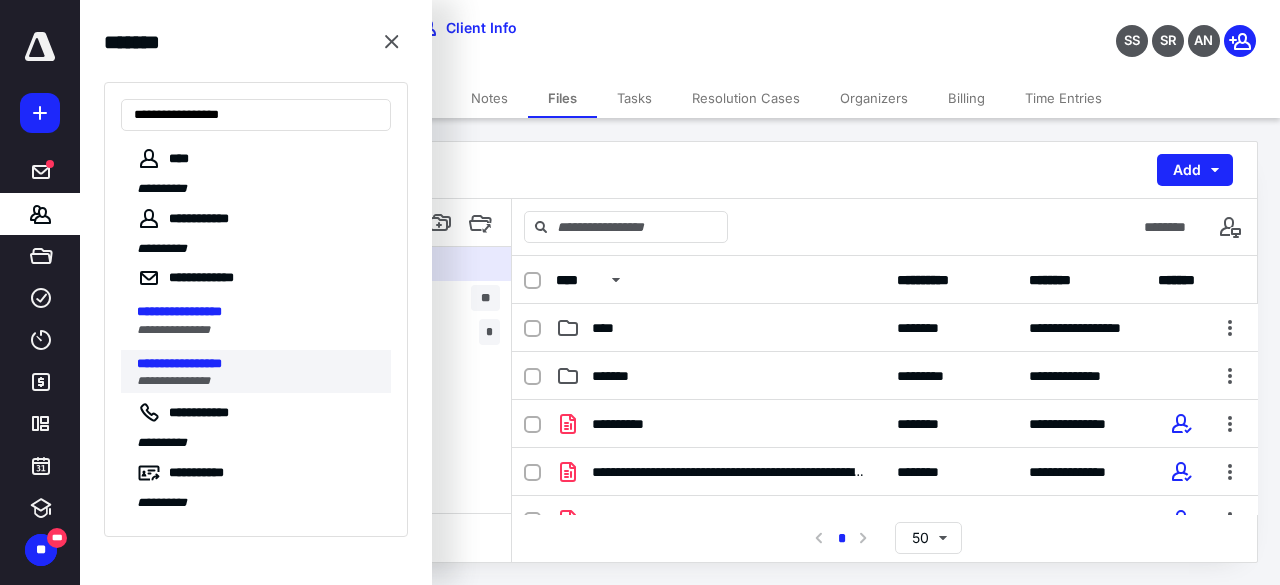 type on "**********" 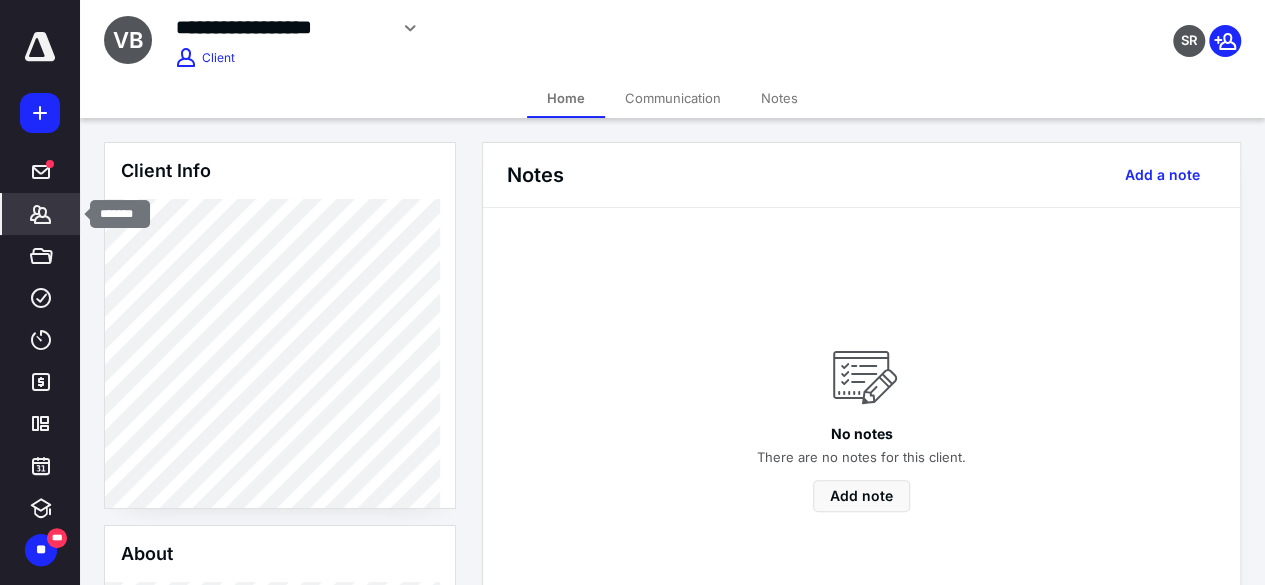click 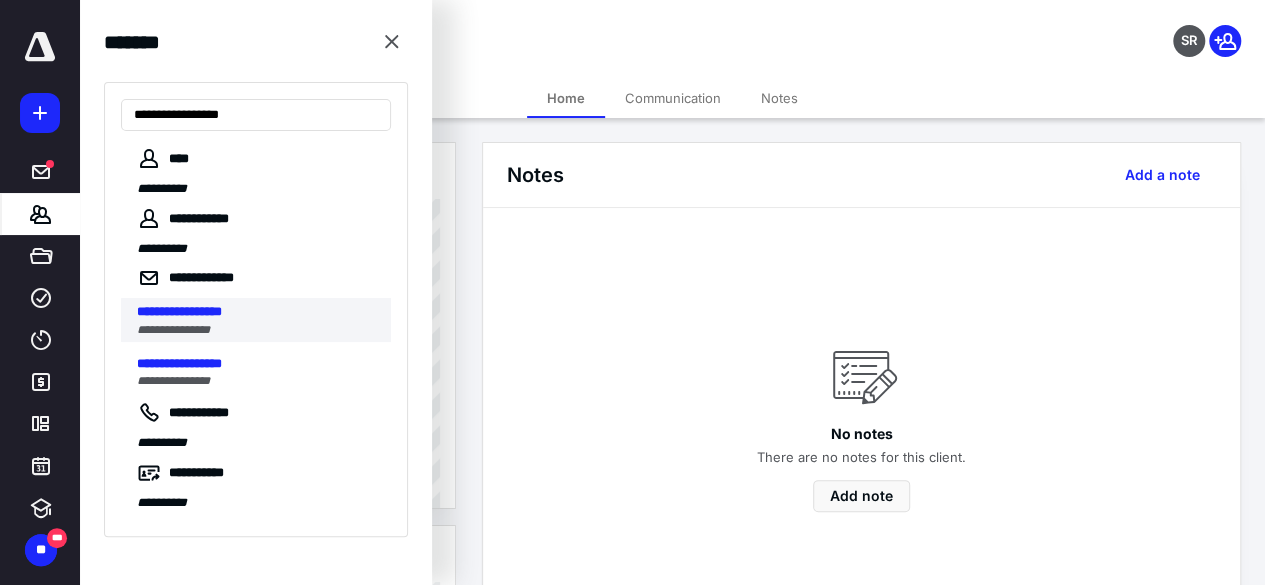 type on "**********" 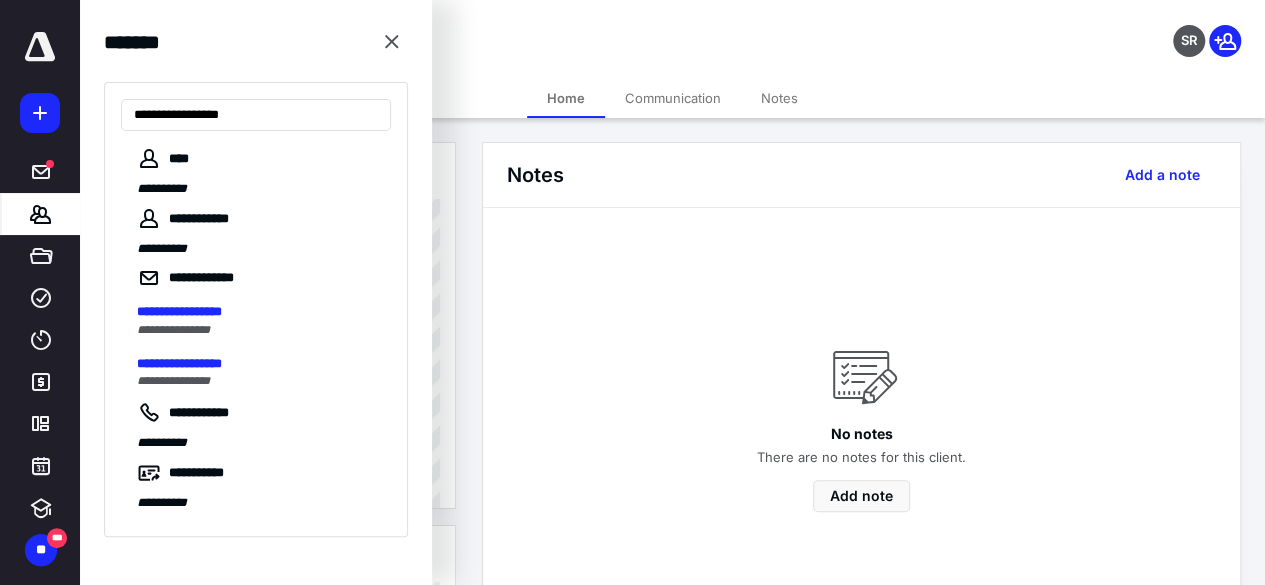 click on "**********" at bounding box center (179, 311) 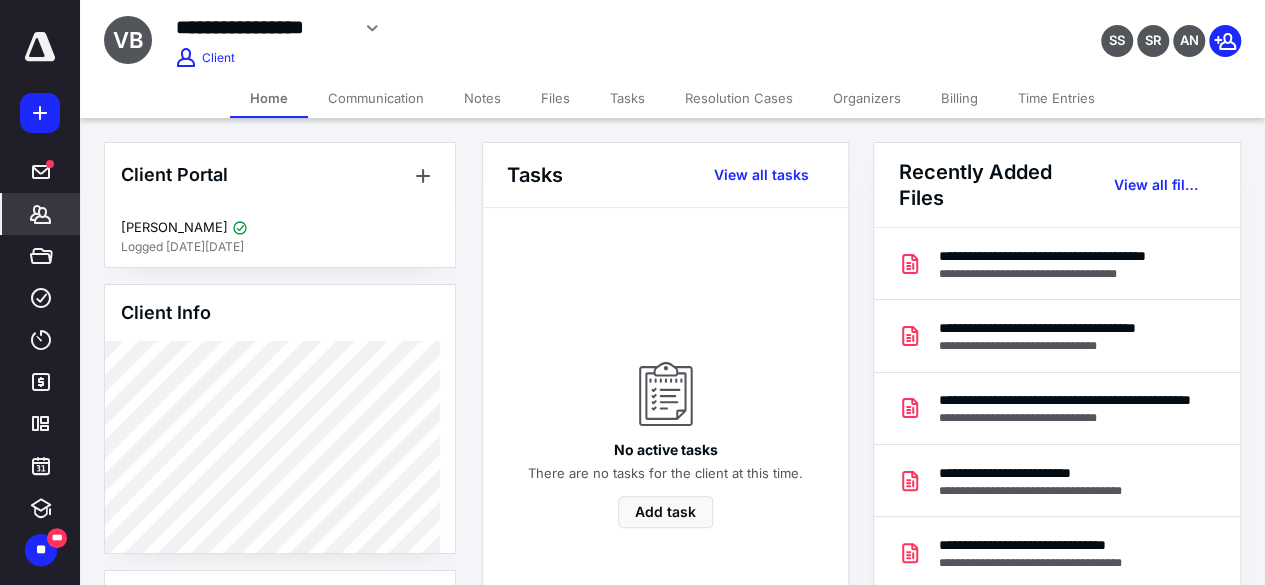 click on "*******" at bounding box center [41, 214] 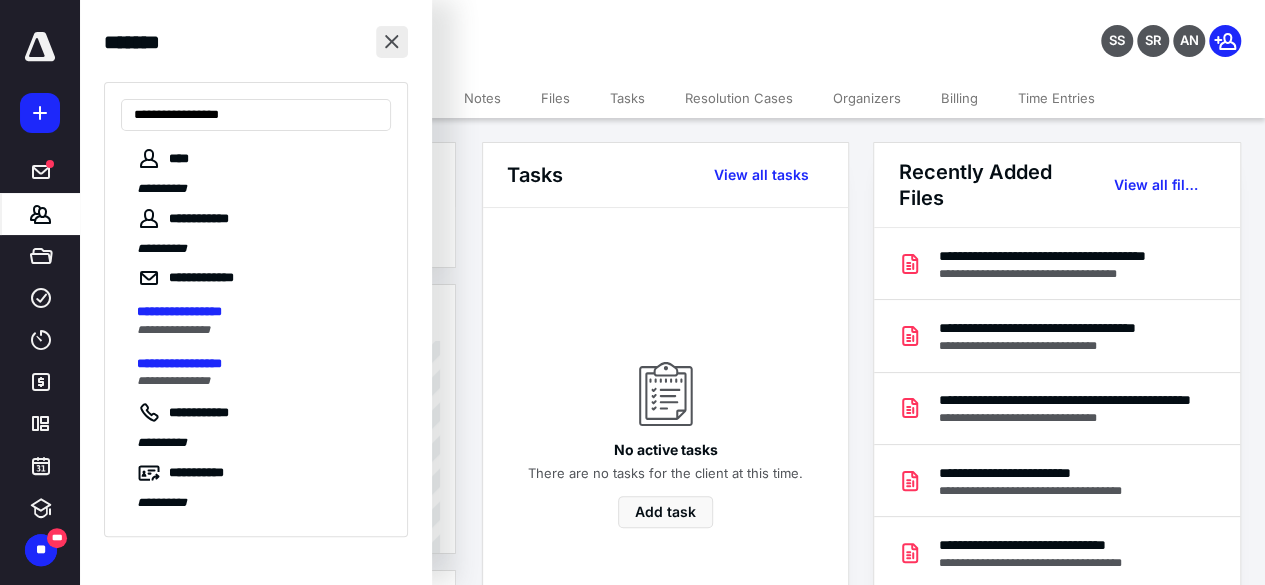 type on "**********" 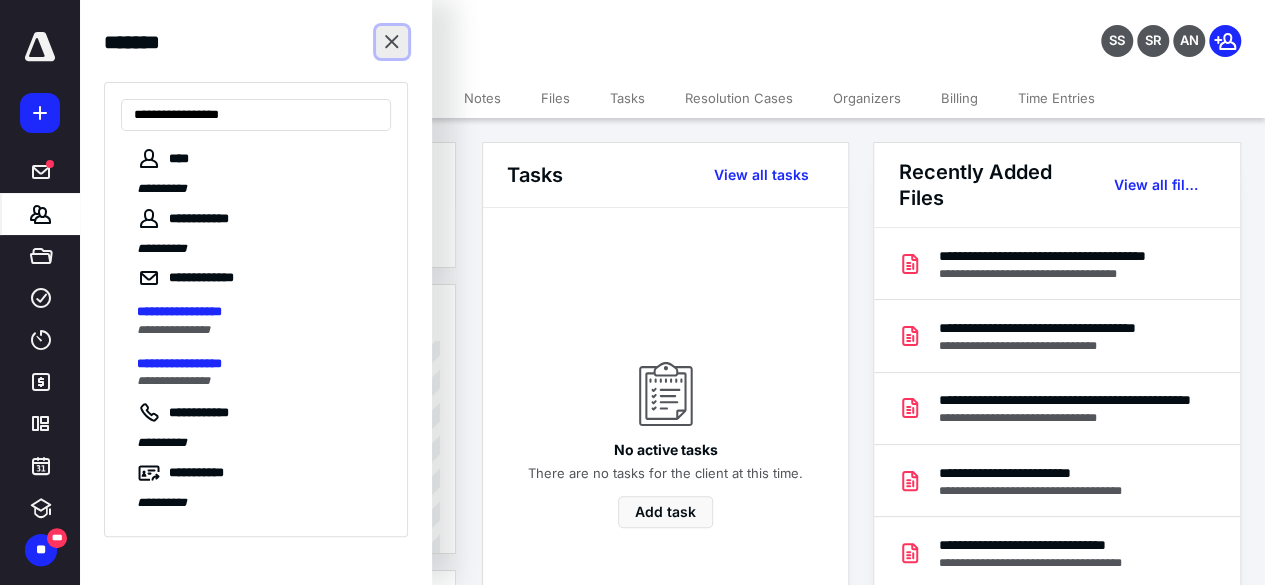 click at bounding box center (392, 42) 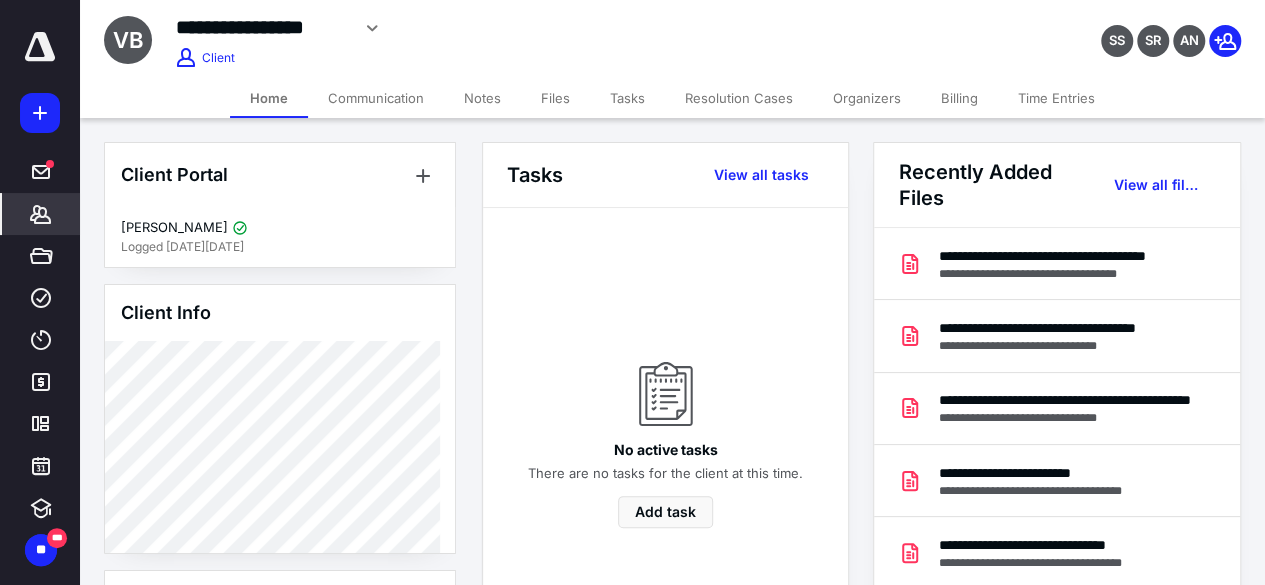 click on "*******" at bounding box center [40, 214] 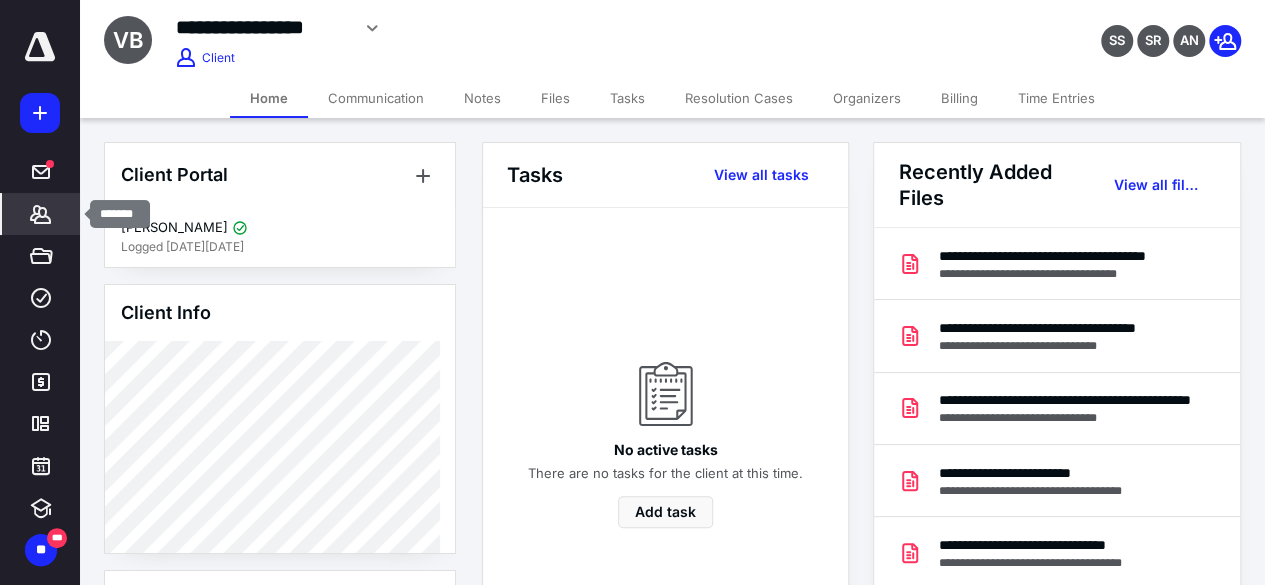 click 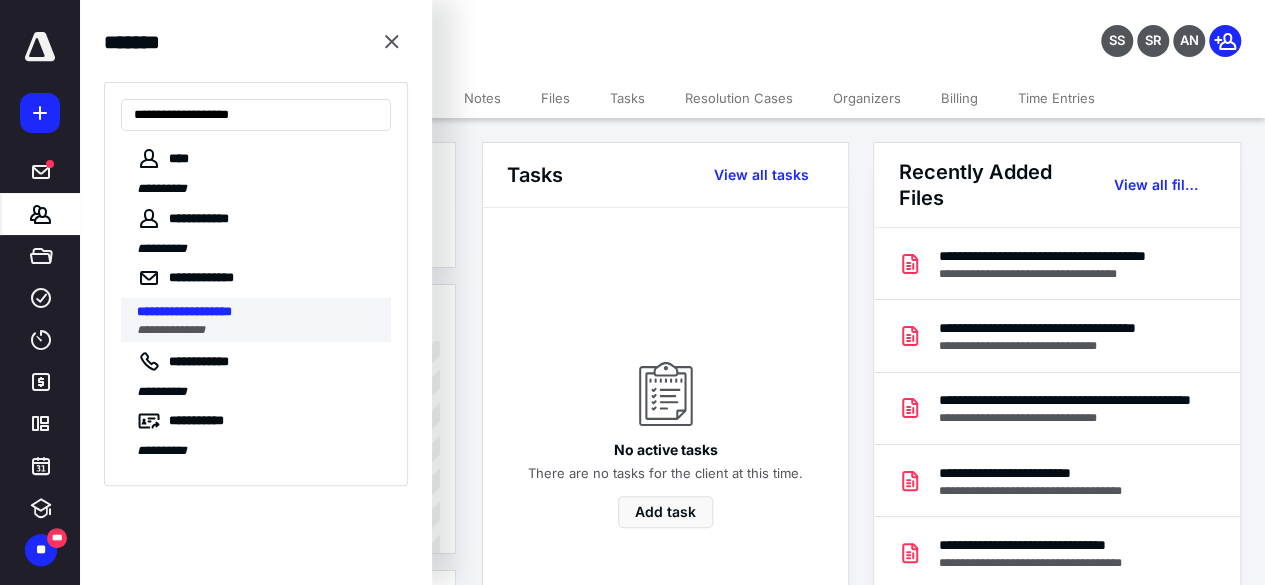 type on "**********" 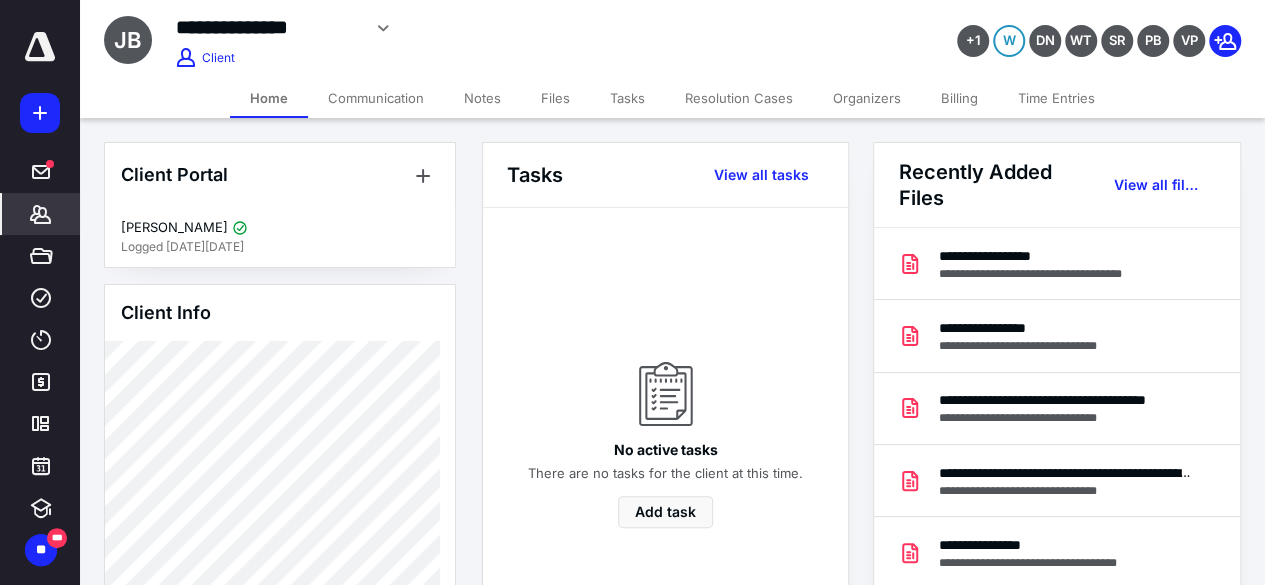 click on "Files" at bounding box center [555, 98] 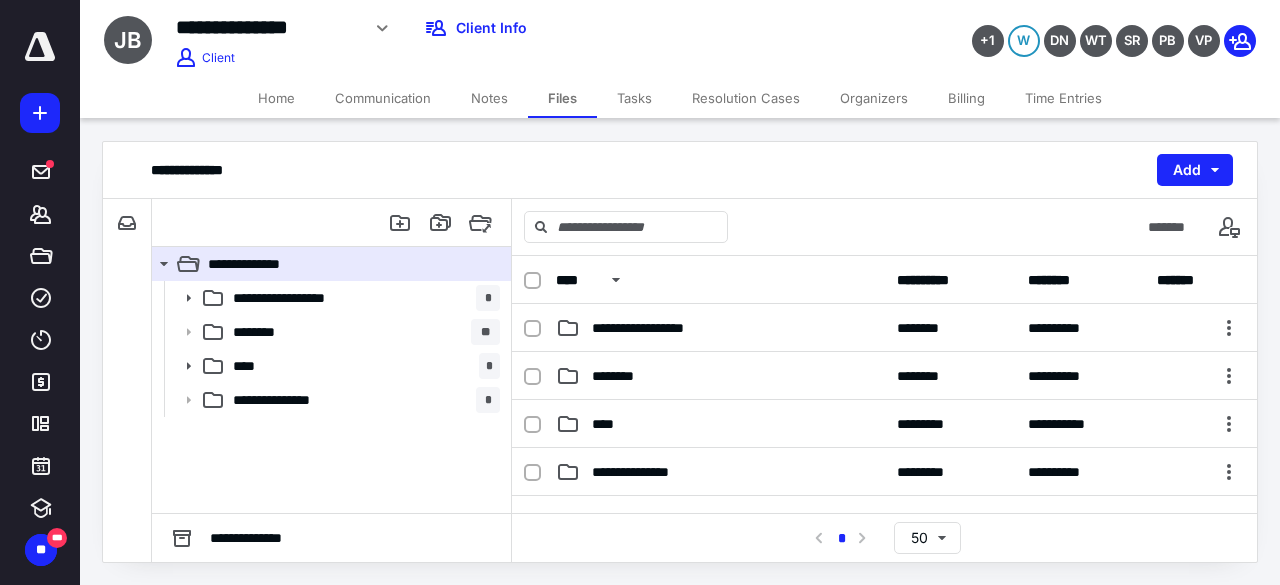click on "Home" at bounding box center (276, 98) 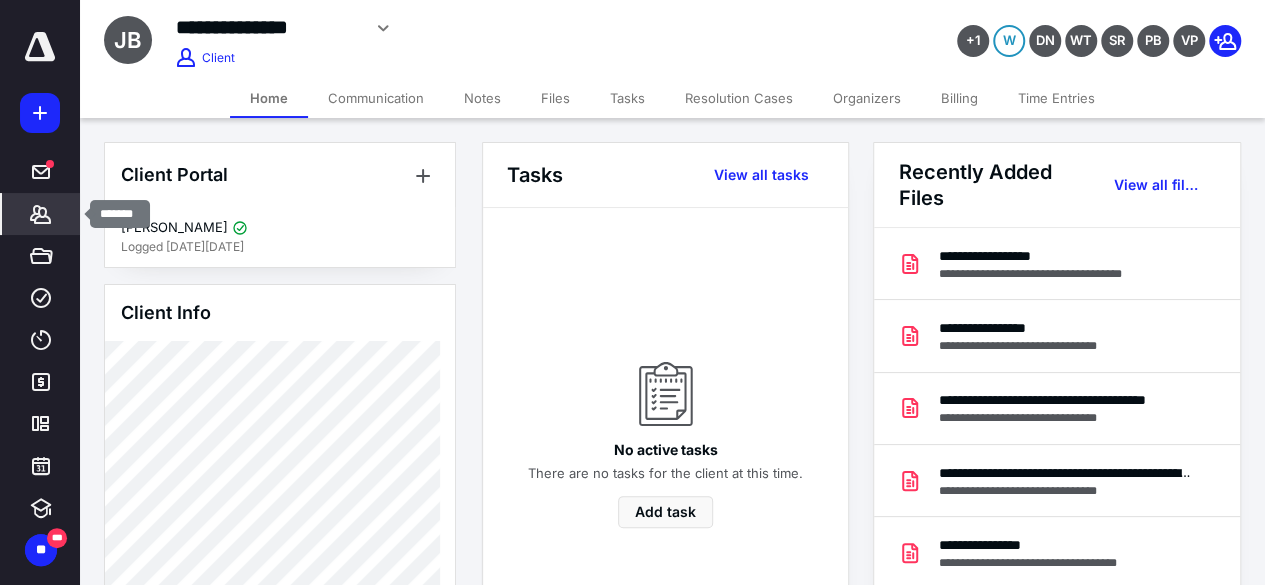 click on "*******" at bounding box center [41, 214] 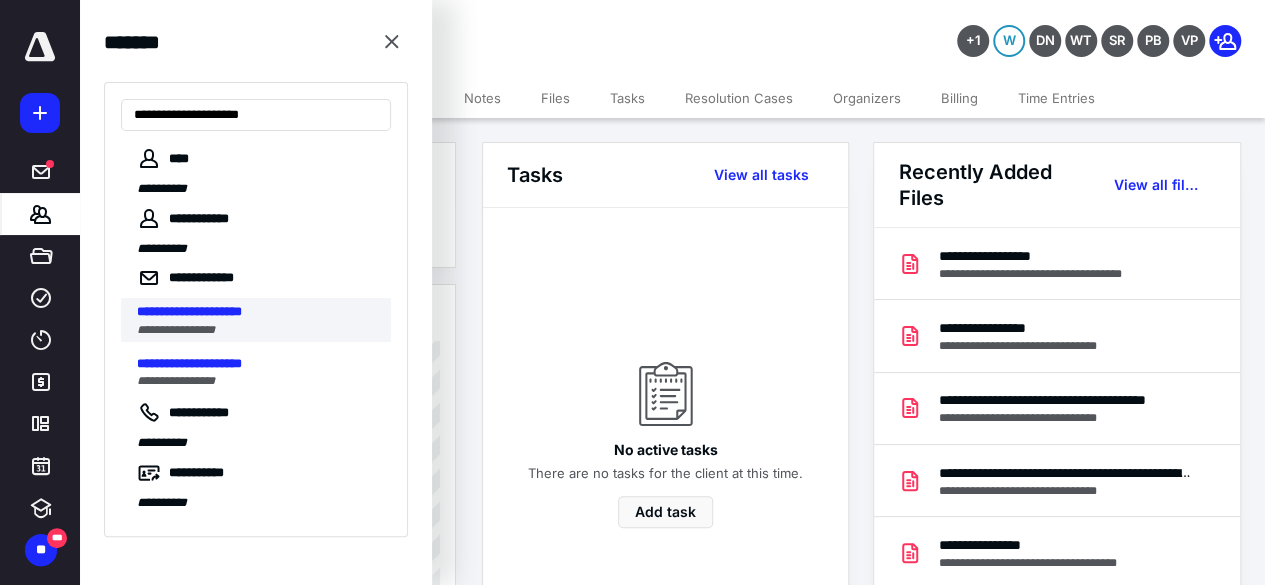 type on "**********" 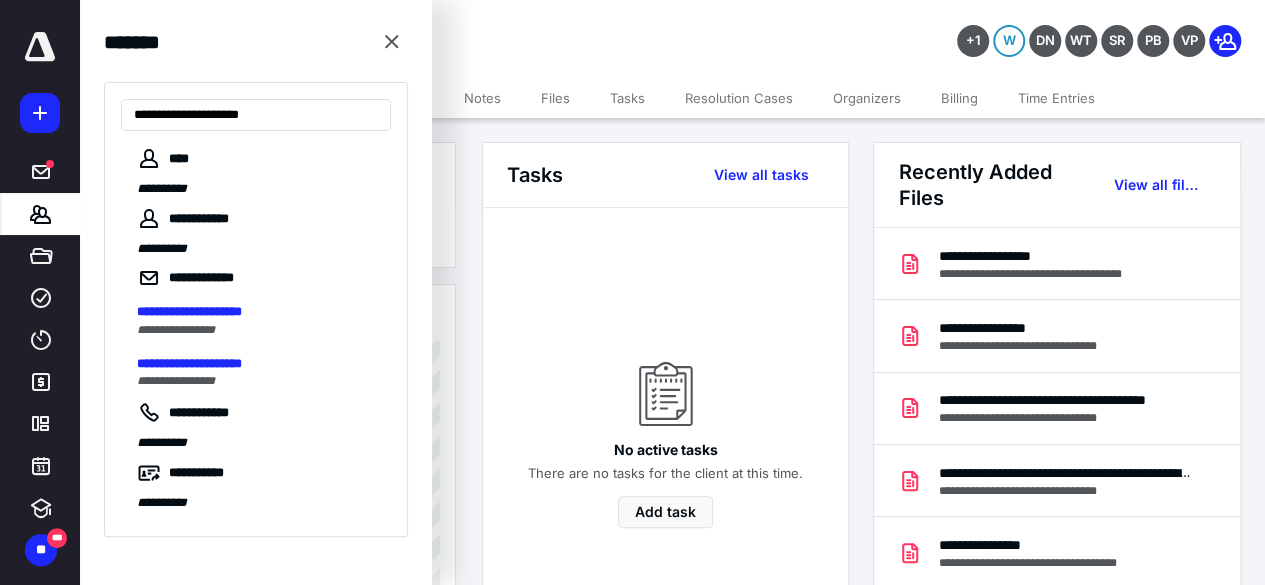 click on "**********" at bounding box center (176, 330) 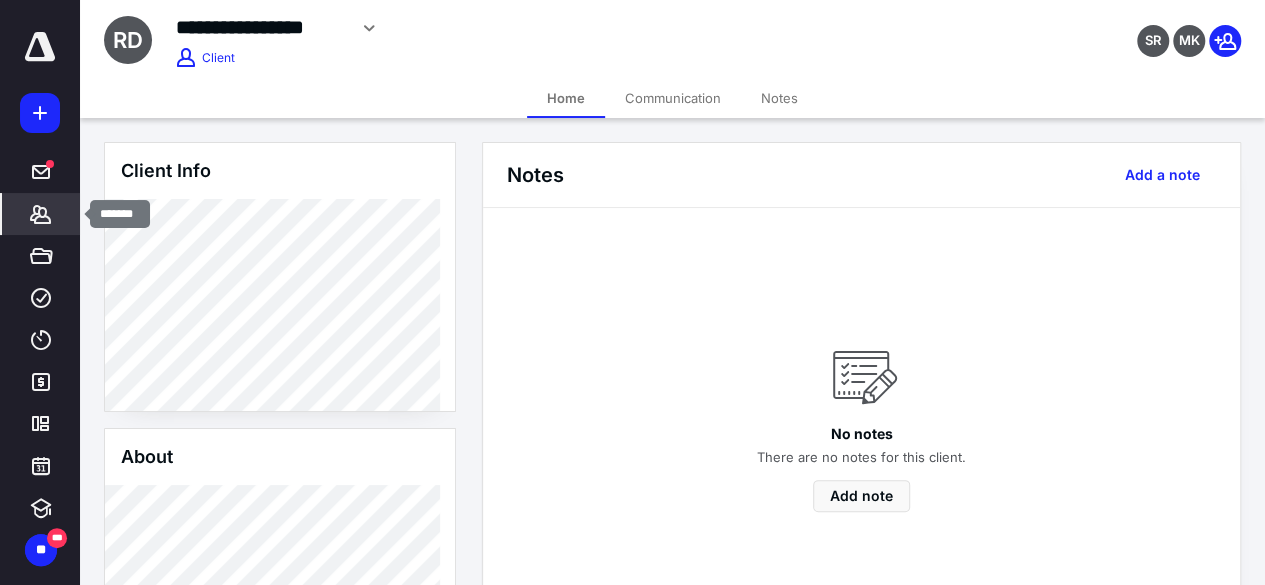 click on "*******" at bounding box center [41, 214] 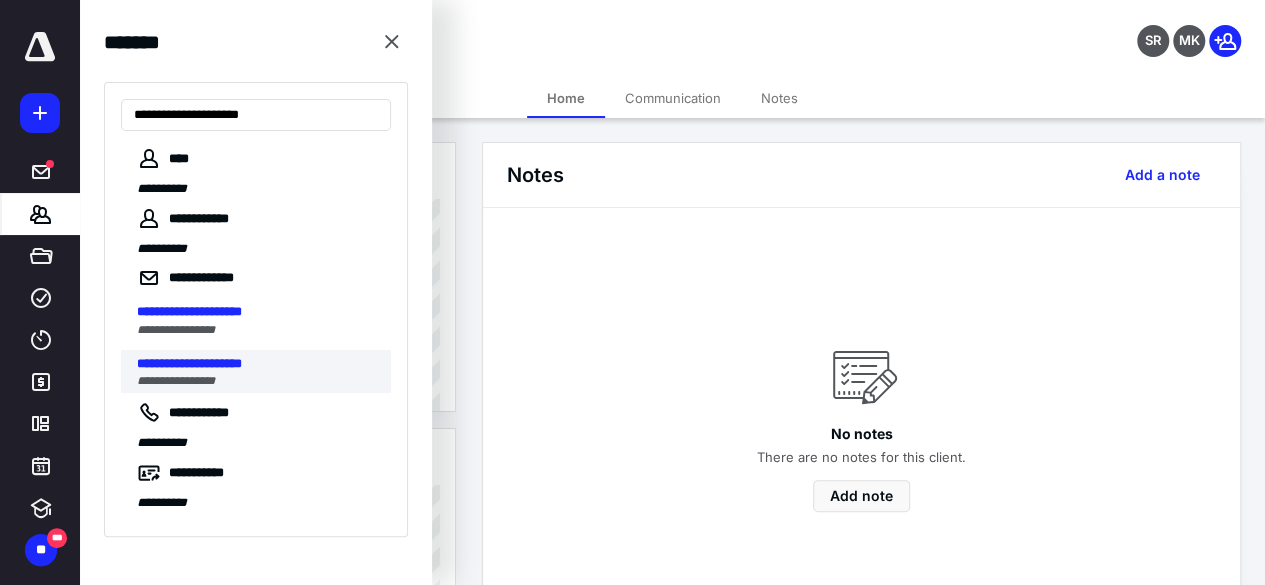 type on "**********" 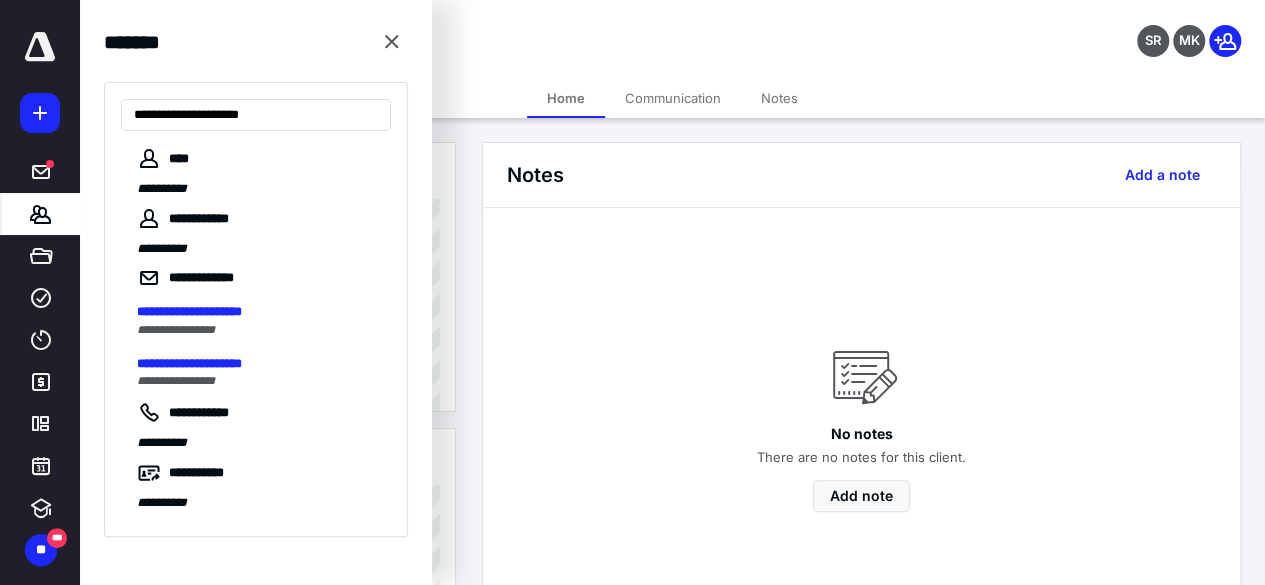 drag, startPoint x: 220, startPoint y: 373, endPoint x: 210, endPoint y: 414, distance: 42.201897 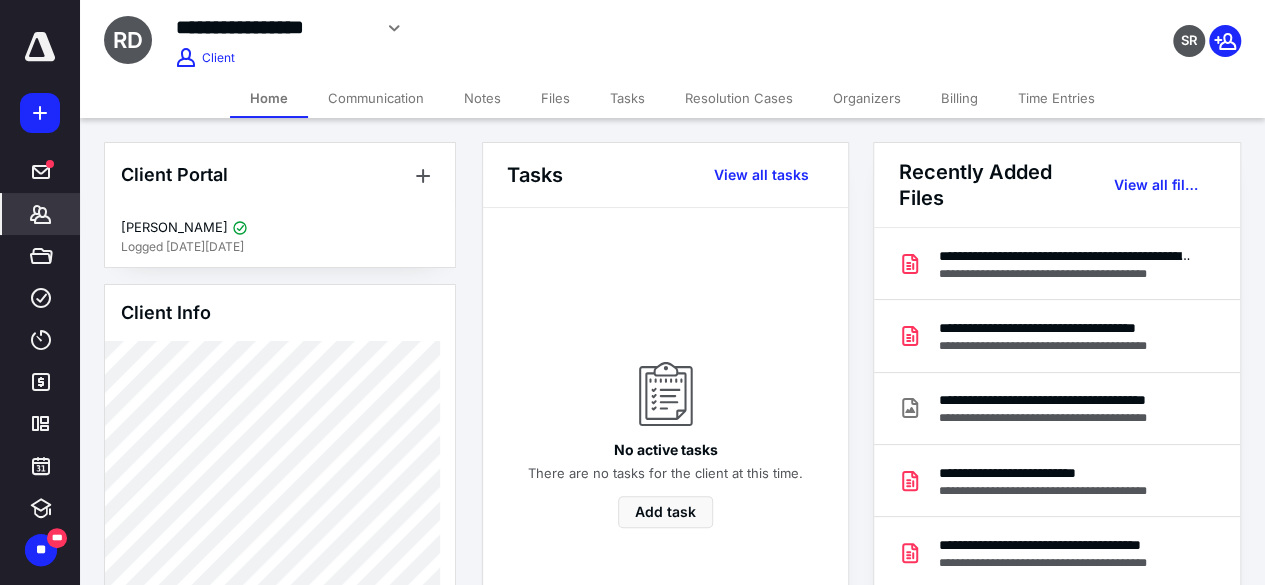 click on "Files" at bounding box center (555, 98) 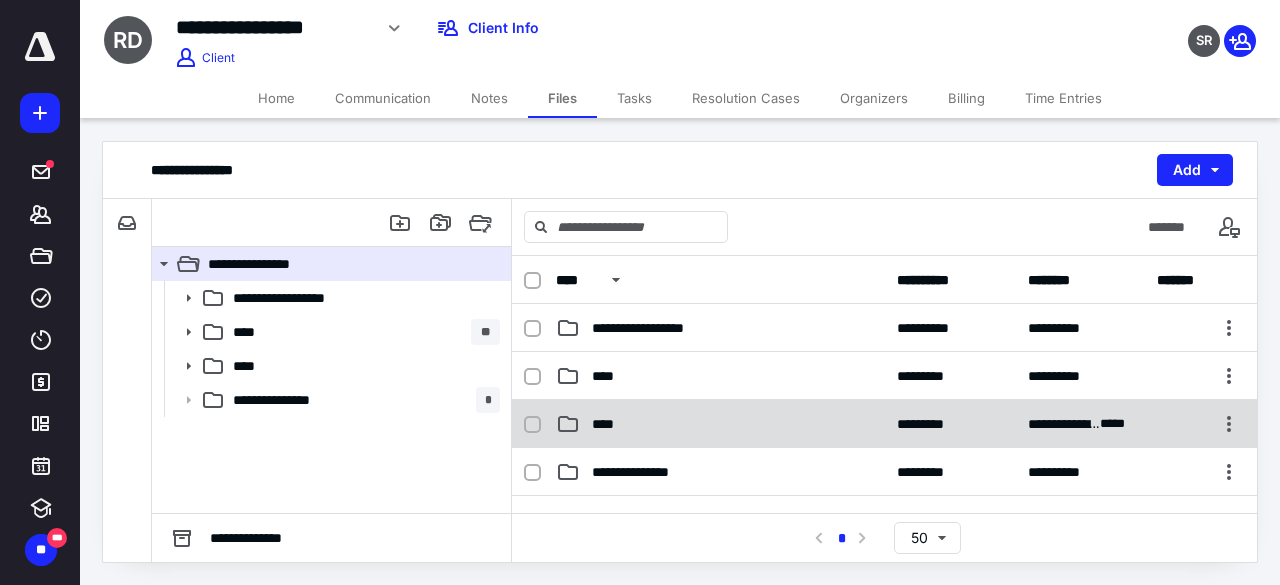 click on "****" at bounding box center [720, 424] 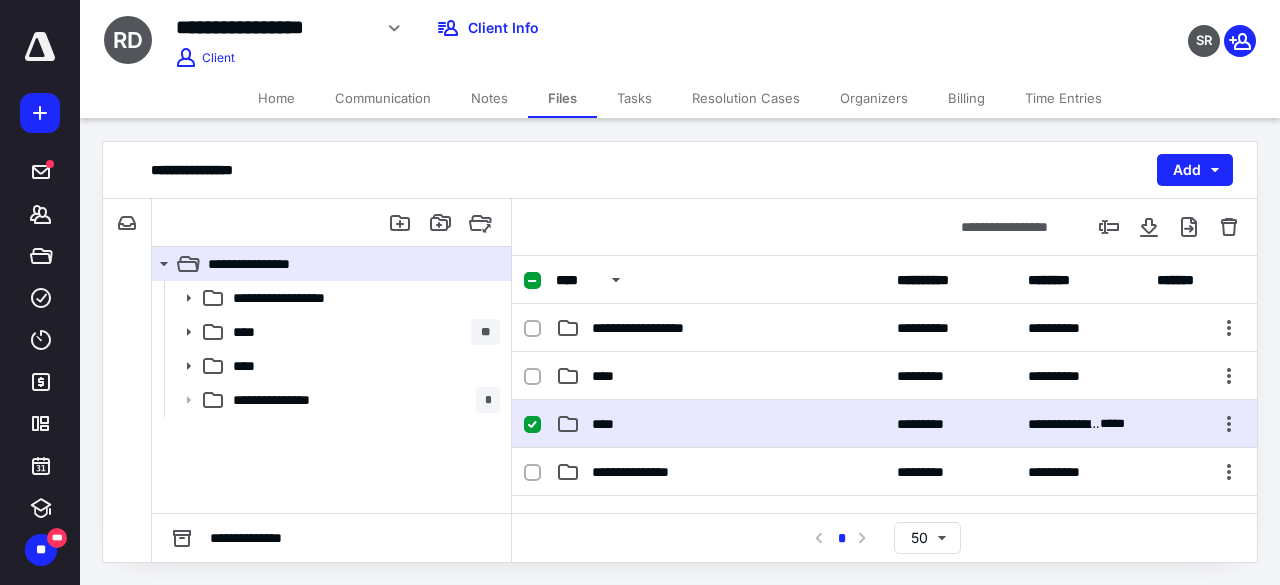 click on "****" at bounding box center (720, 424) 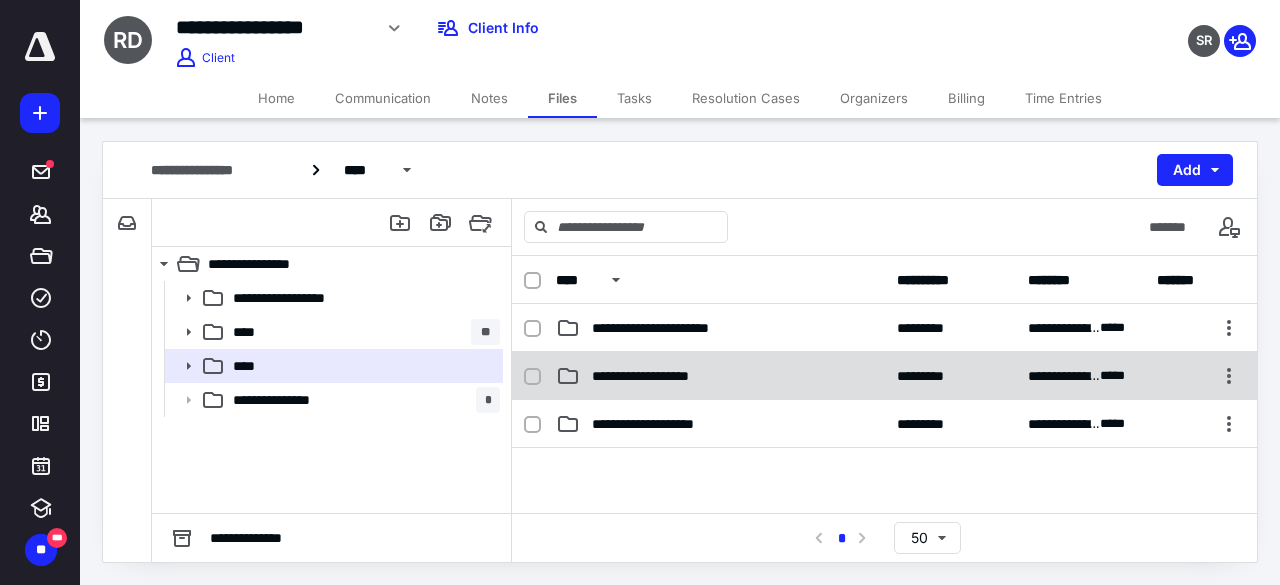 click on "**********" at bounding box center [679, 376] 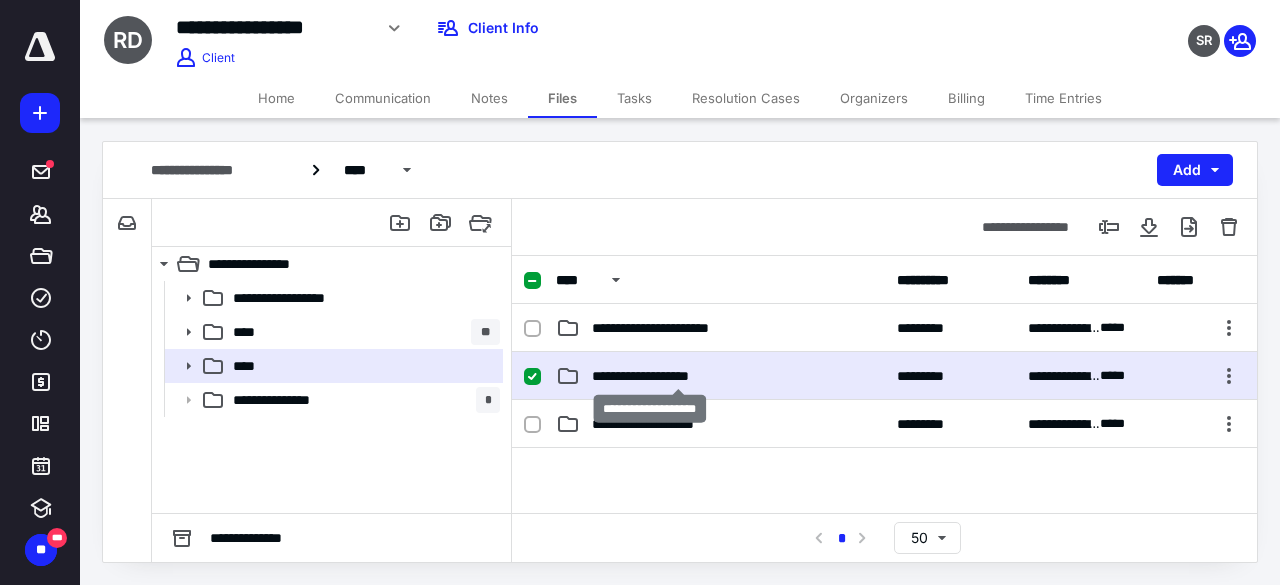 click on "**********" at bounding box center [679, 376] 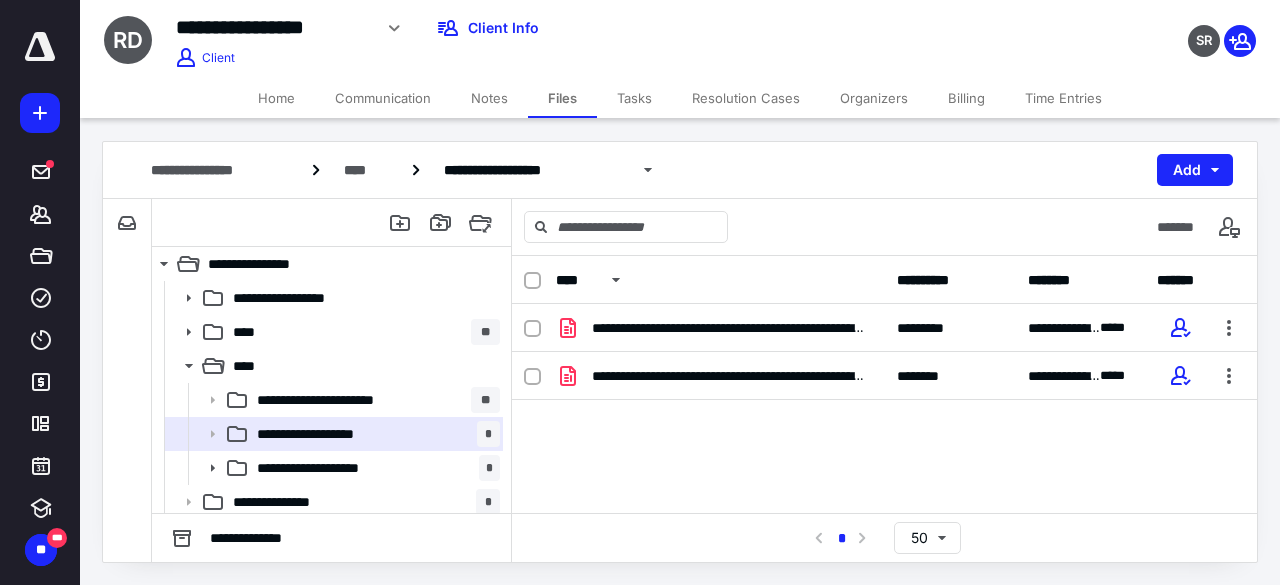 click on "Home" at bounding box center [276, 98] 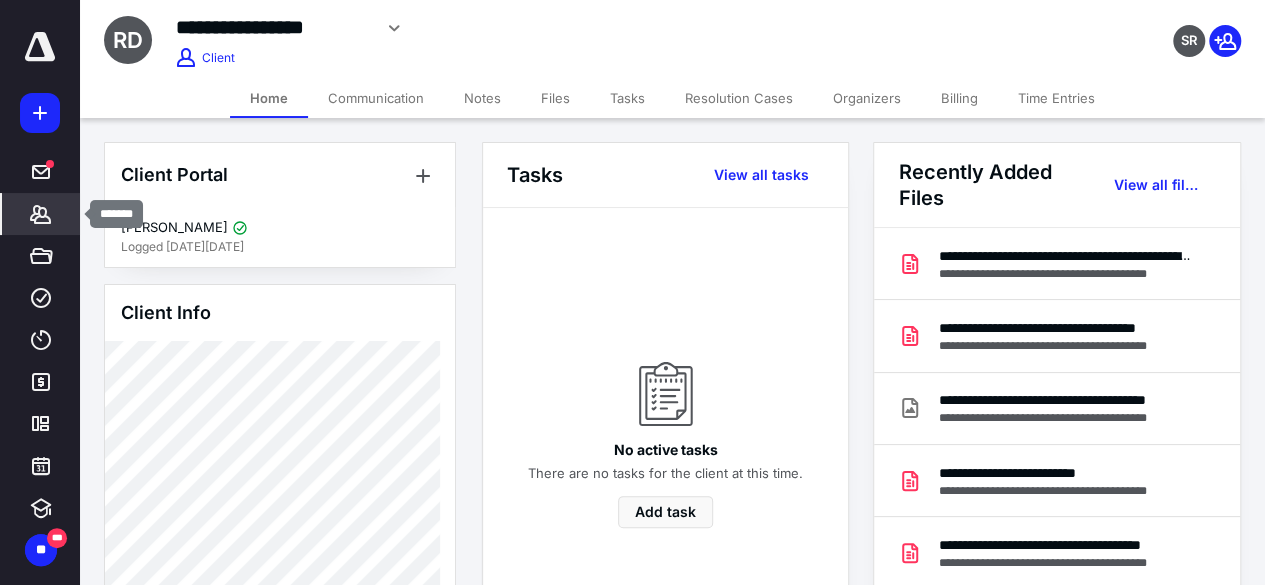drag, startPoint x: 33, startPoint y: 213, endPoint x: 47, endPoint y: 209, distance: 14.56022 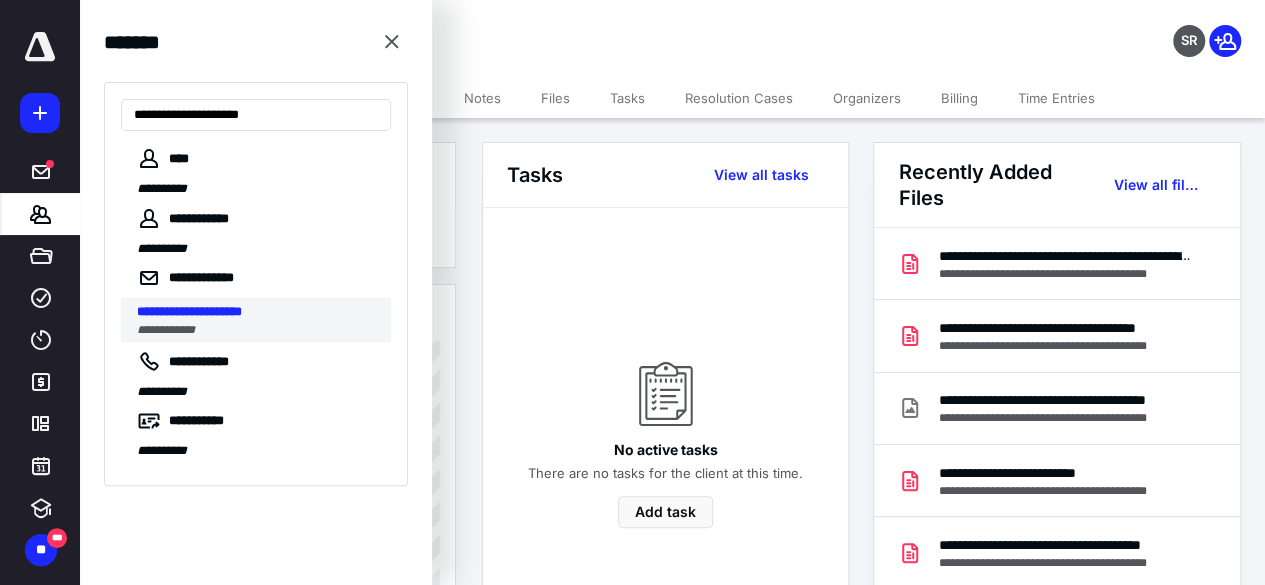 type on "**********" 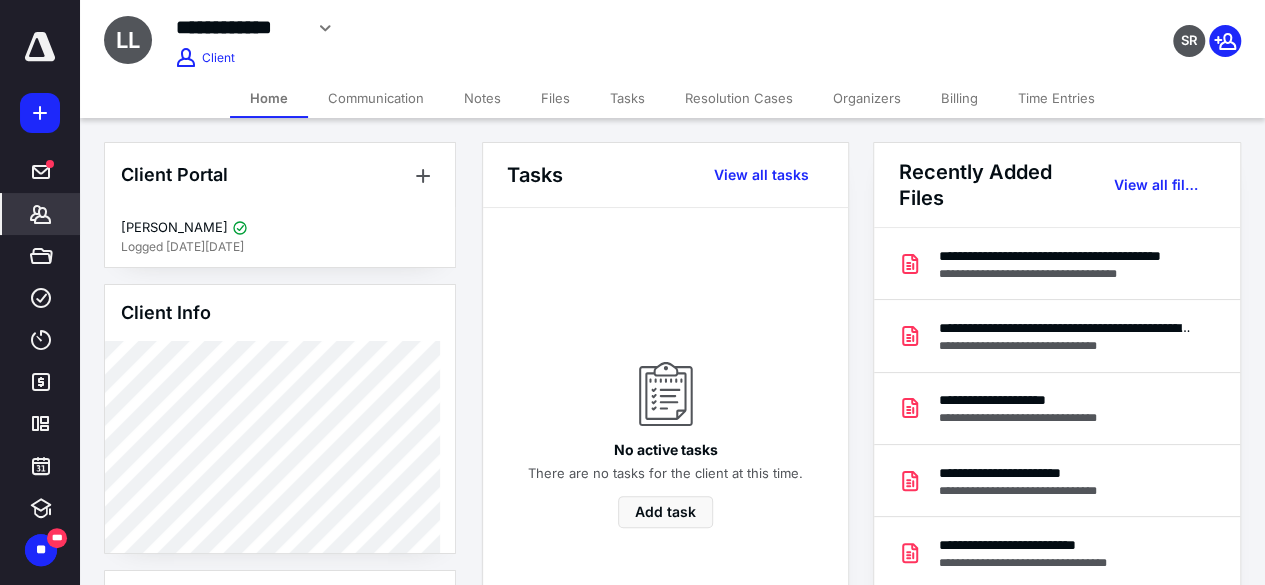 click on "Files" at bounding box center [555, 98] 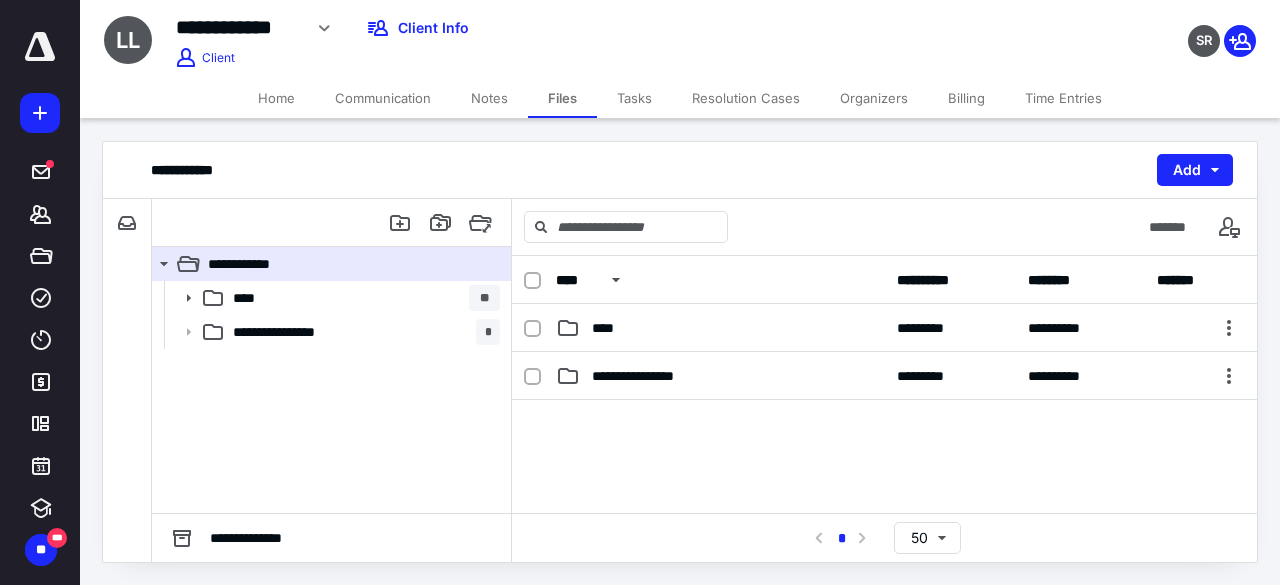 click on "Home" at bounding box center [276, 98] 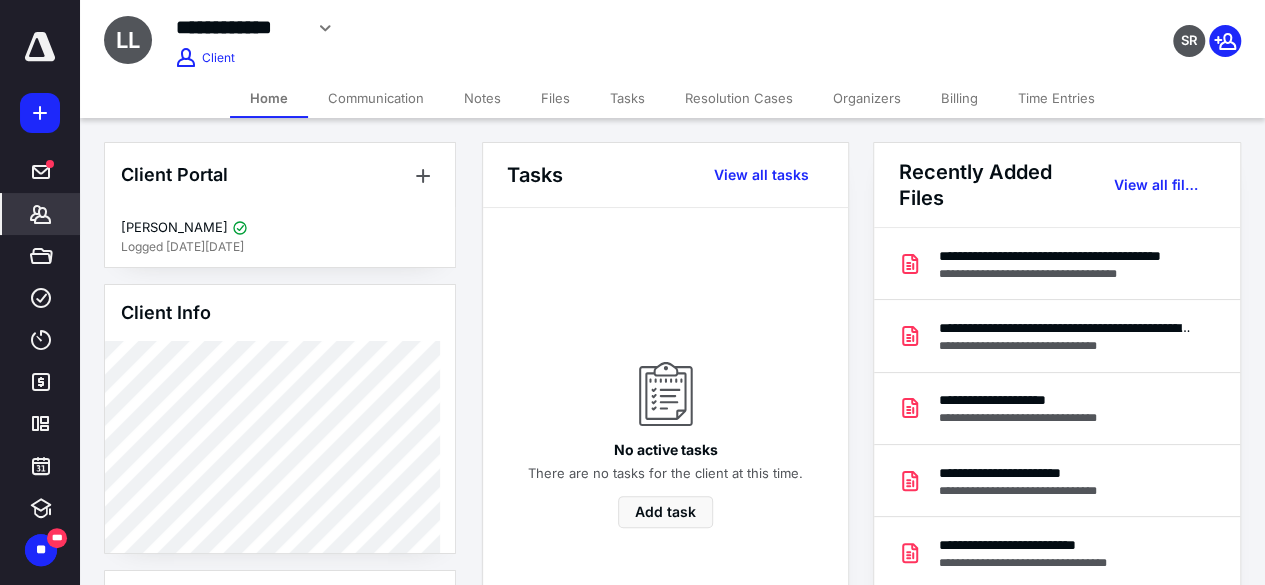 click on "*******" at bounding box center (41, 214) 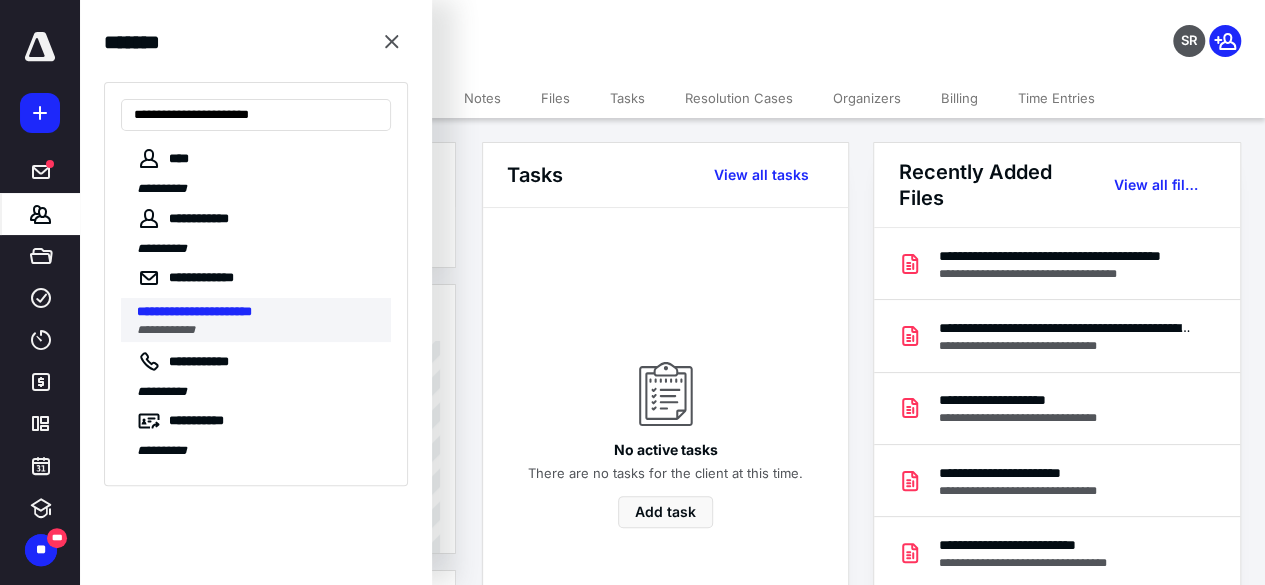 type on "**********" 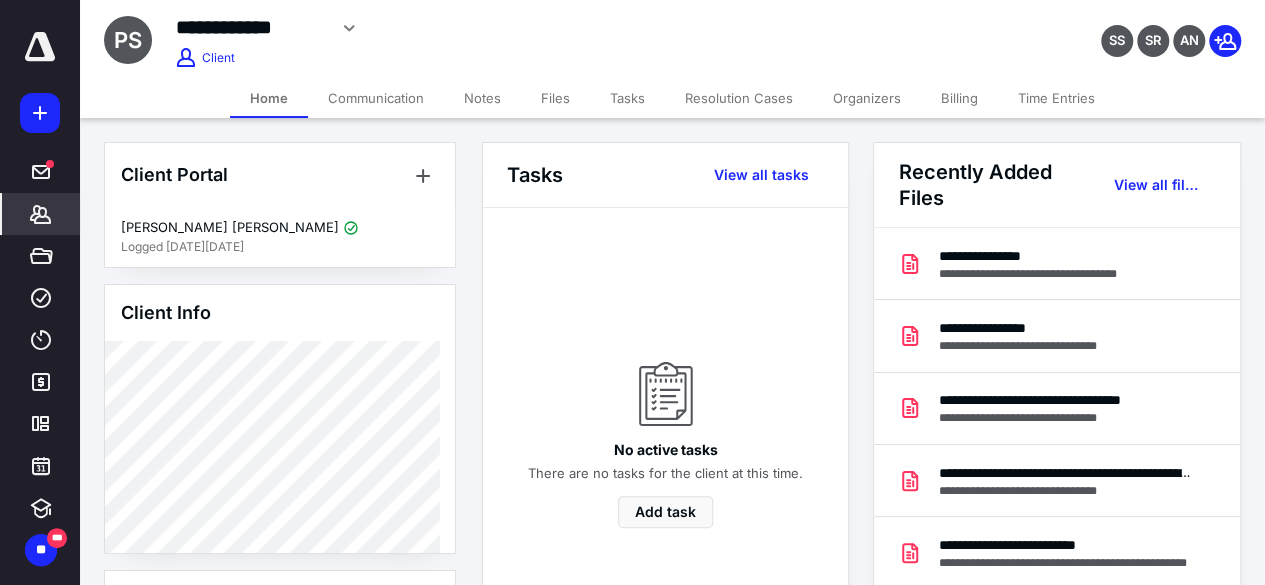 click on "Files" at bounding box center [555, 98] 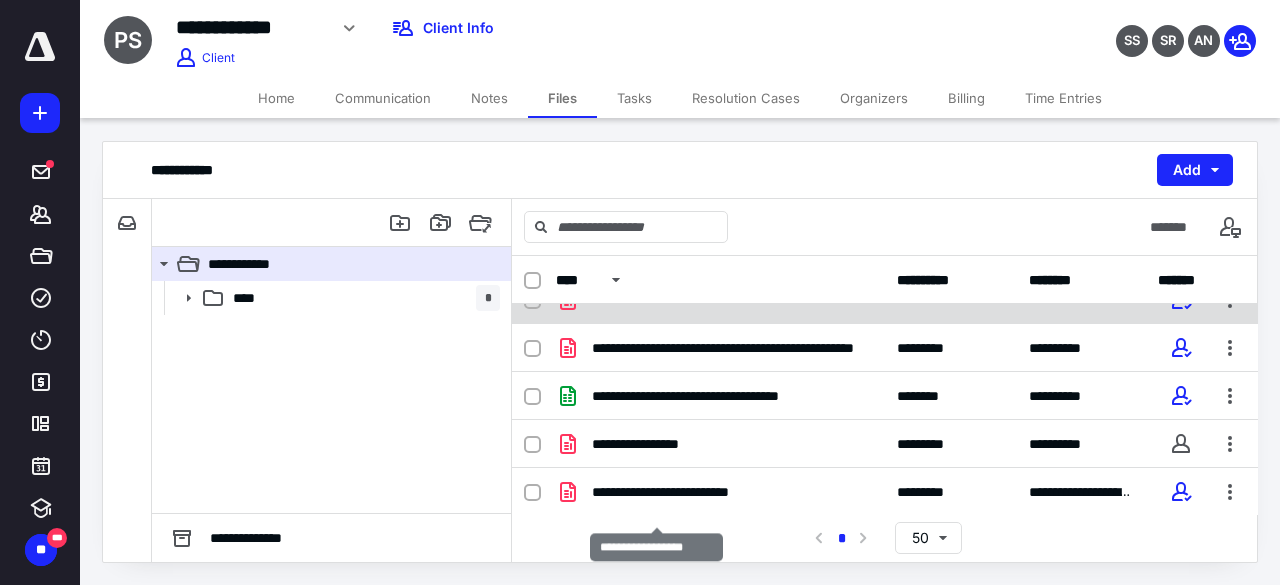 scroll, scrollTop: 0, scrollLeft: 0, axis: both 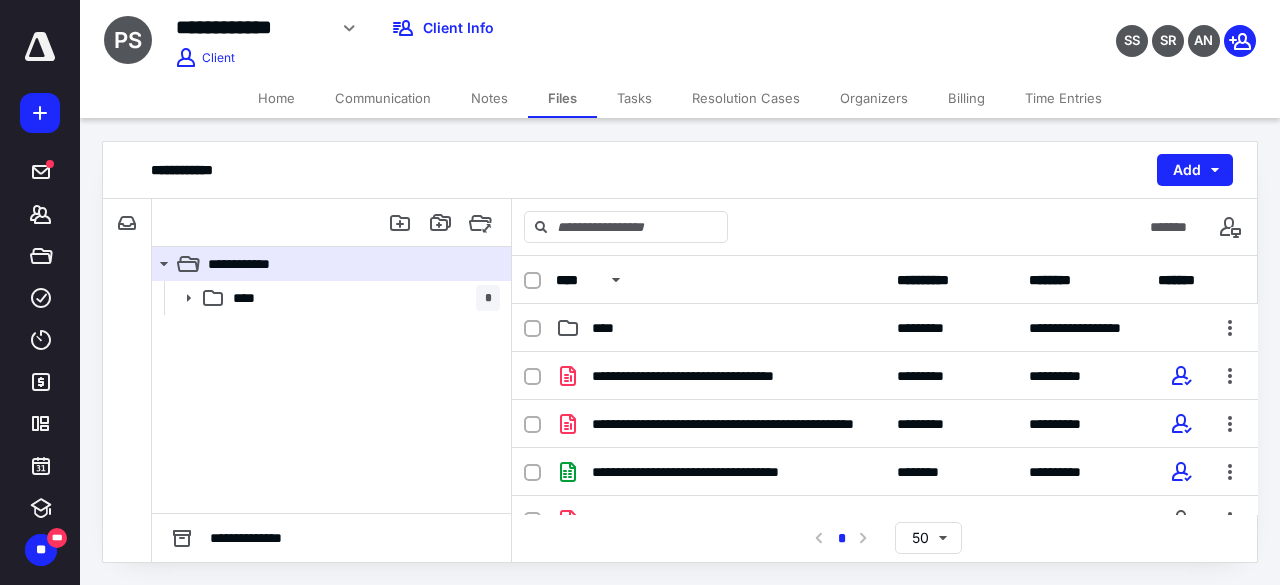 click on "Home" at bounding box center [276, 98] 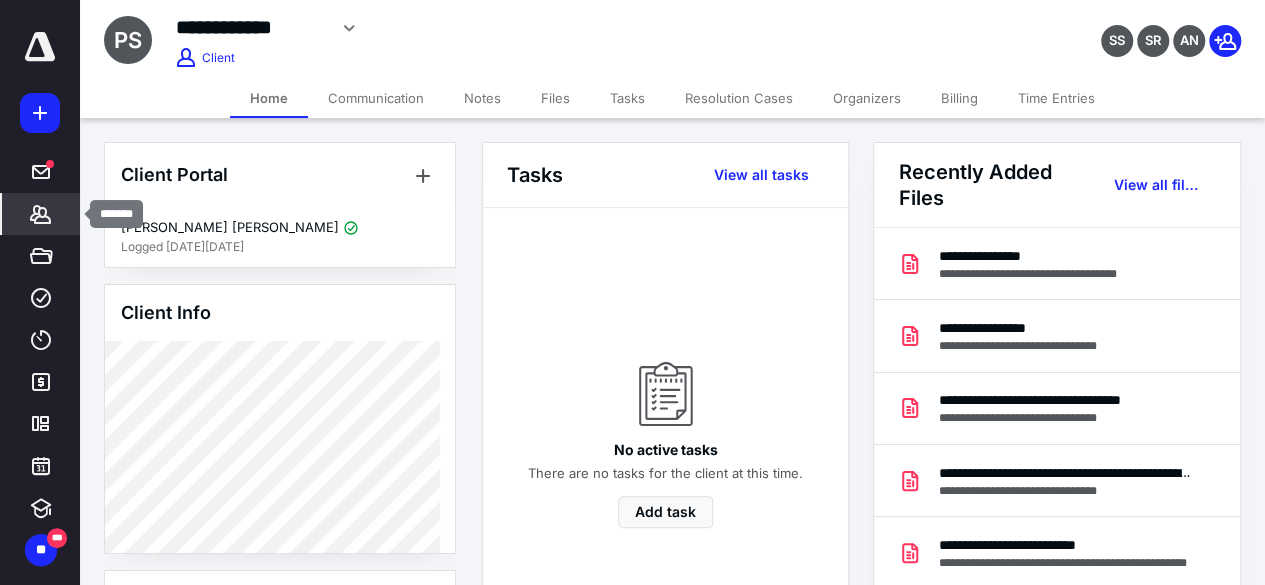 click 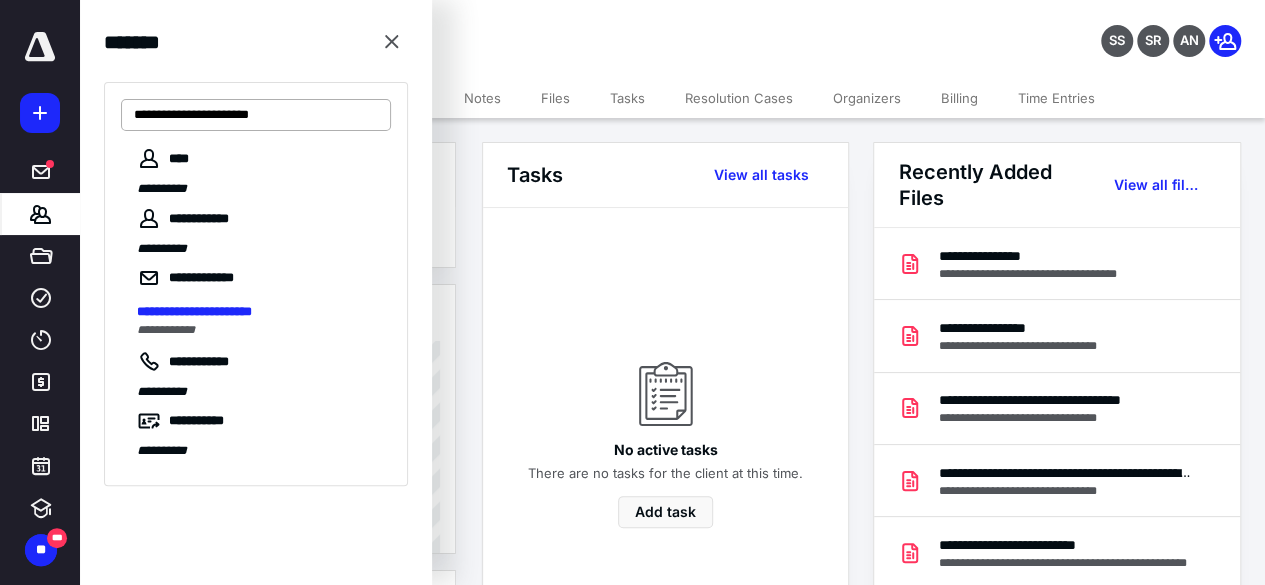click on "**********" at bounding box center (256, 115) 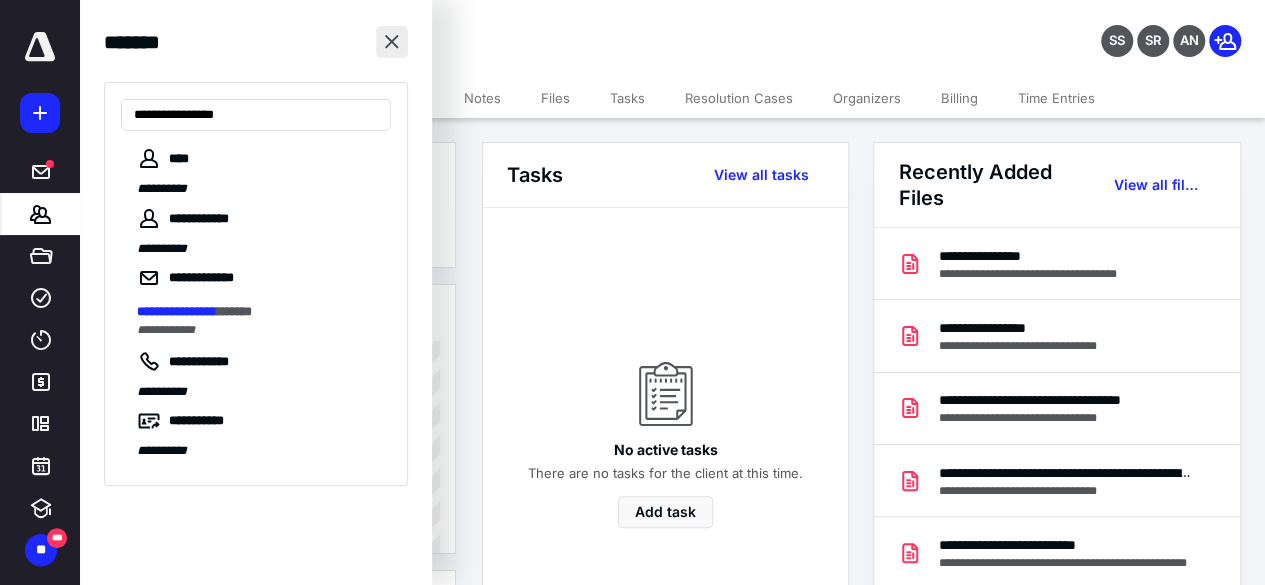 type on "**********" 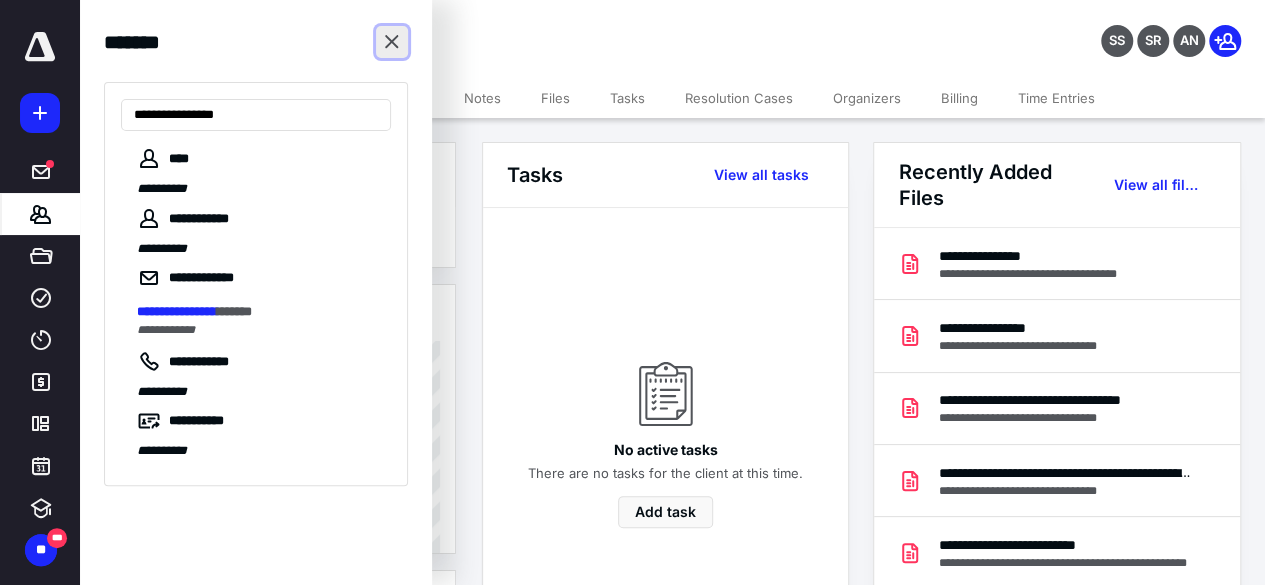 click at bounding box center (392, 42) 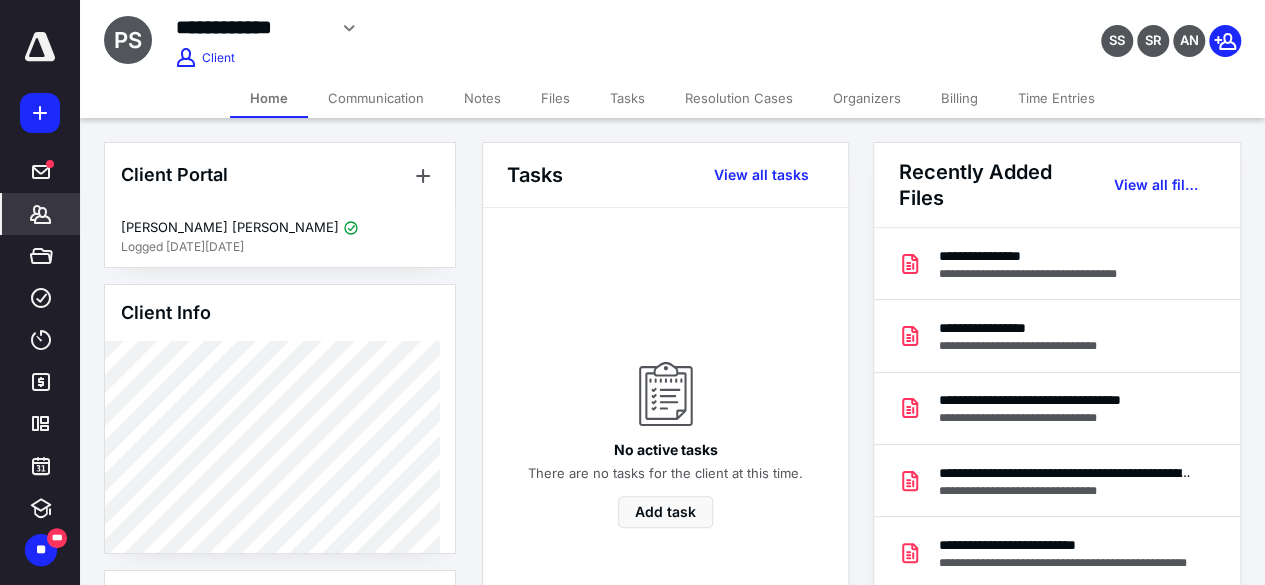 click on "*******" at bounding box center [40, 214] 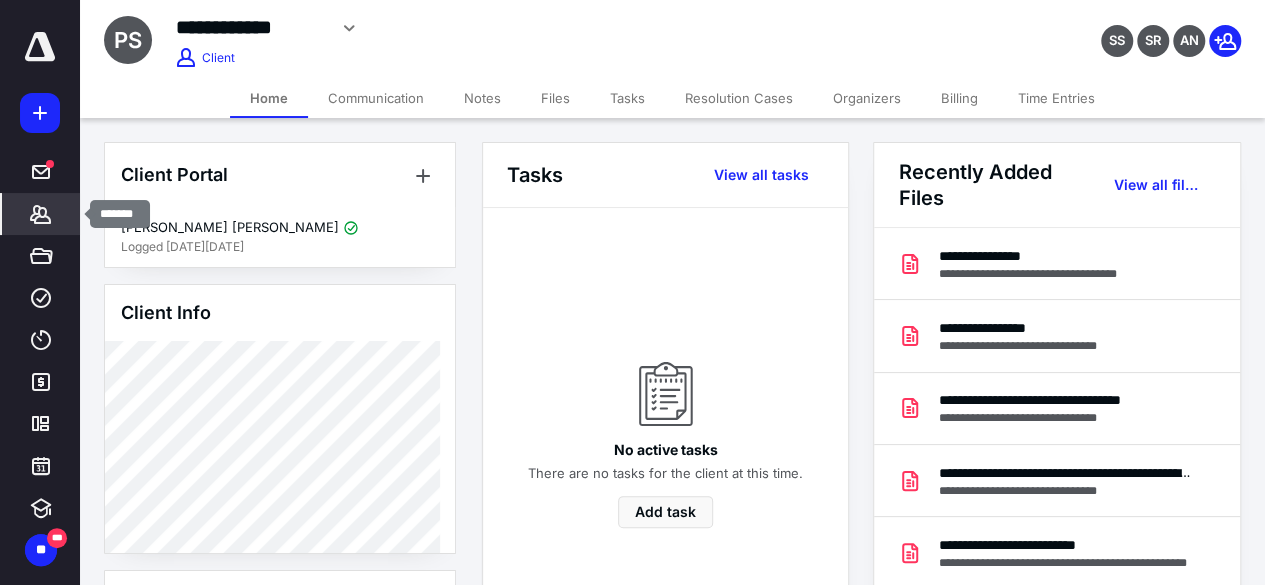 click on "*******" at bounding box center [41, 214] 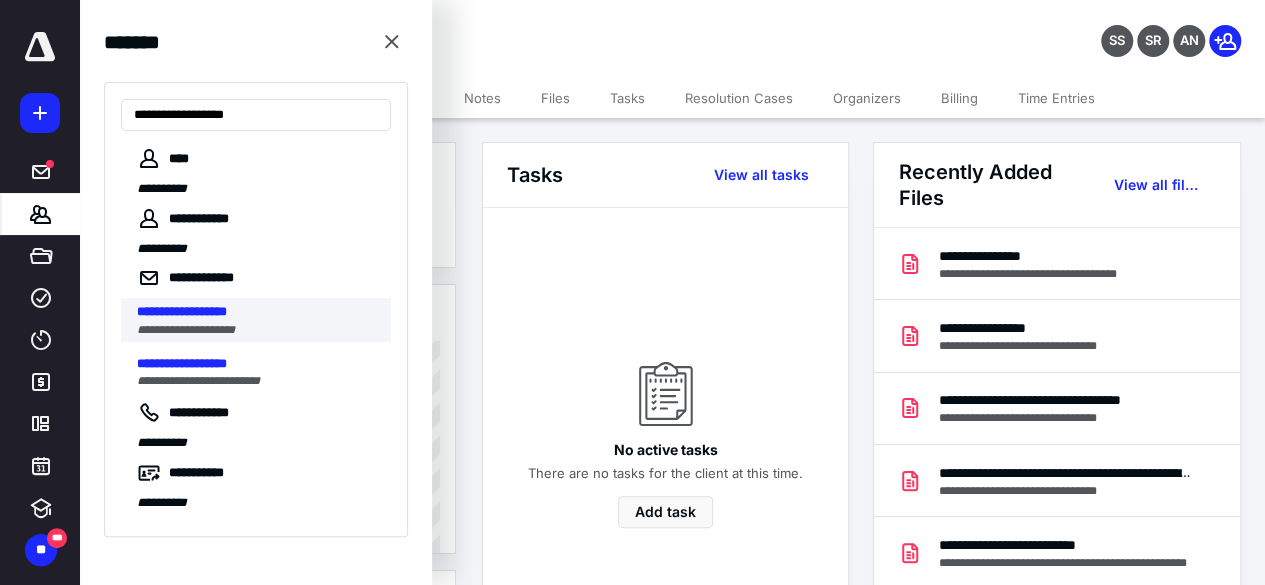 type on "**********" 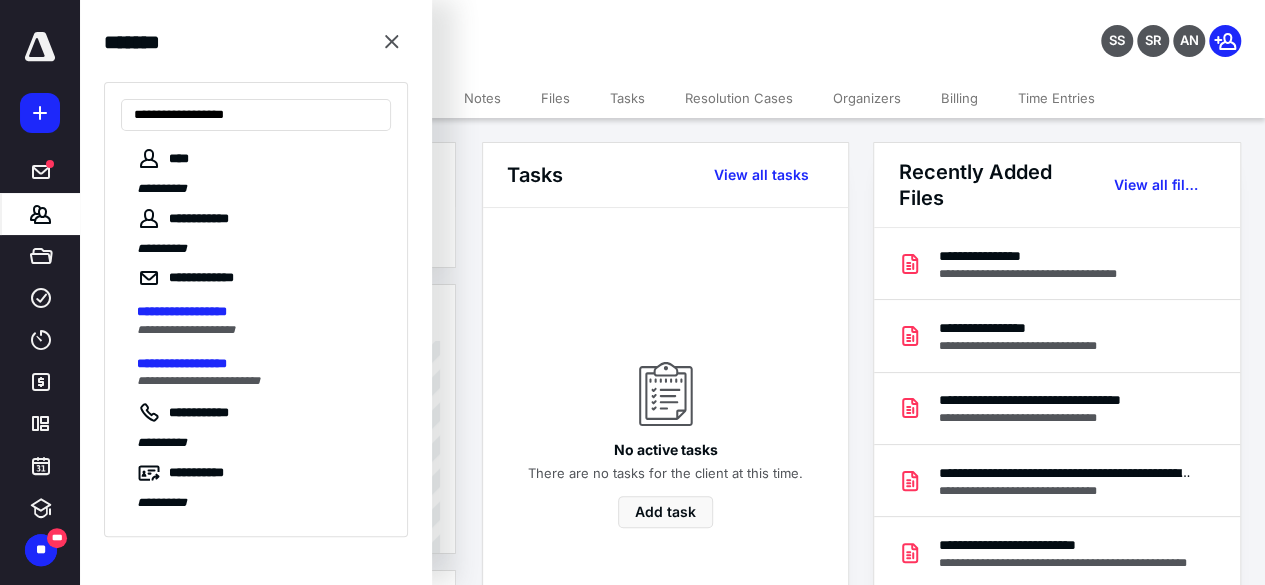 click on "**********" at bounding box center [258, 330] 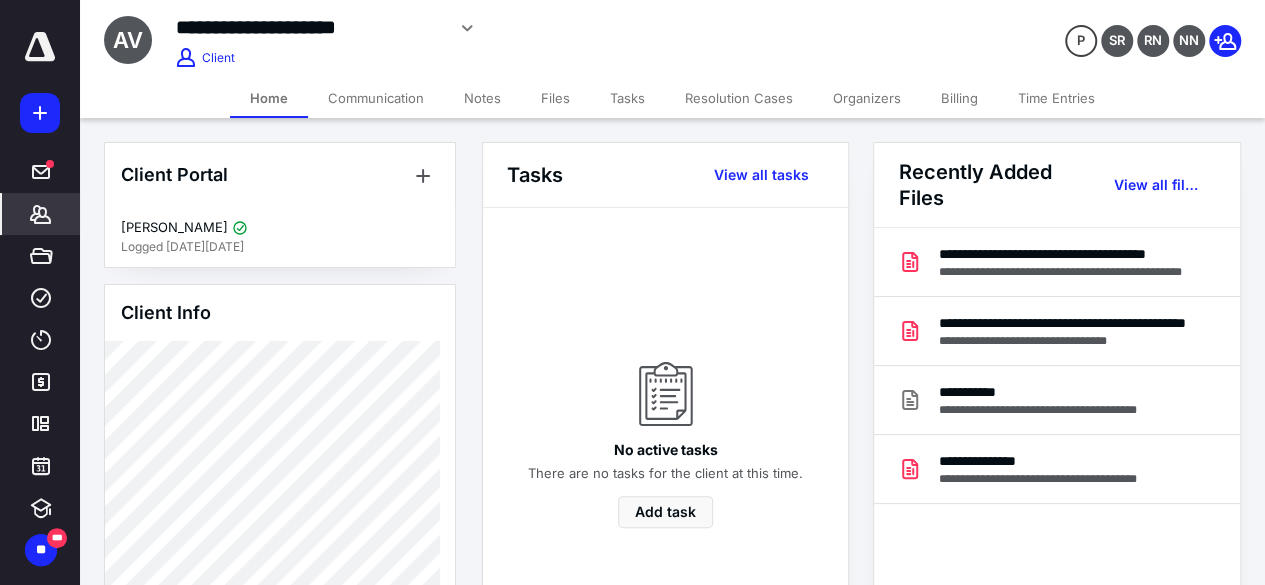 click on "Files" at bounding box center [555, 98] 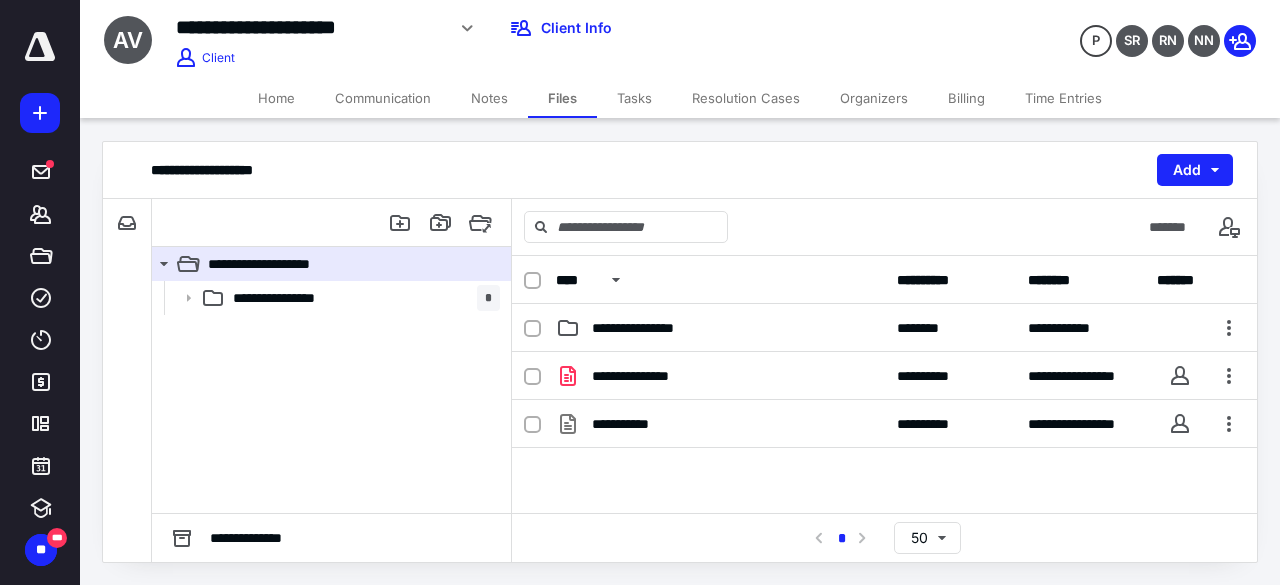 click on "Home" at bounding box center (276, 98) 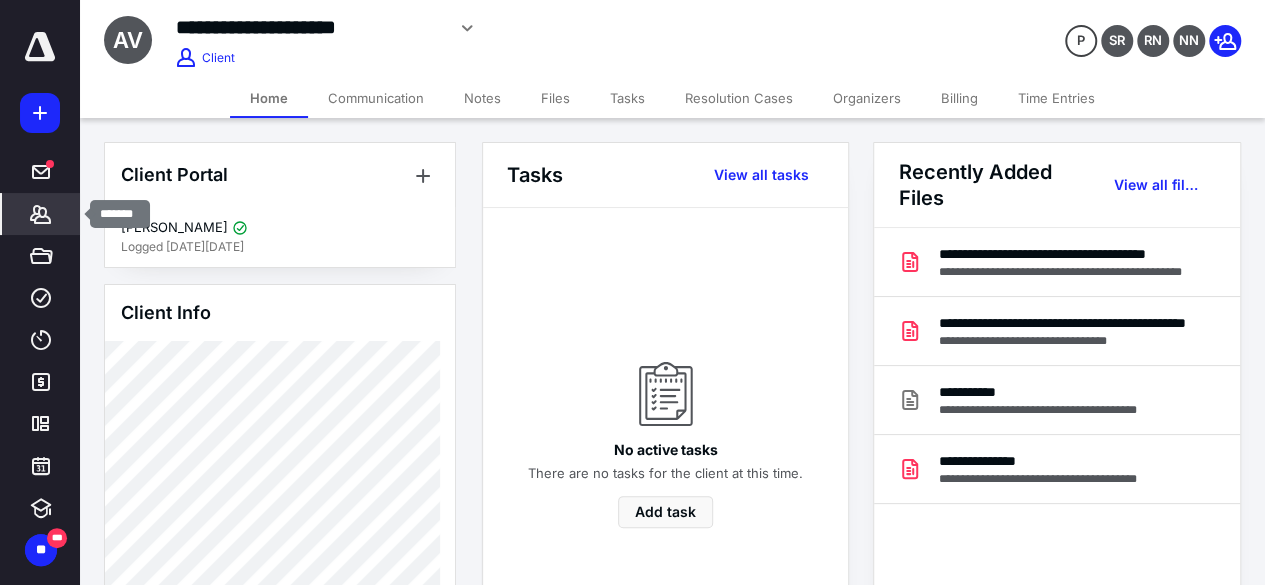 drag, startPoint x: 44, startPoint y: 215, endPoint x: 30, endPoint y: 216, distance: 14.035668 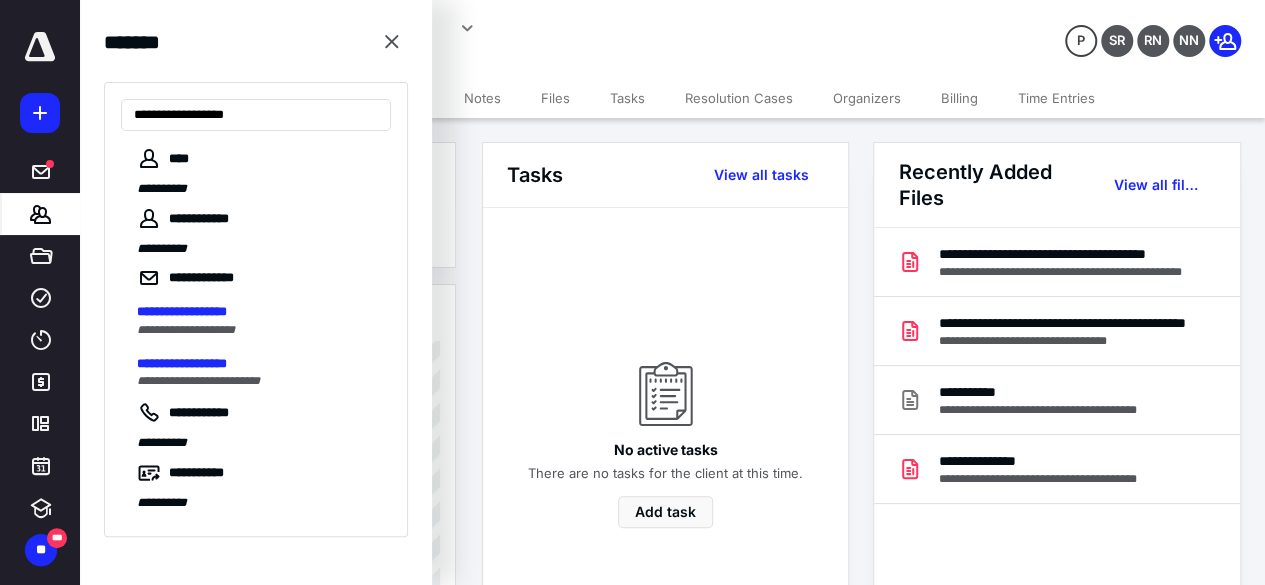 type on "**********" 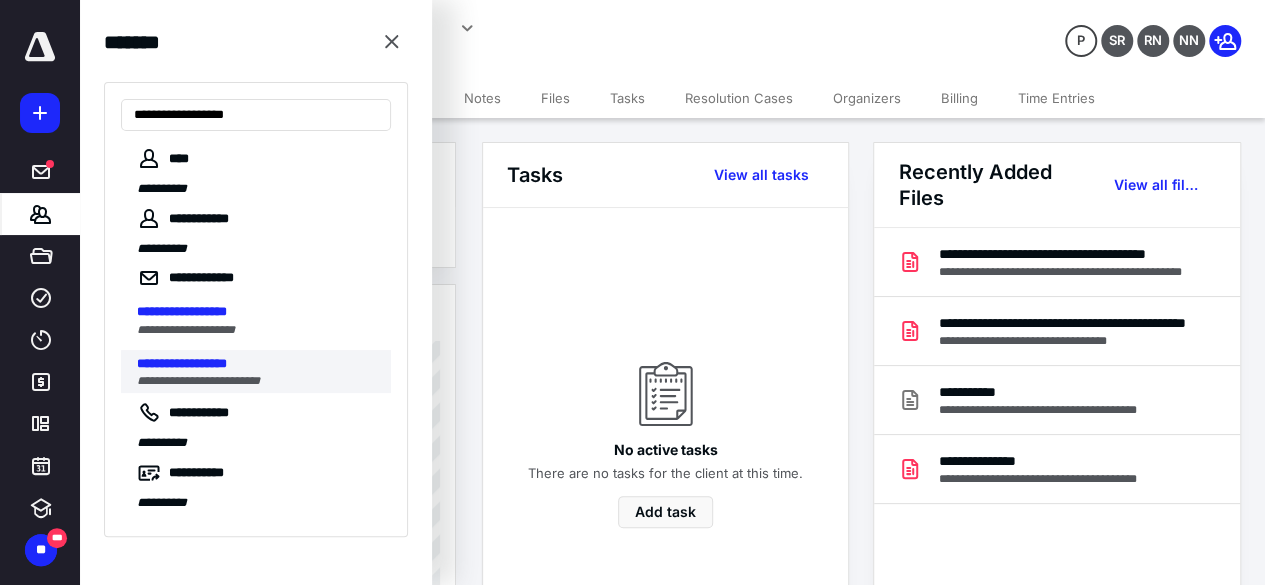 click on "**********" at bounding box center [182, 363] 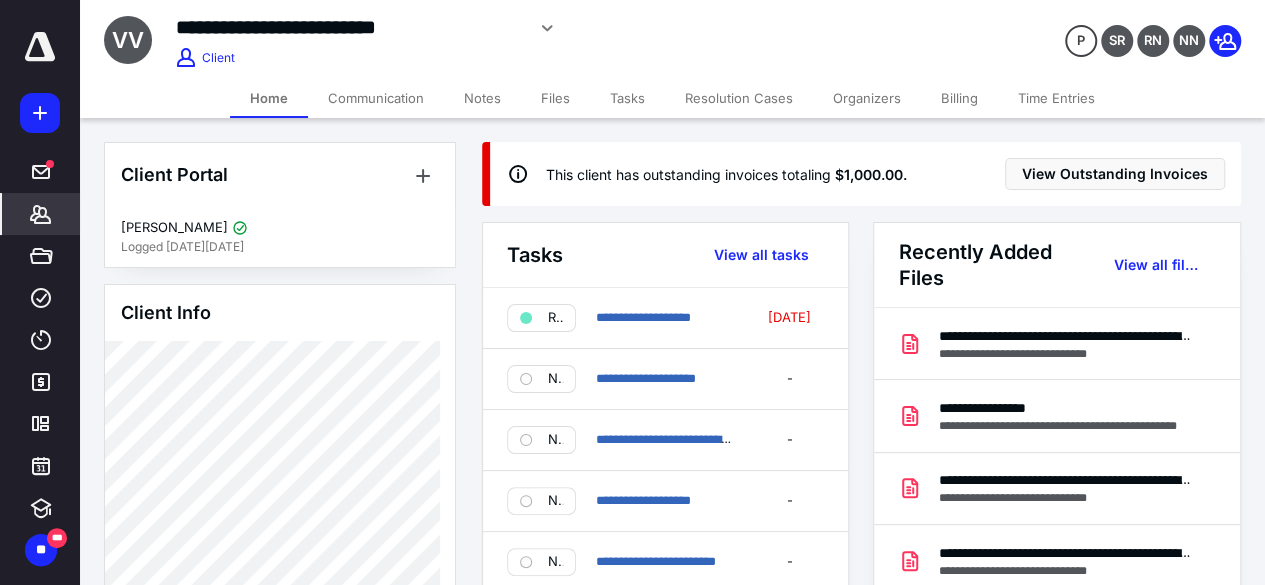 click on "Files" at bounding box center [555, 98] 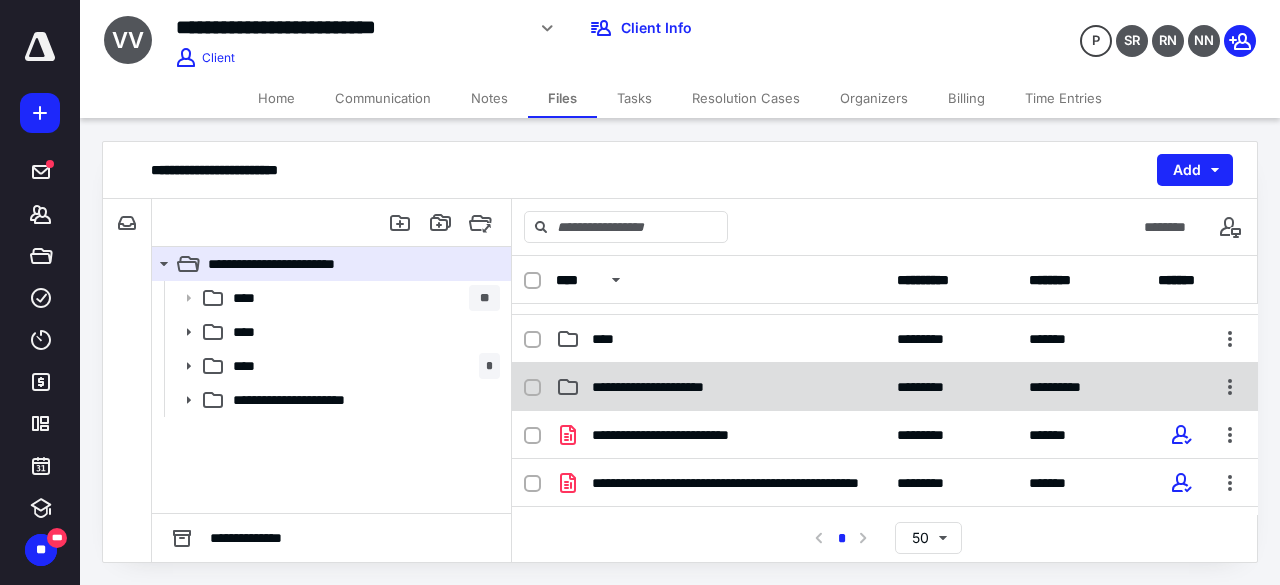 scroll, scrollTop: 0, scrollLeft: 0, axis: both 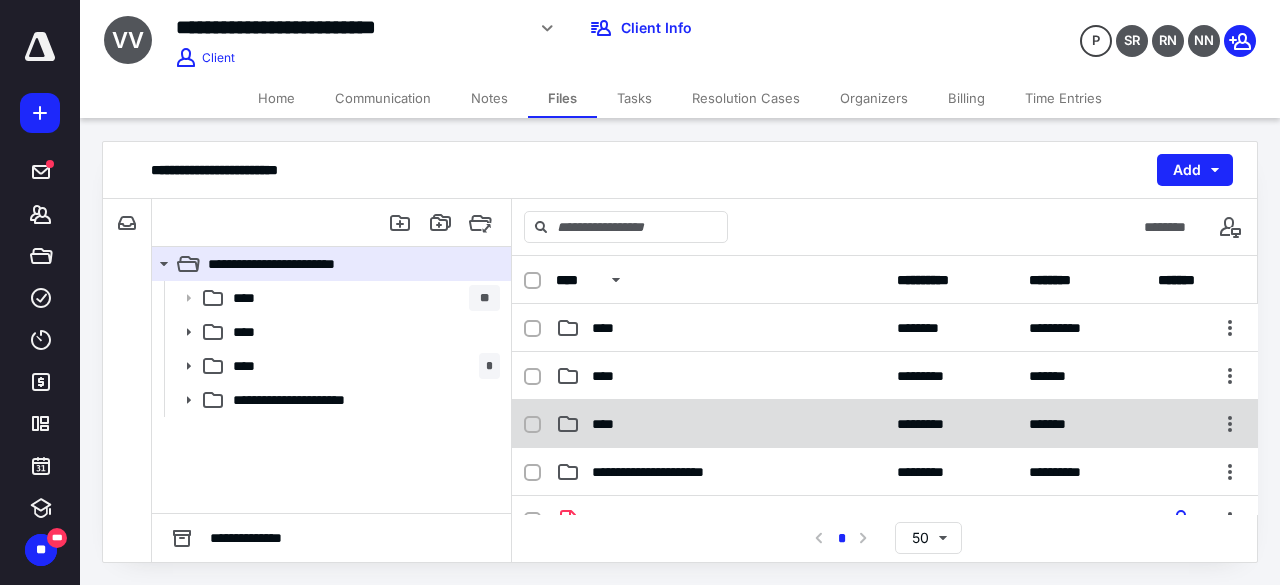 click on "****" at bounding box center (720, 424) 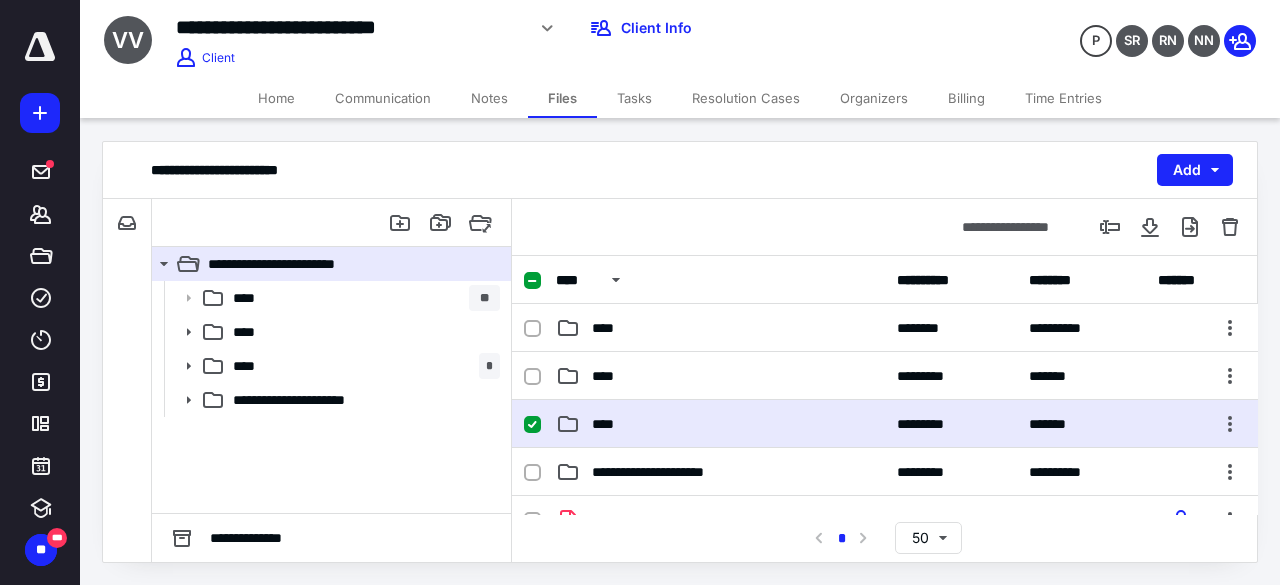 click on "****" at bounding box center [720, 424] 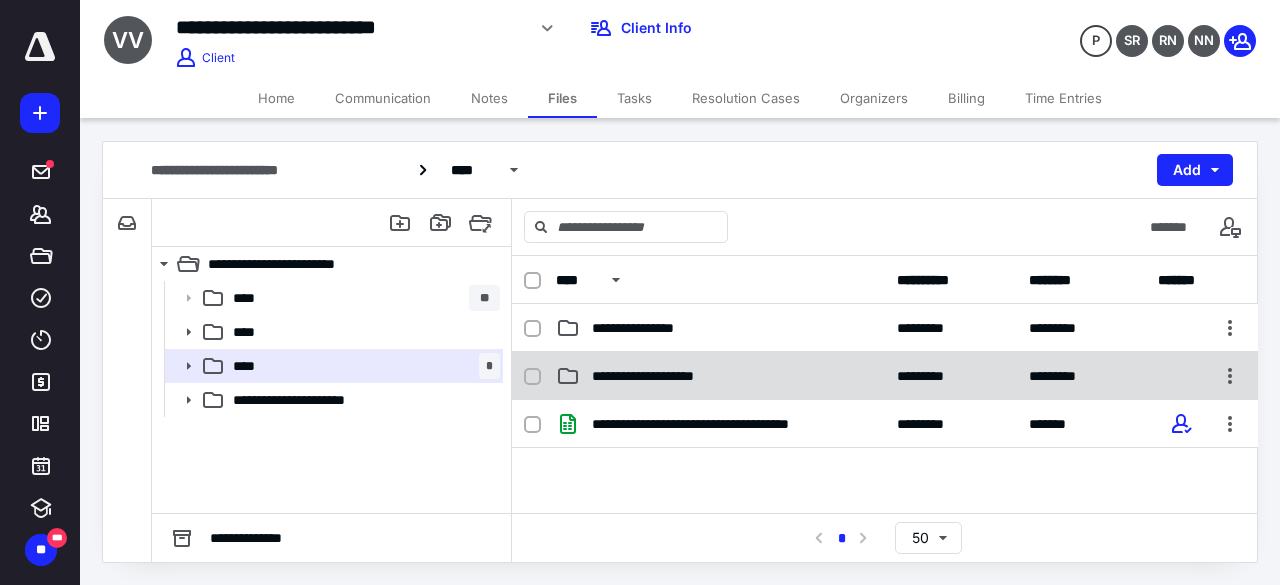 click on "**********" at bounding box center (720, 376) 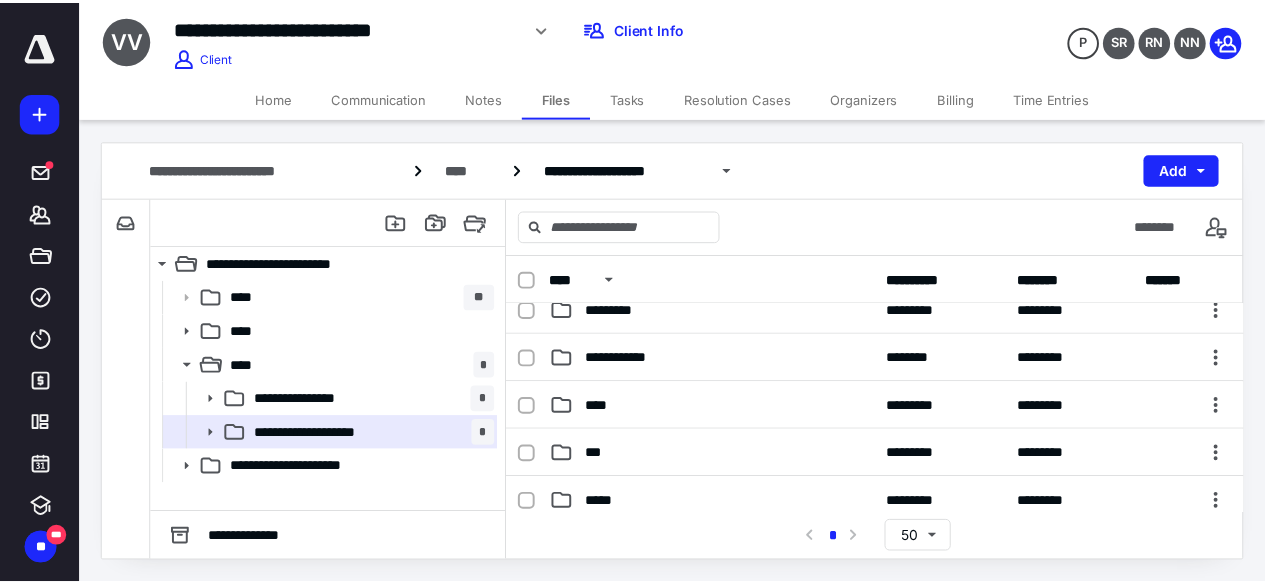 scroll, scrollTop: 0, scrollLeft: 0, axis: both 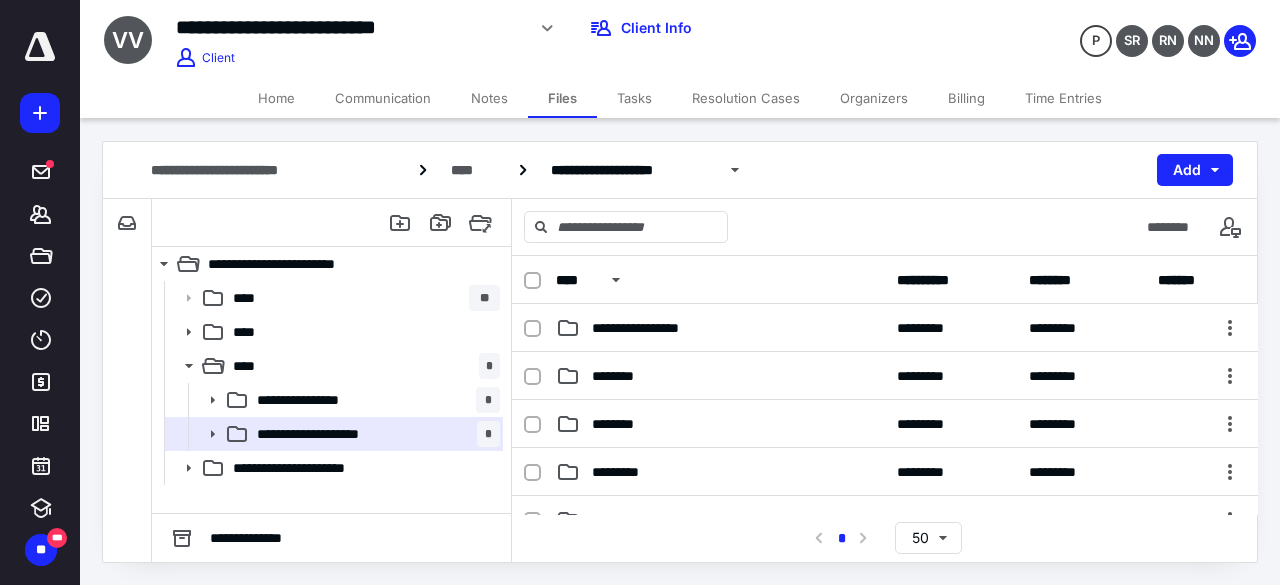 click on "Home" at bounding box center (276, 98) 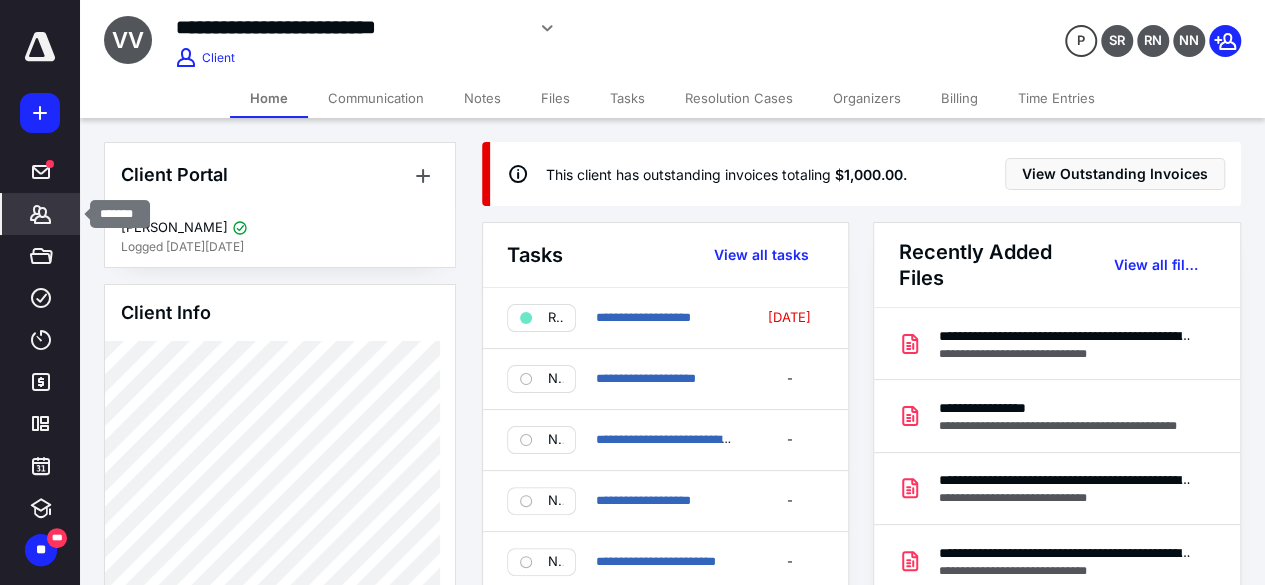 click 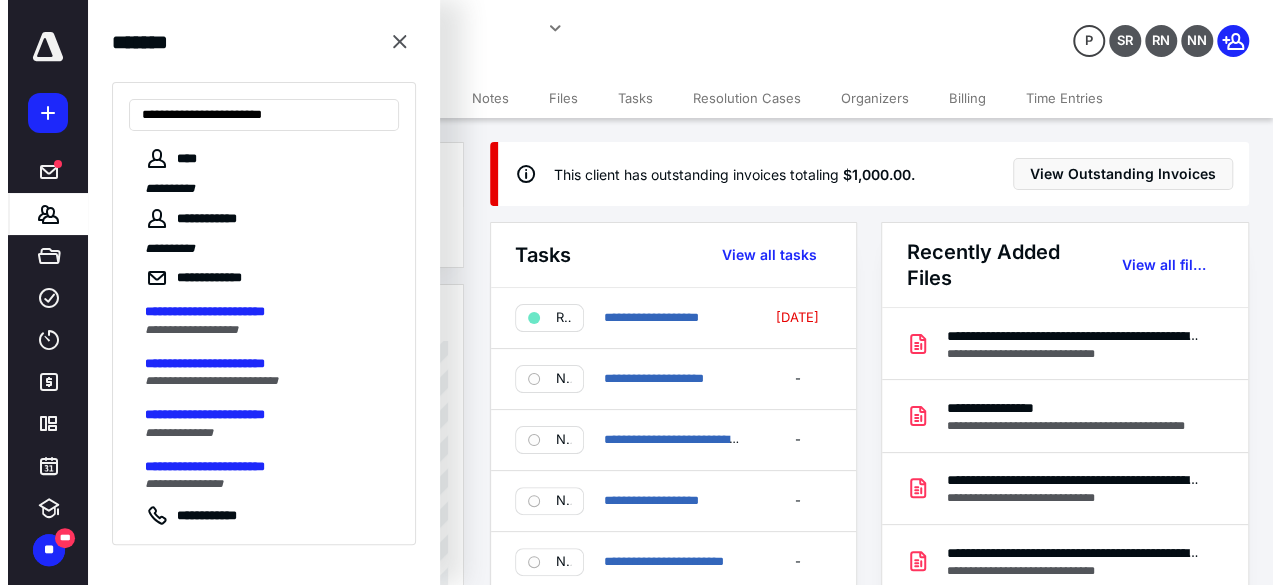 scroll, scrollTop: 94, scrollLeft: 0, axis: vertical 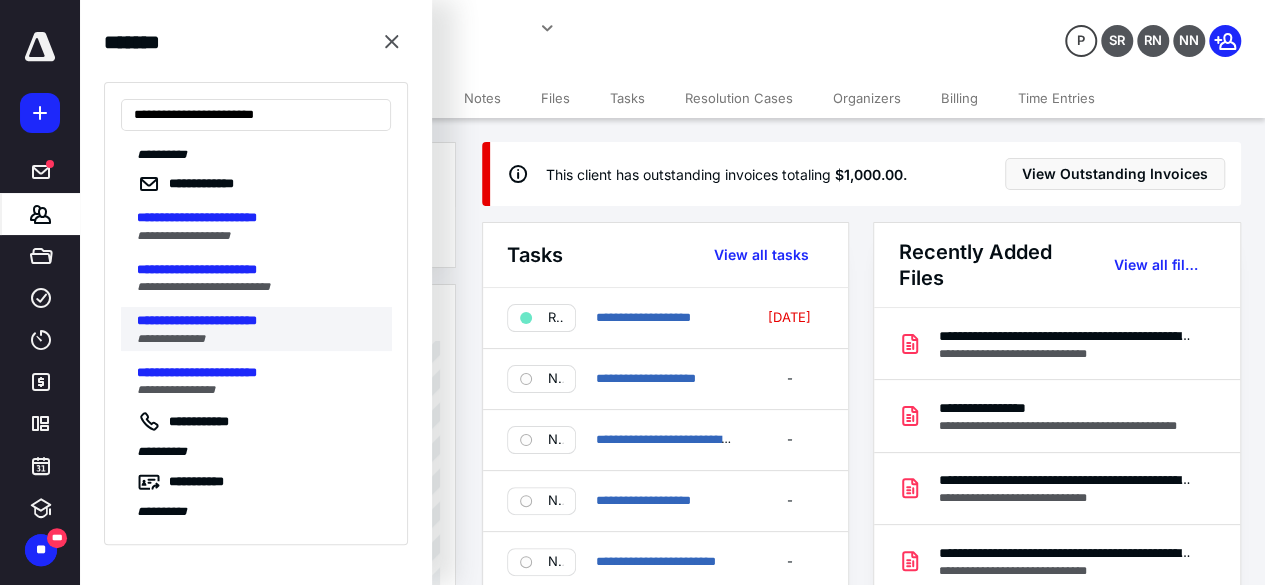type on "**********" 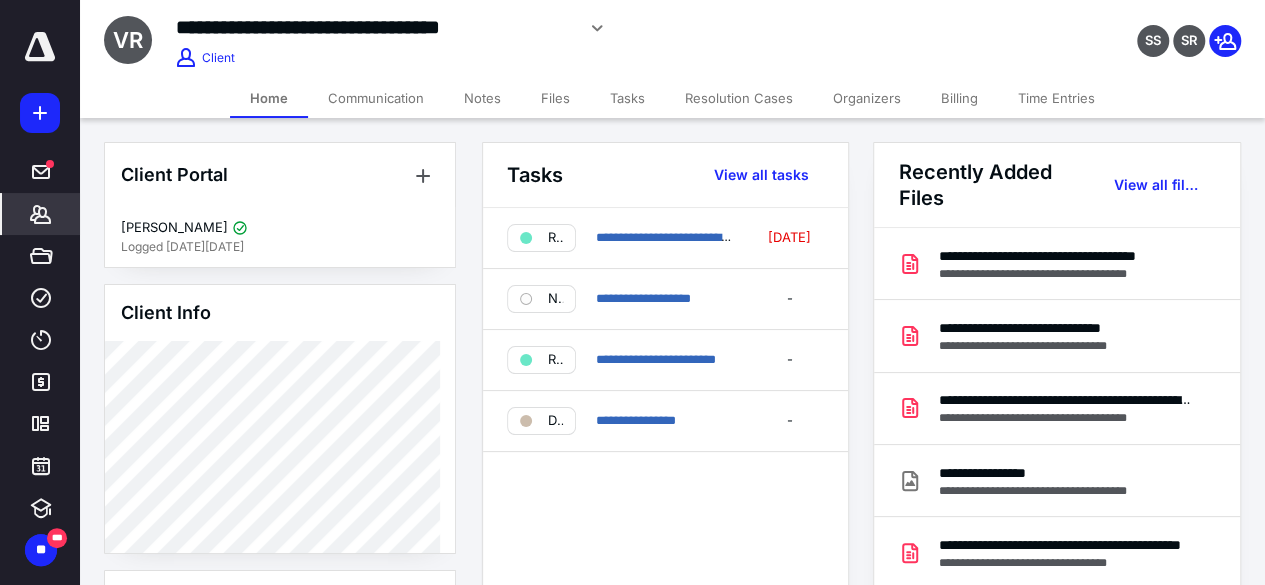 click on "Files" at bounding box center [555, 98] 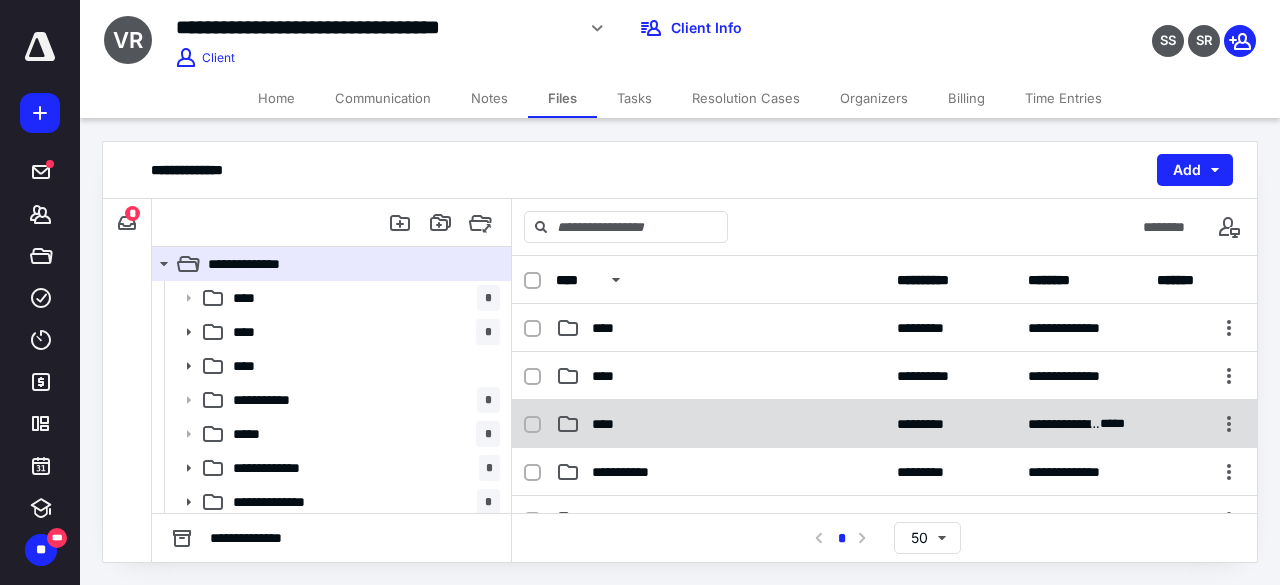 click on "****" at bounding box center [720, 424] 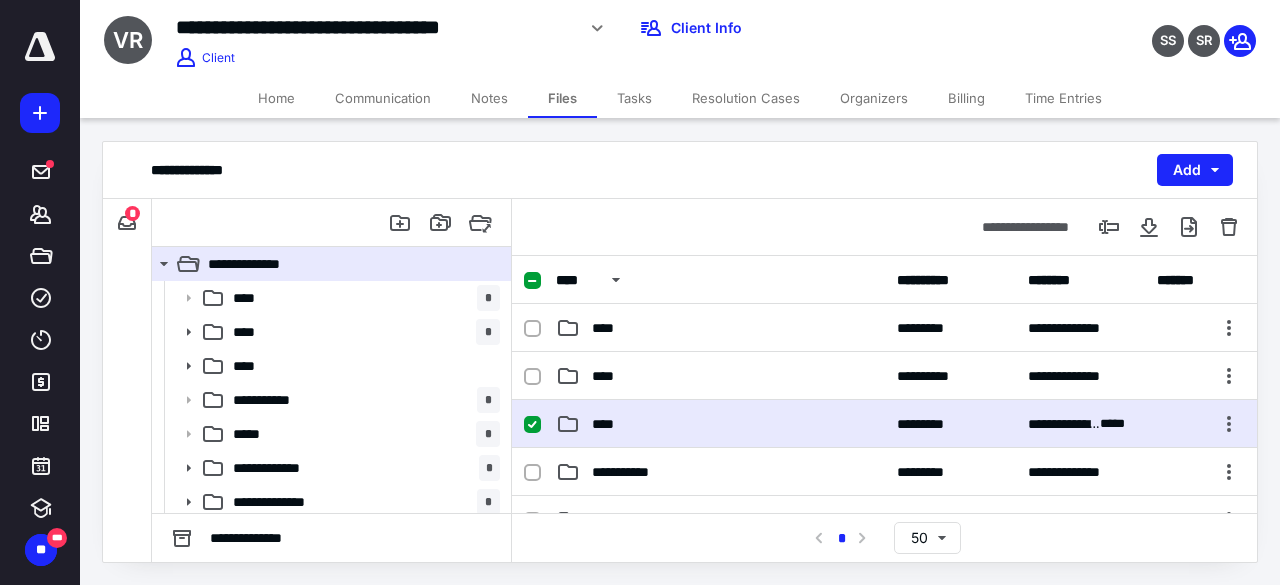 click on "****" at bounding box center (720, 424) 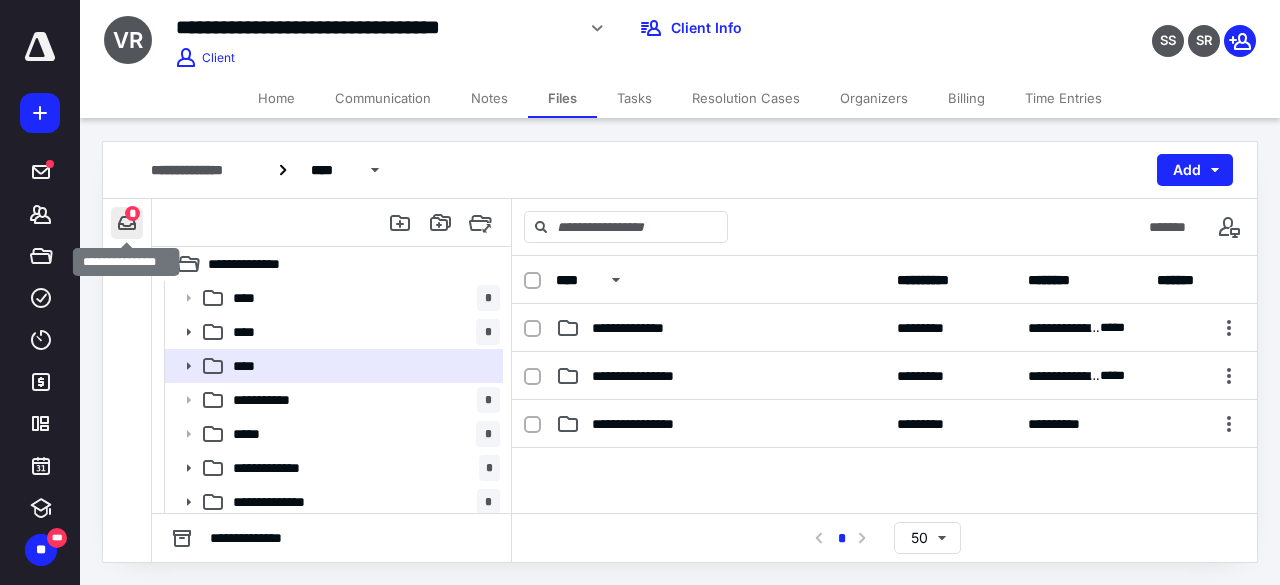 click at bounding box center [127, 223] 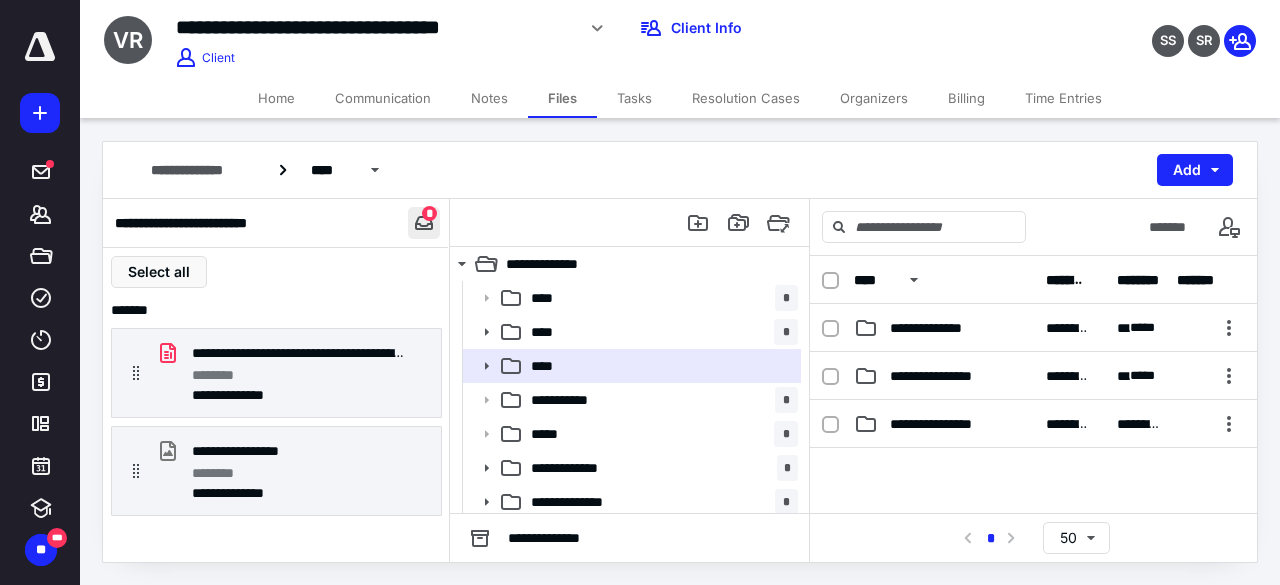 click at bounding box center [424, 223] 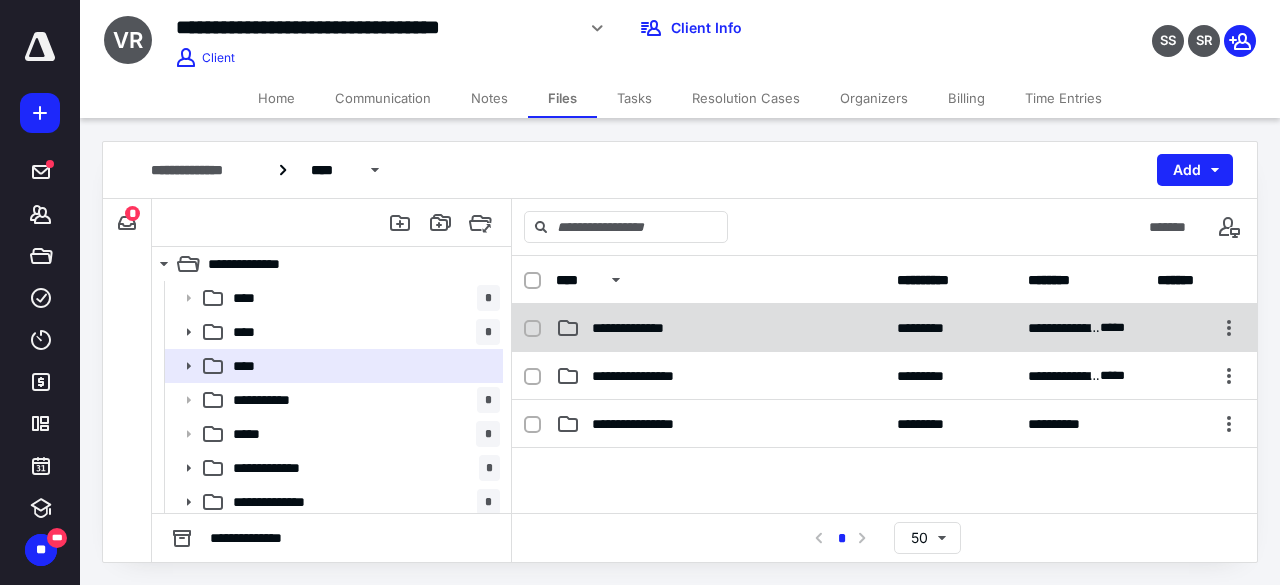 click on "**********" at bounding box center (884, 328) 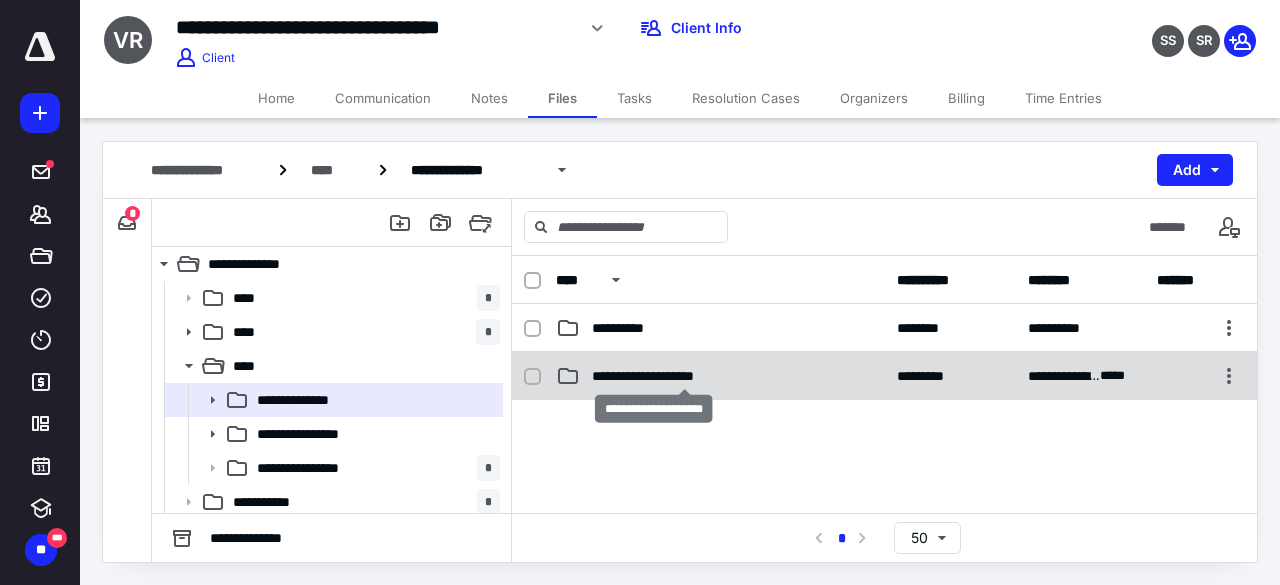 click on "**********" at bounding box center (685, 376) 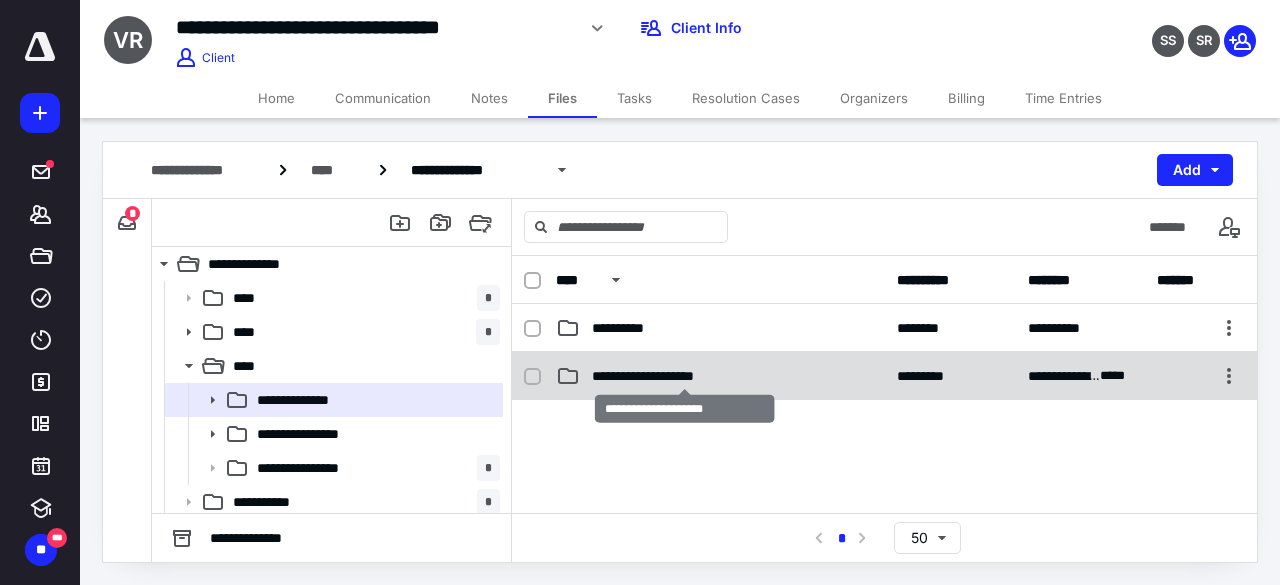 click on "**********" at bounding box center (685, 376) 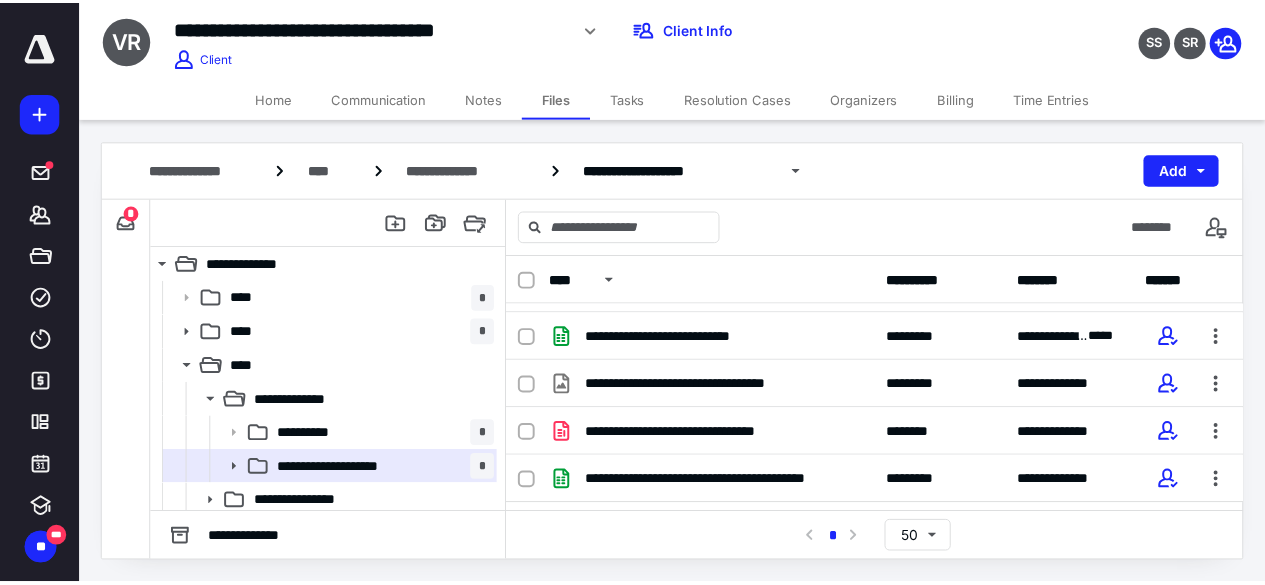 scroll, scrollTop: 0, scrollLeft: 0, axis: both 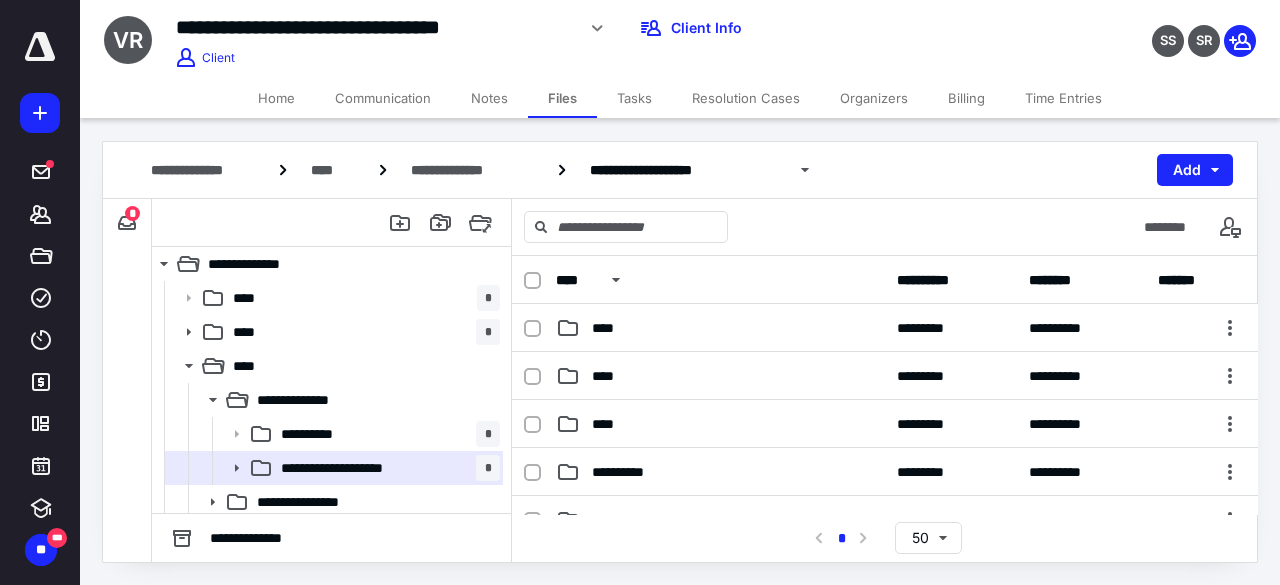 click on "Home" at bounding box center (276, 98) 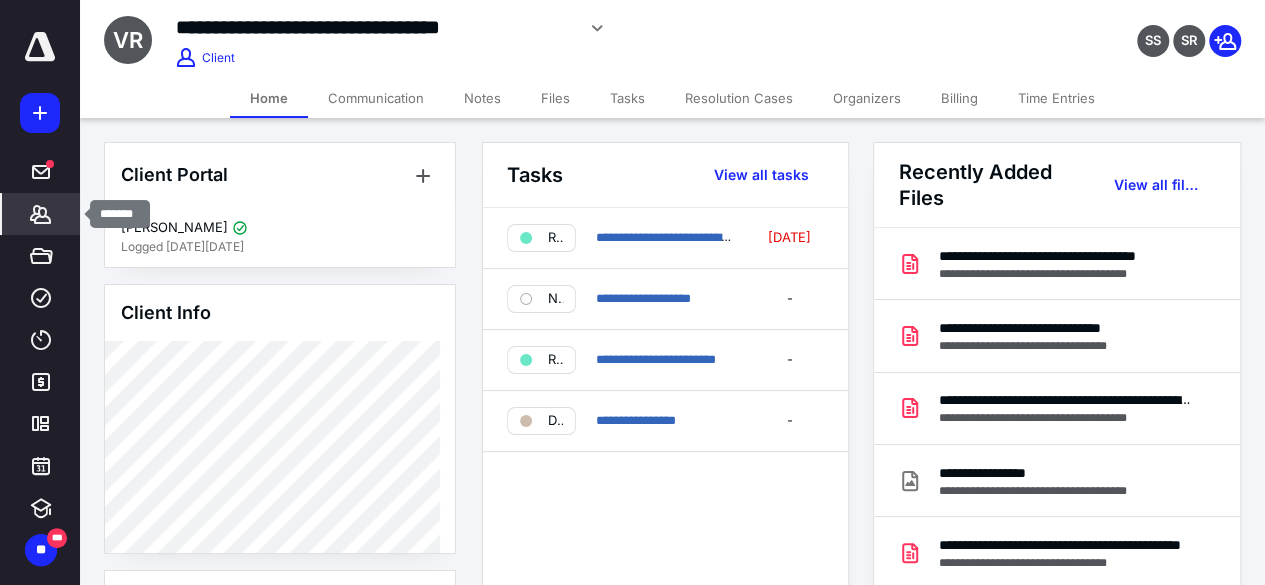 click 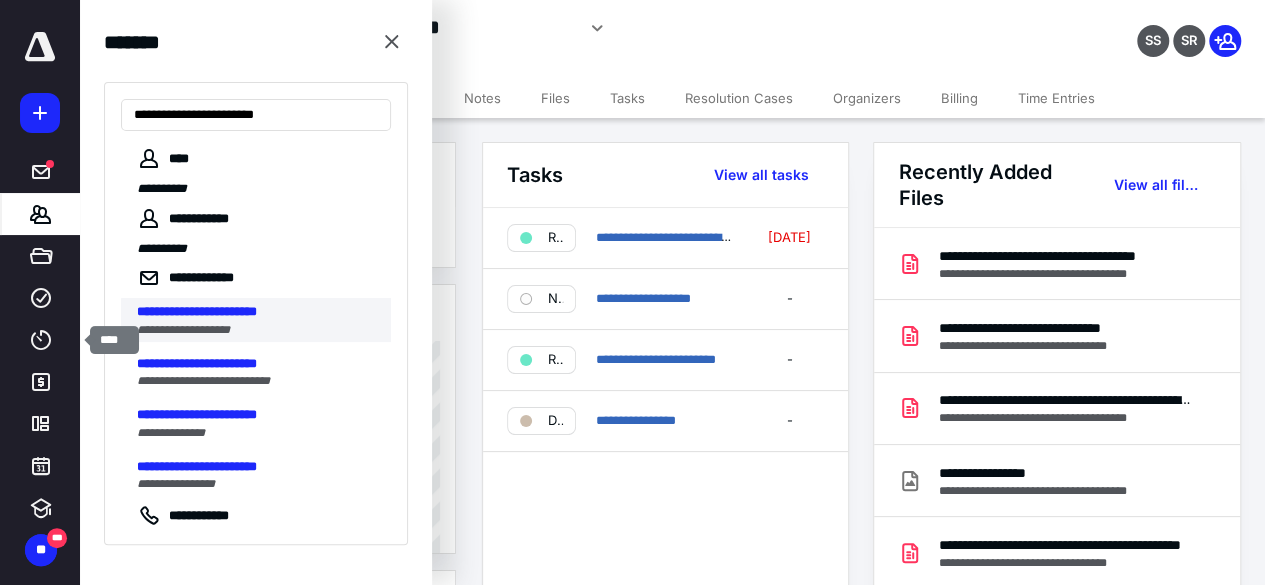 type on "**********" 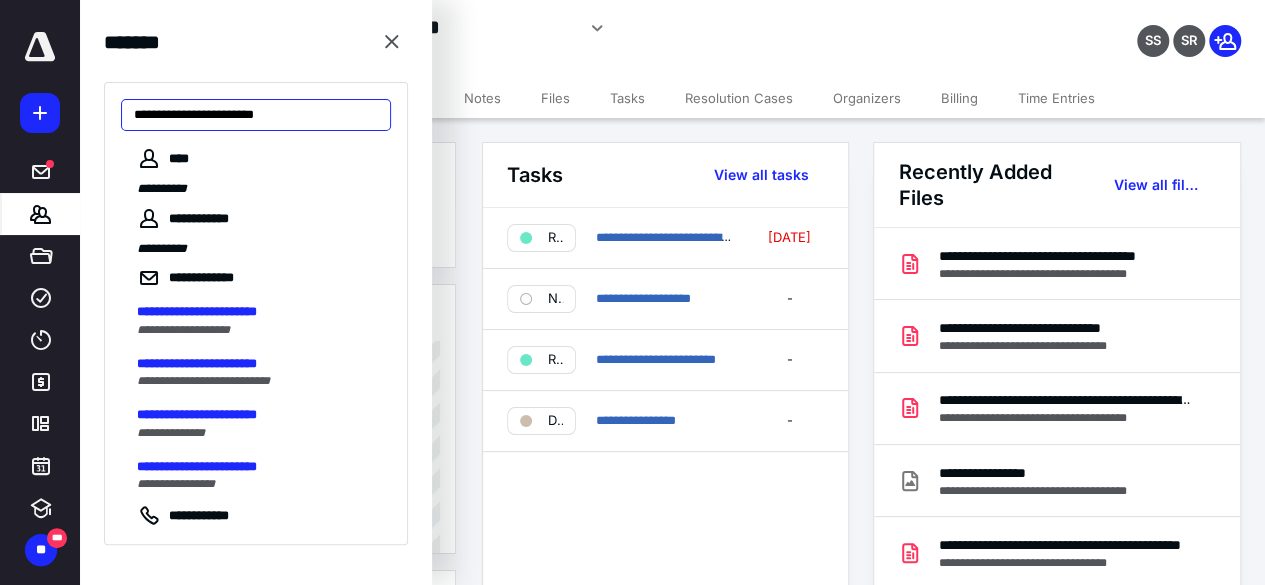drag, startPoint x: 338, startPoint y: 114, endPoint x: 102, endPoint y: 120, distance: 236.07626 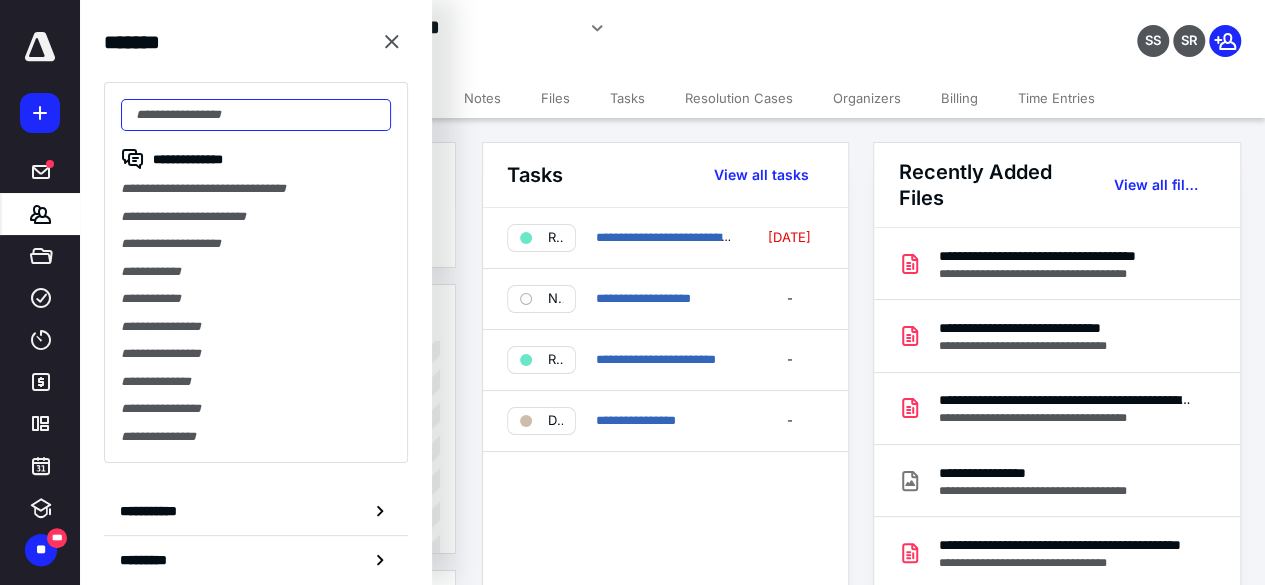 paste on "**********" 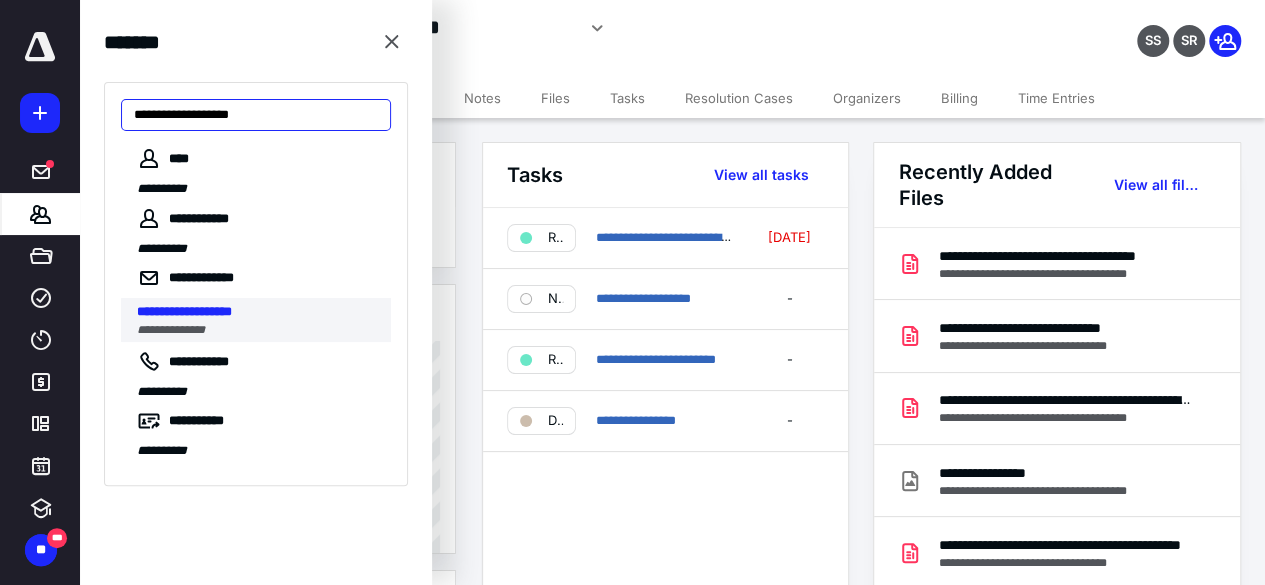 type on "**********" 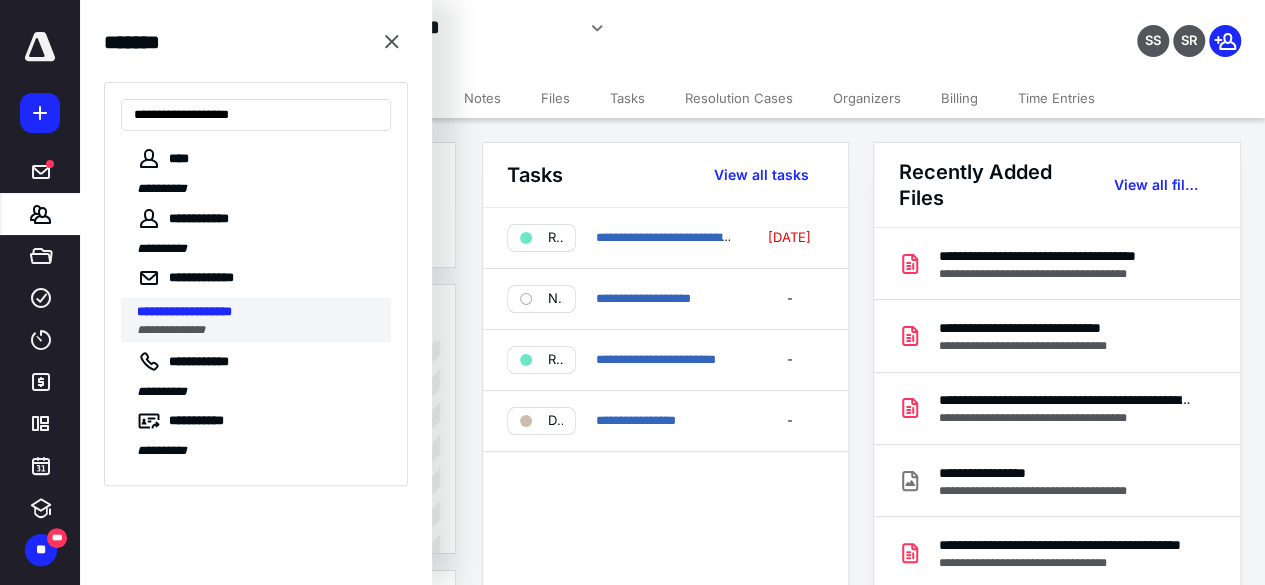 click on "**********" at bounding box center [184, 311] 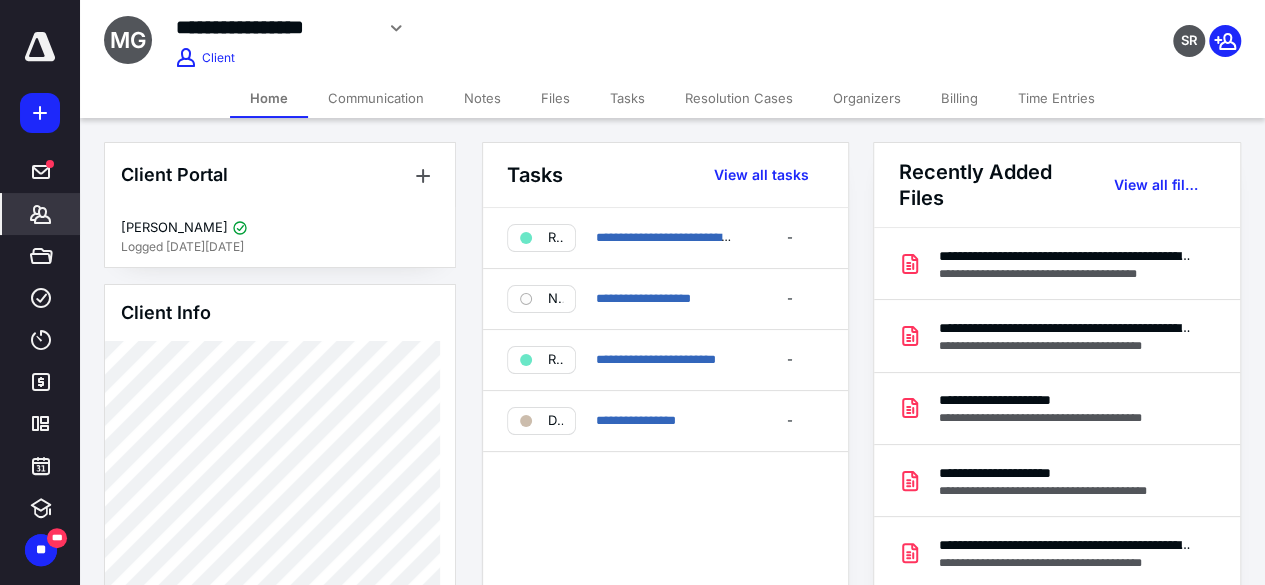 click on "Files" at bounding box center [555, 98] 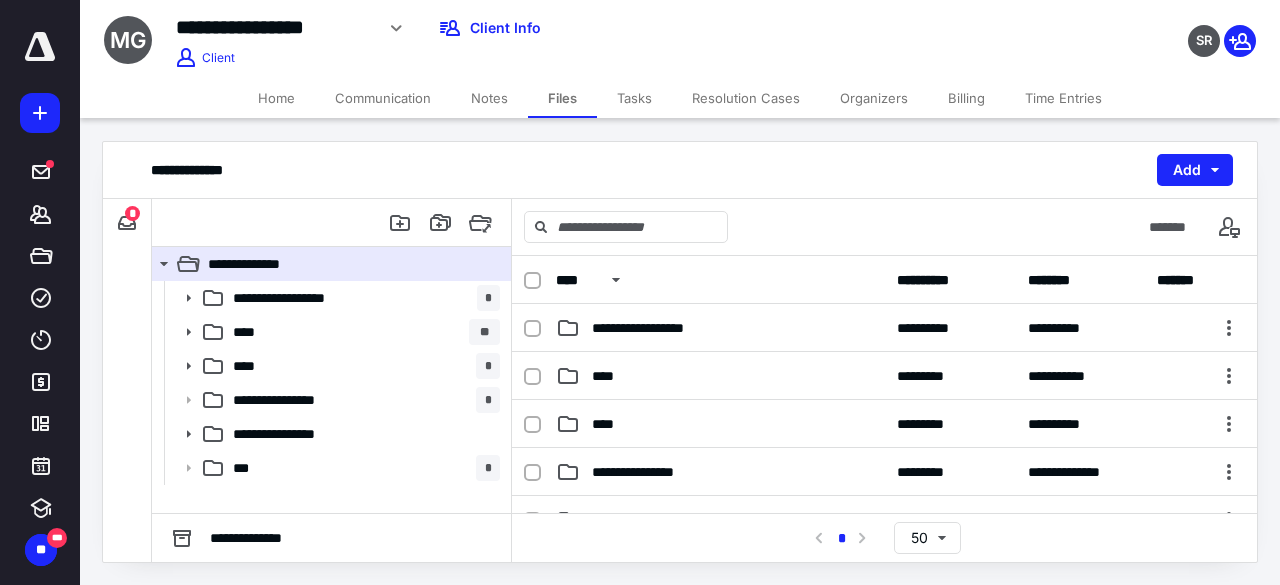 click on "Home" at bounding box center [276, 98] 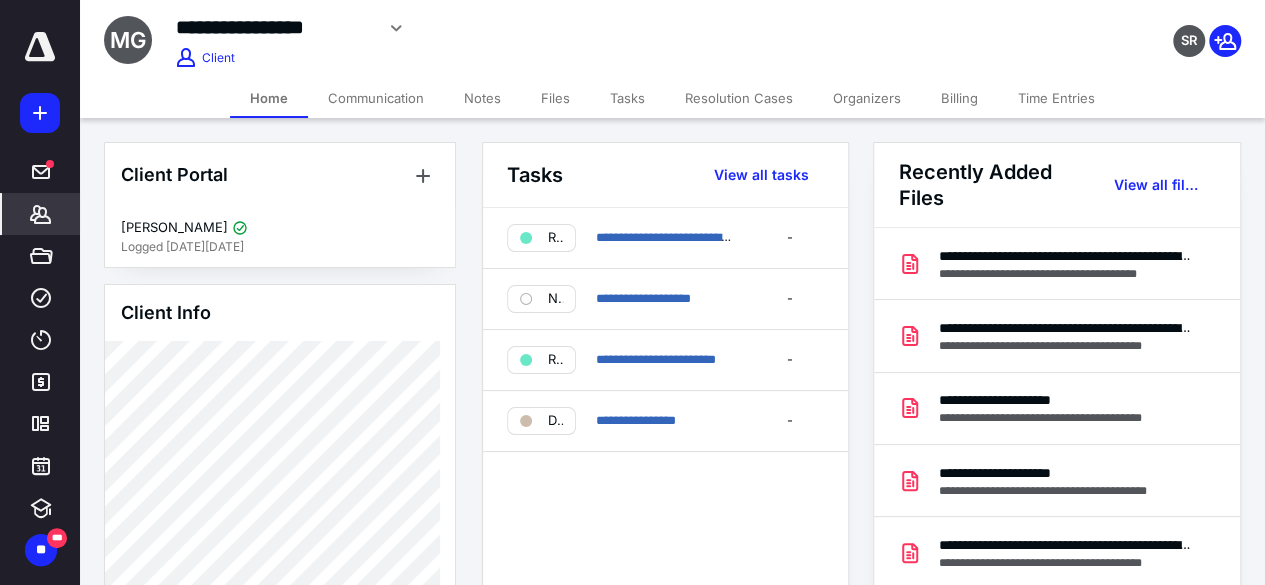 click on "Files" at bounding box center [555, 98] 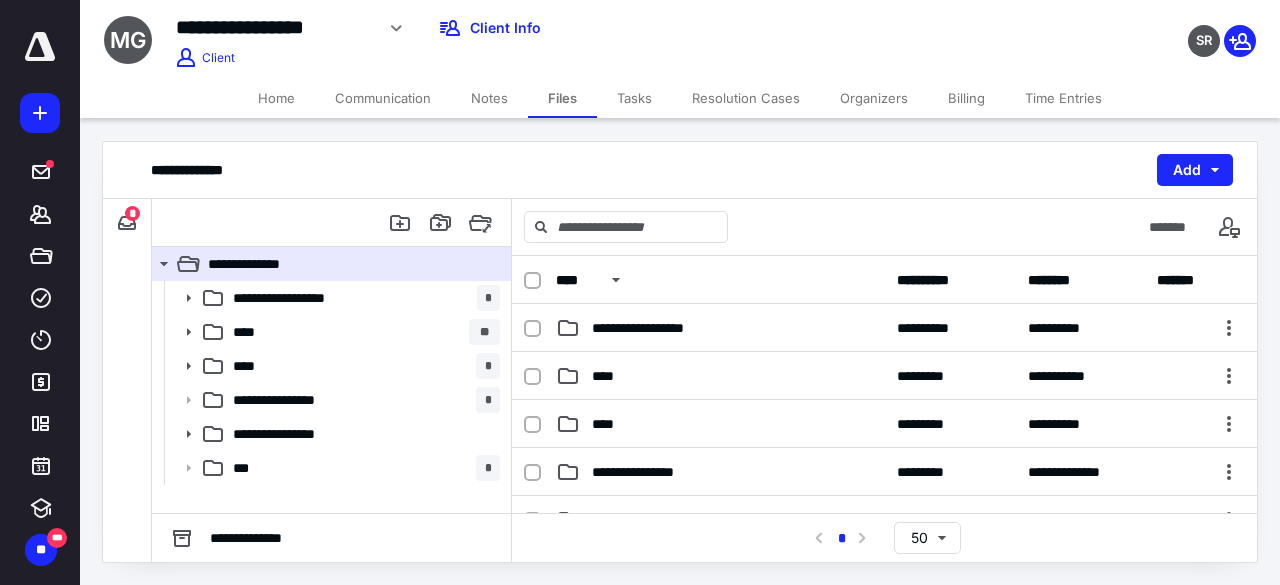 click on "**********" at bounding box center [127, 223] 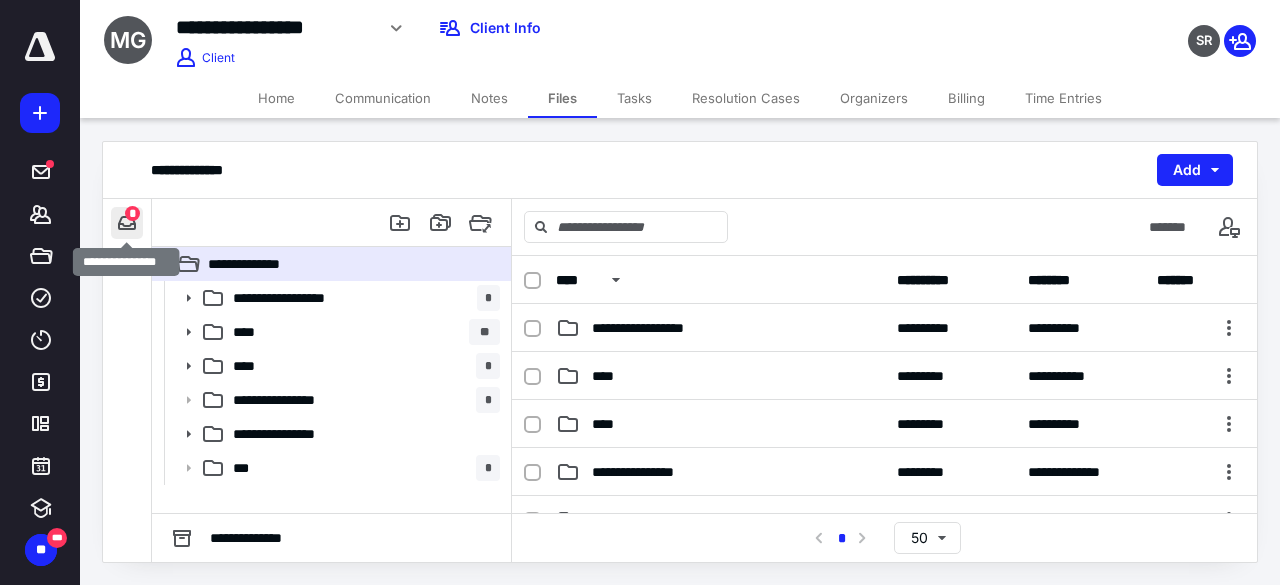 click at bounding box center [127, 223] 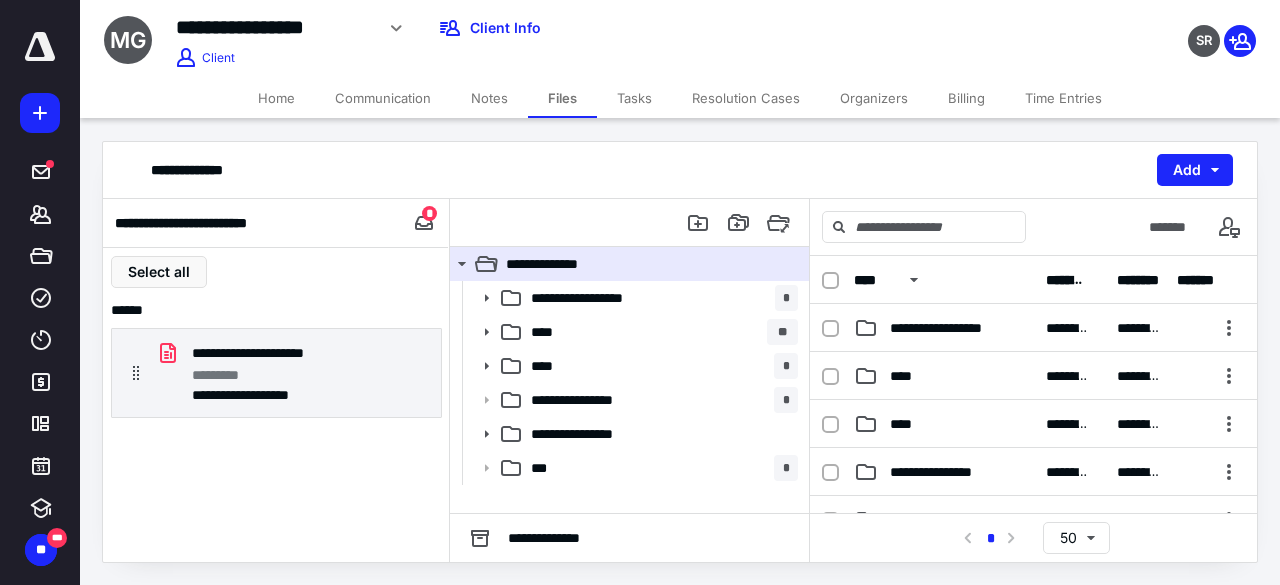 click on "**********" at bounding box center (275, 223) 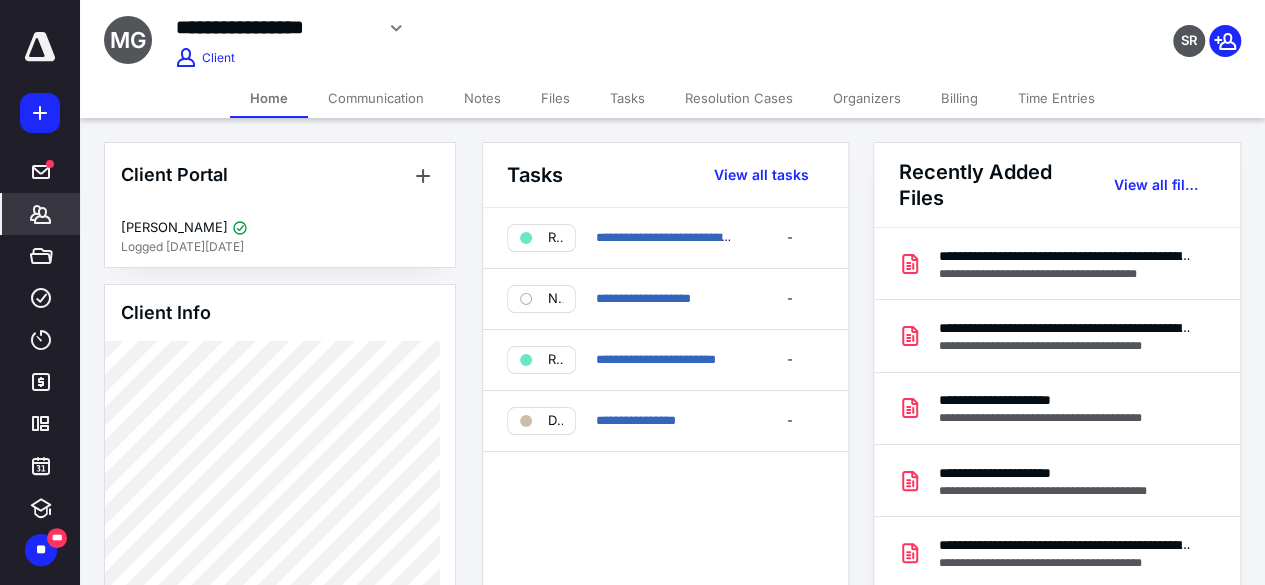 drag, startPoint x: 55, startPoint y: 215, endPoint x: 32, endPoint y: 208, distance: 24.04163 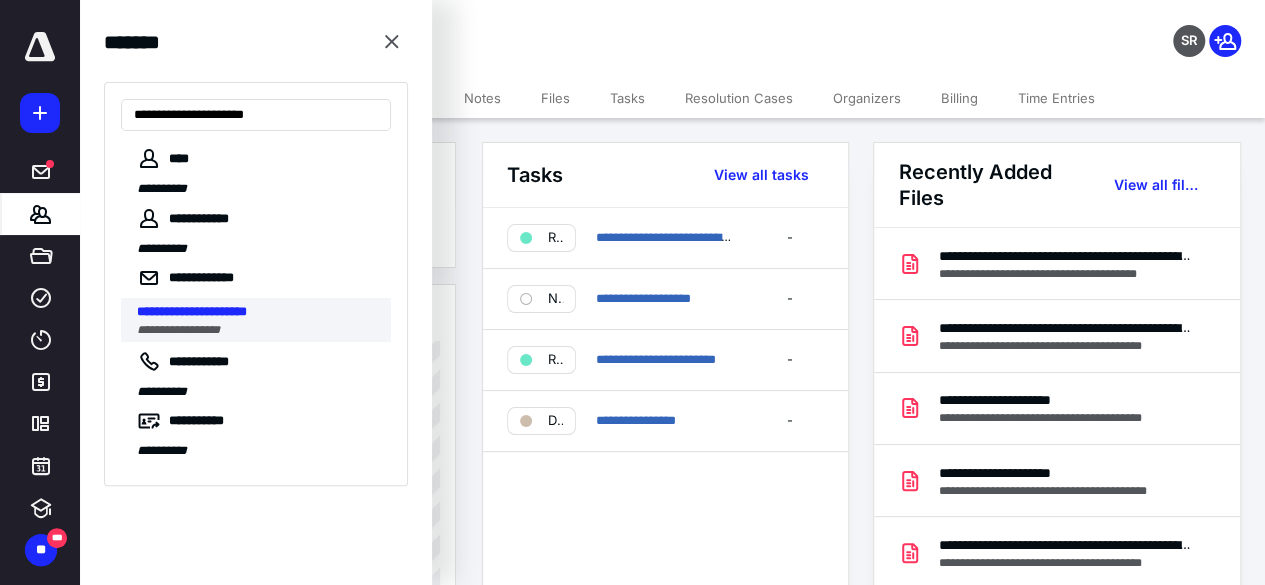 type on "**********" 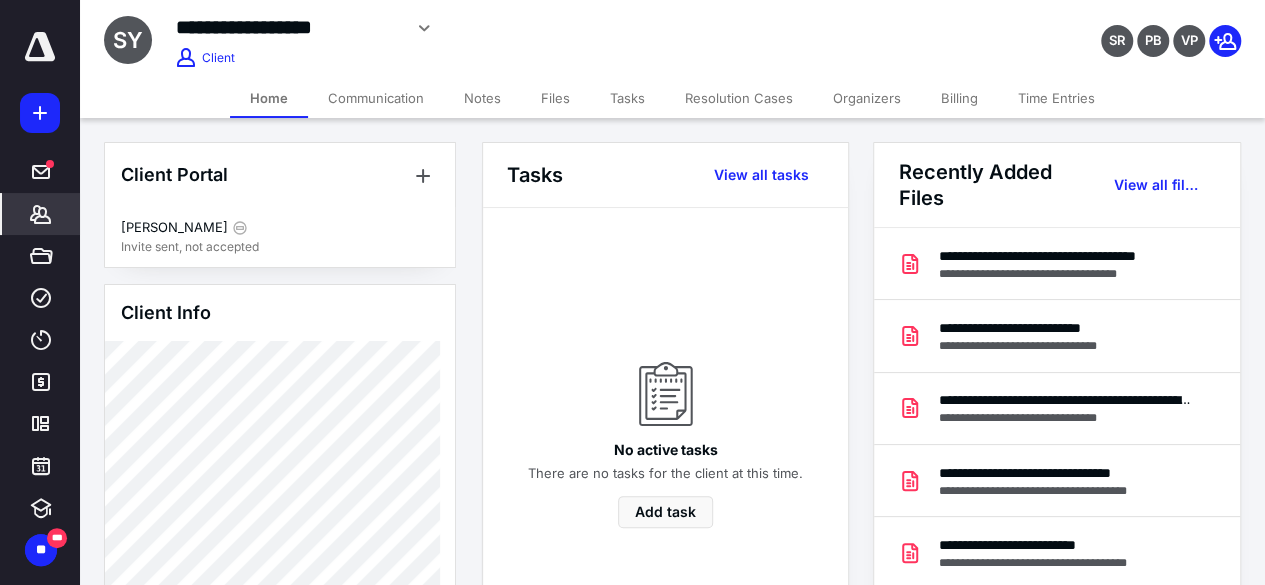 click on "Files" at bounding box center [555, 98] 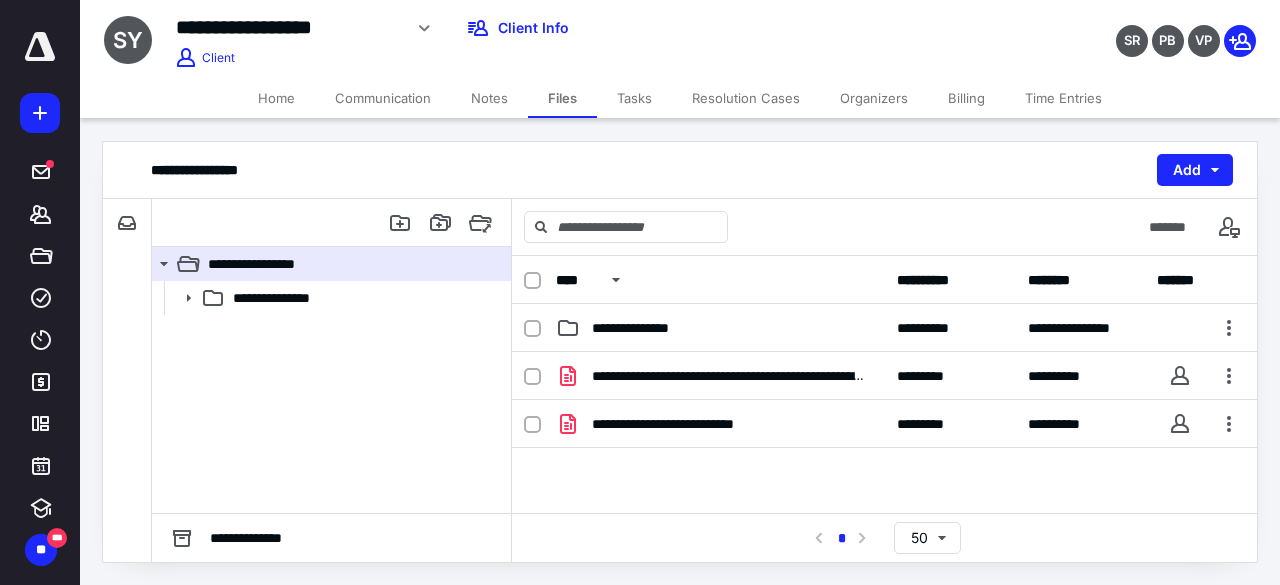 click on "Home" at bounding box center (276, 98) 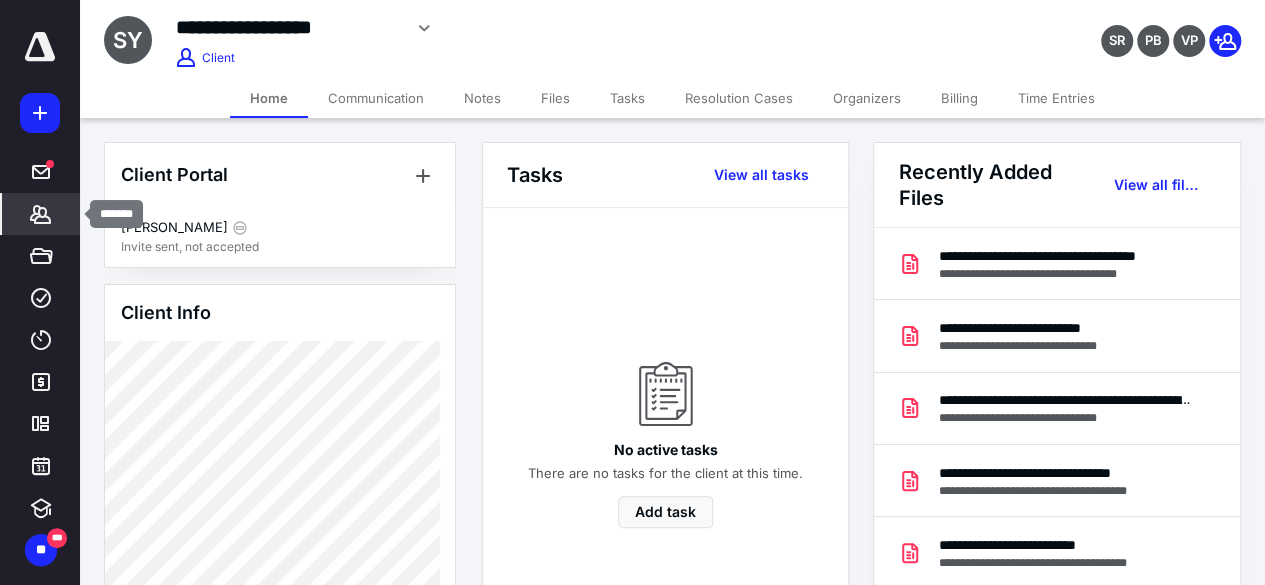 click 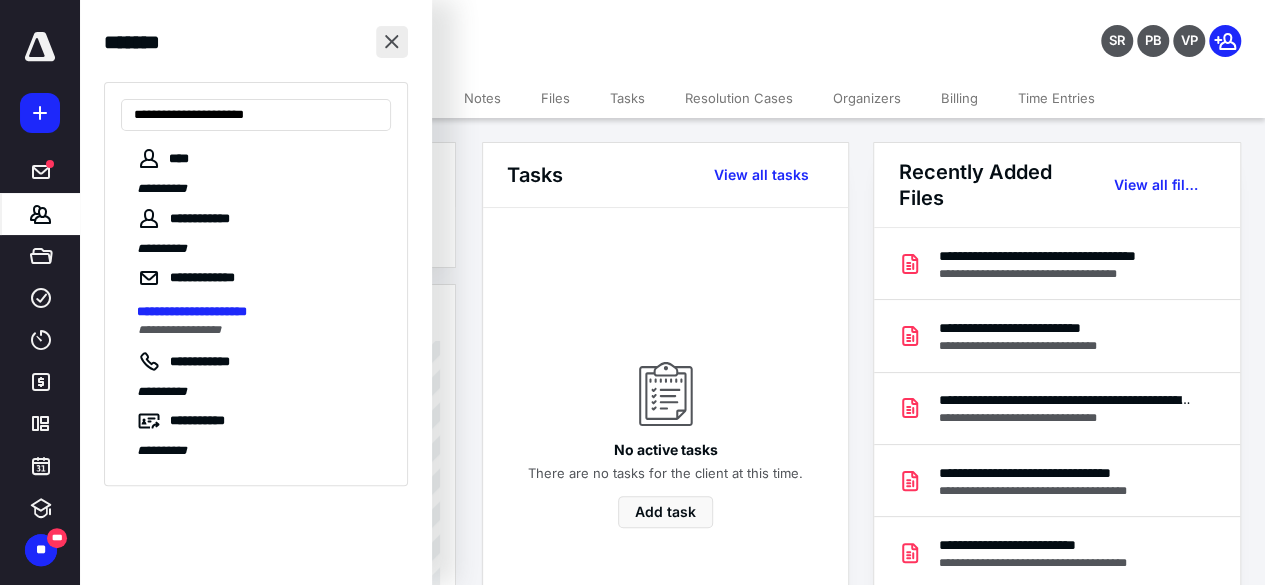 type on "**********" 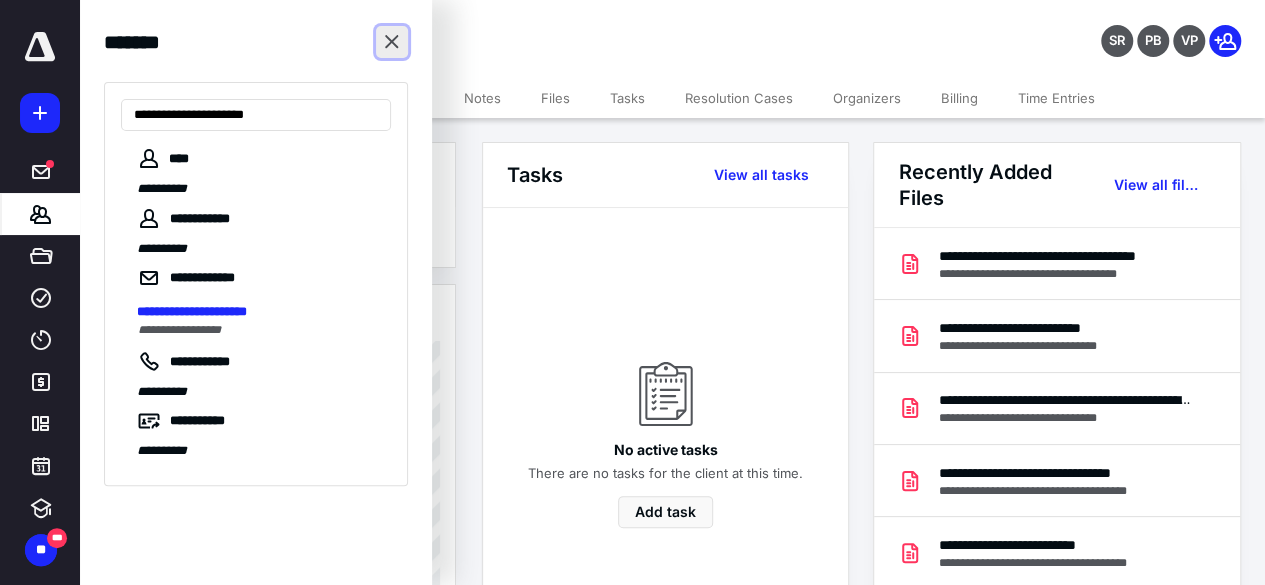 click at bounding box center [392, 42] 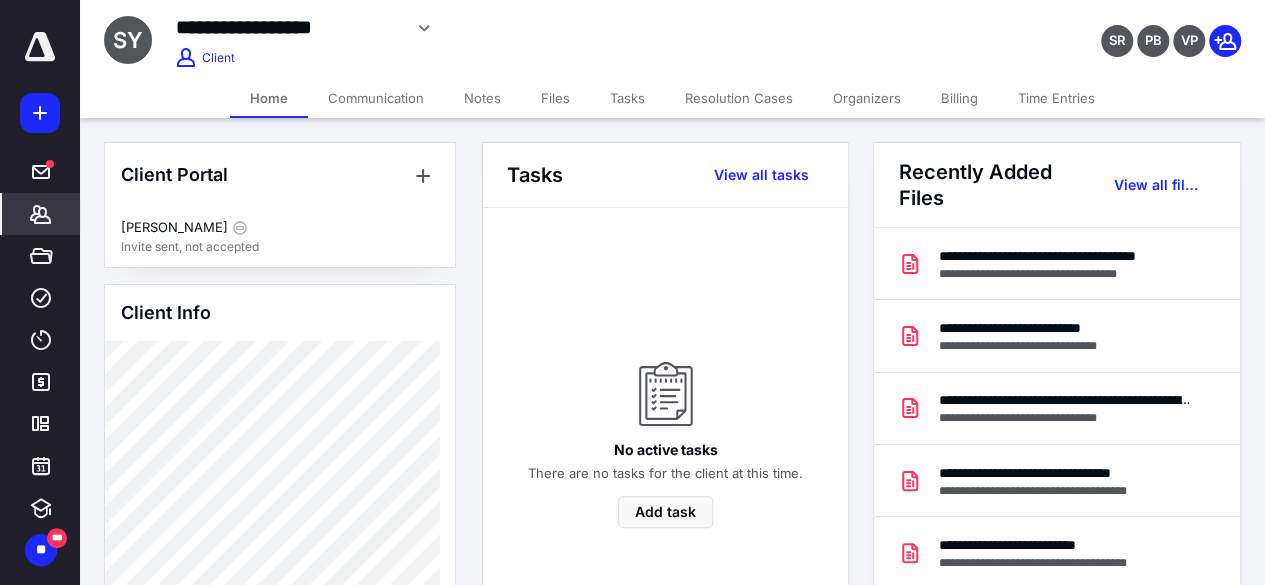 click on "*******" at bounding box center [41, 214] 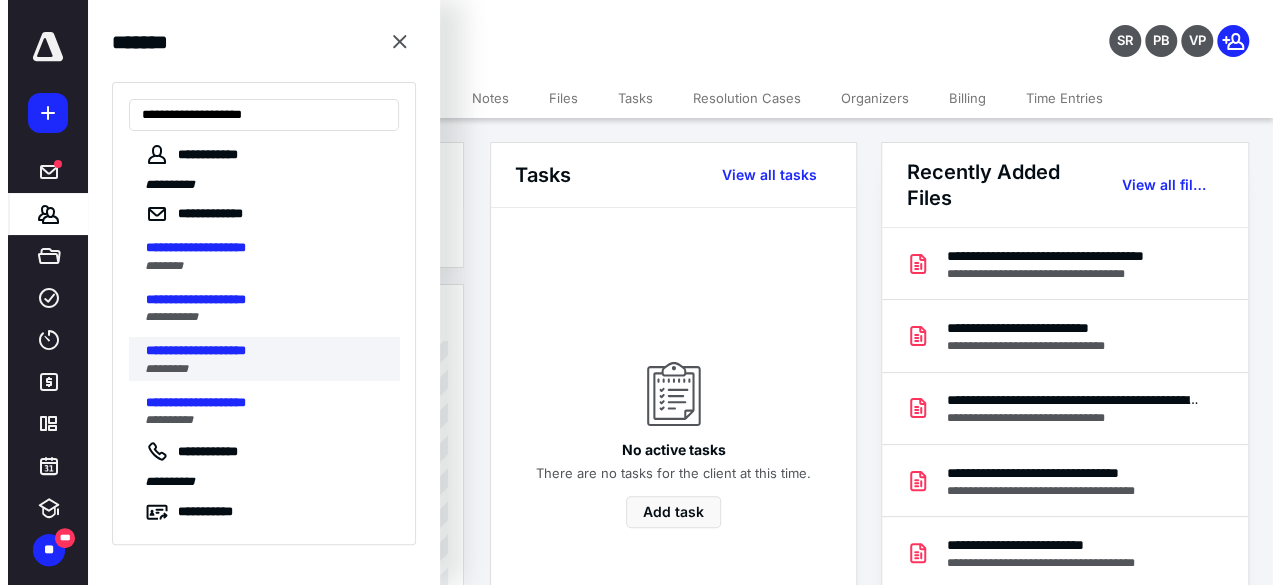 scroll, scrollTop: 94, scrollLeft: 0, axis: vertical 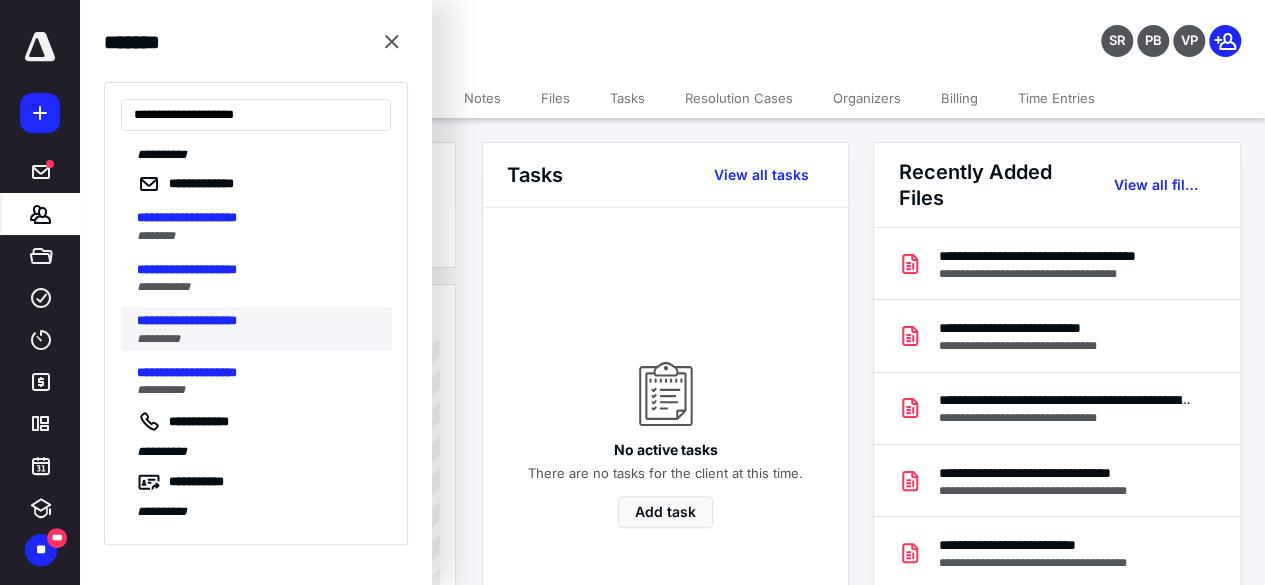 type on "**********" 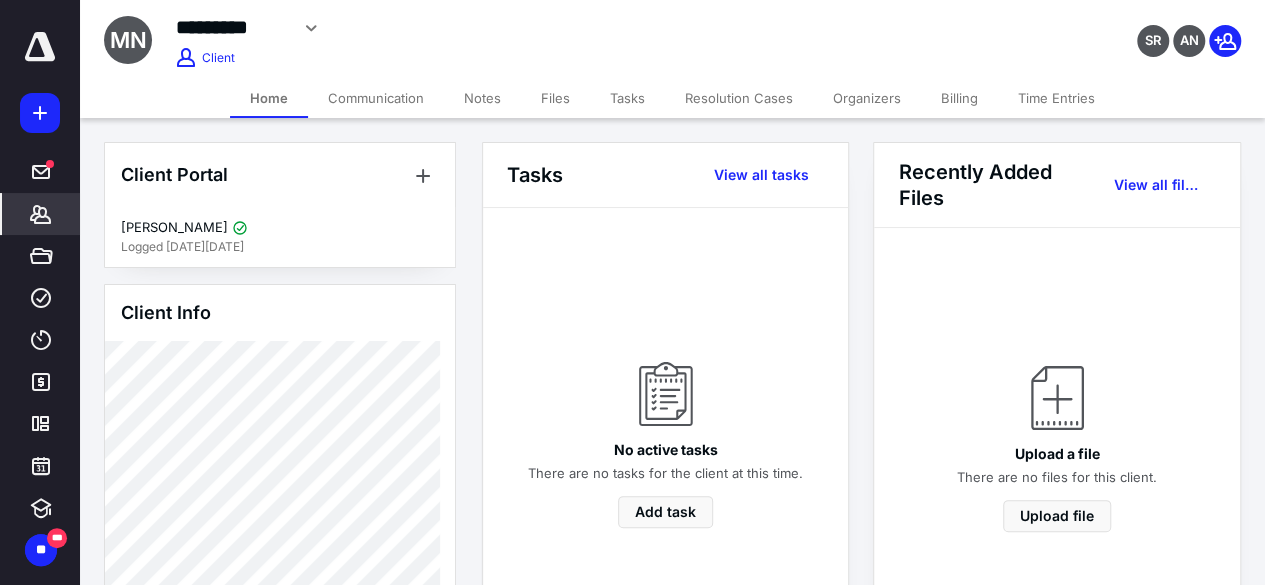 click on "*******" at bounding box center [41, 214] 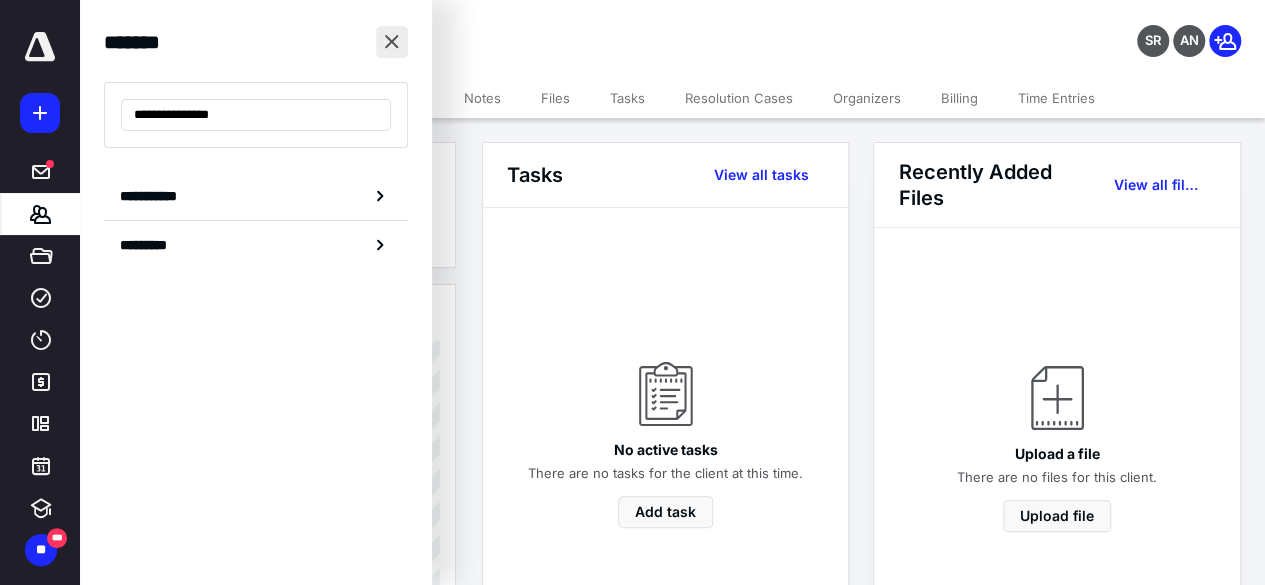 type on "**********" 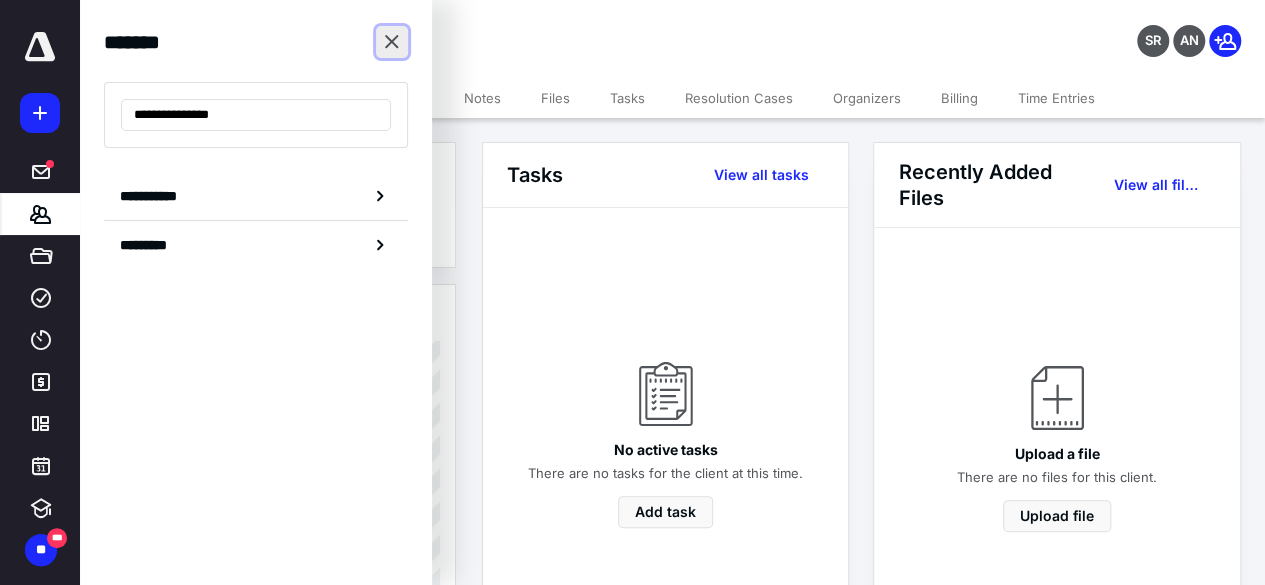 click at bounding box center (392, 42) 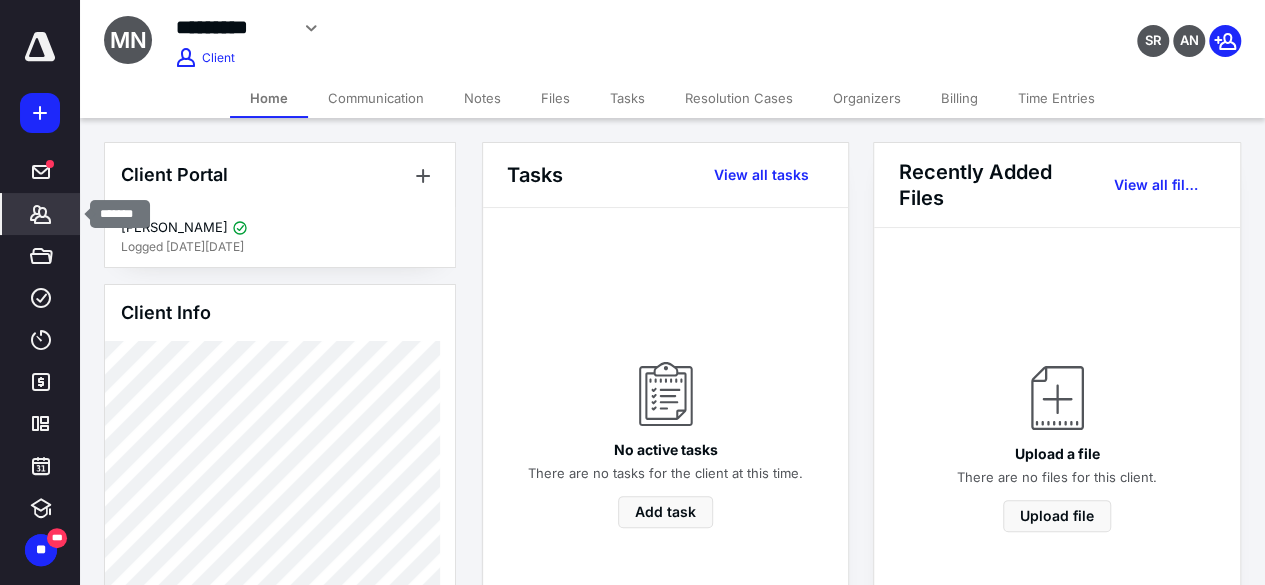 click 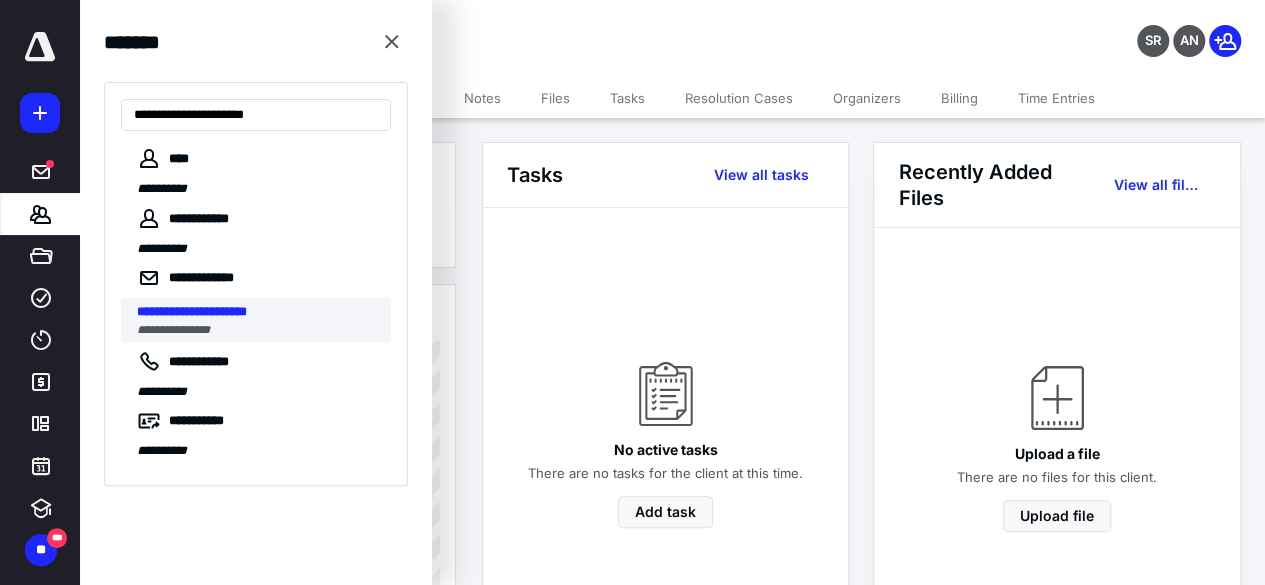 type on "**********" 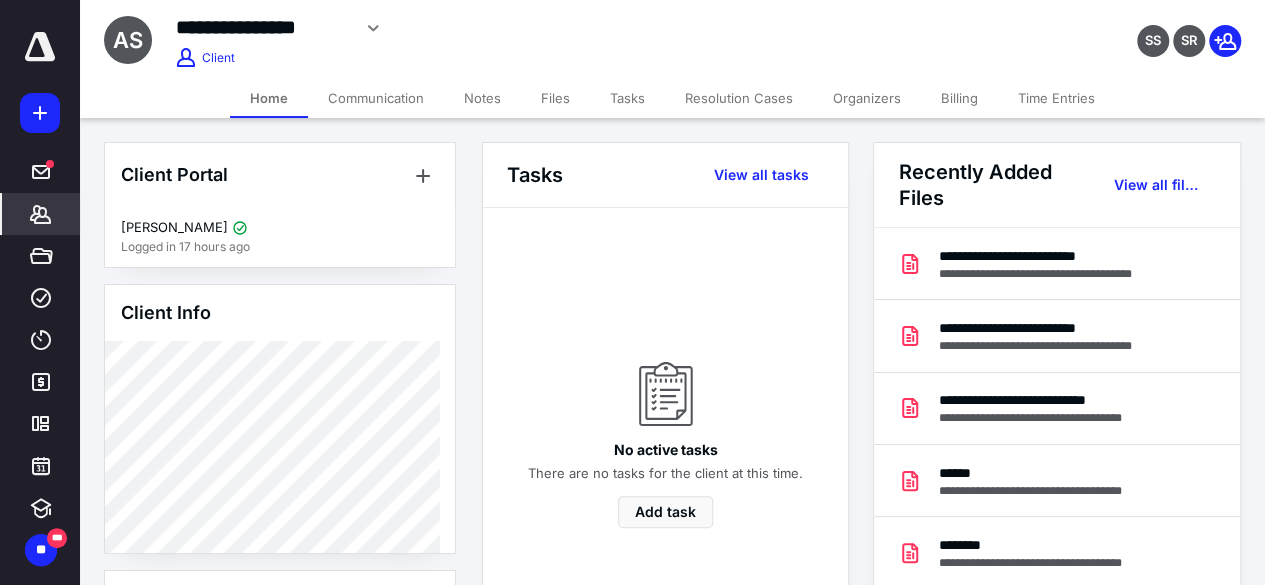click on "Files" at bounding box center (555, 98) 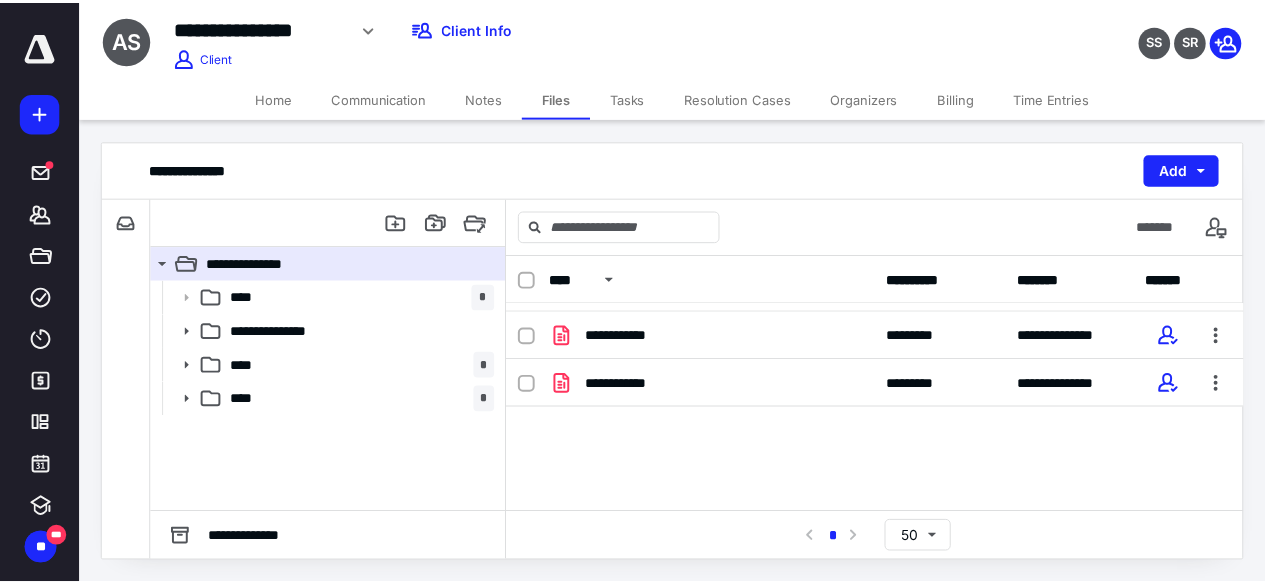 scroll, scrollTop: 0, scrollLeft: 0, axis: both 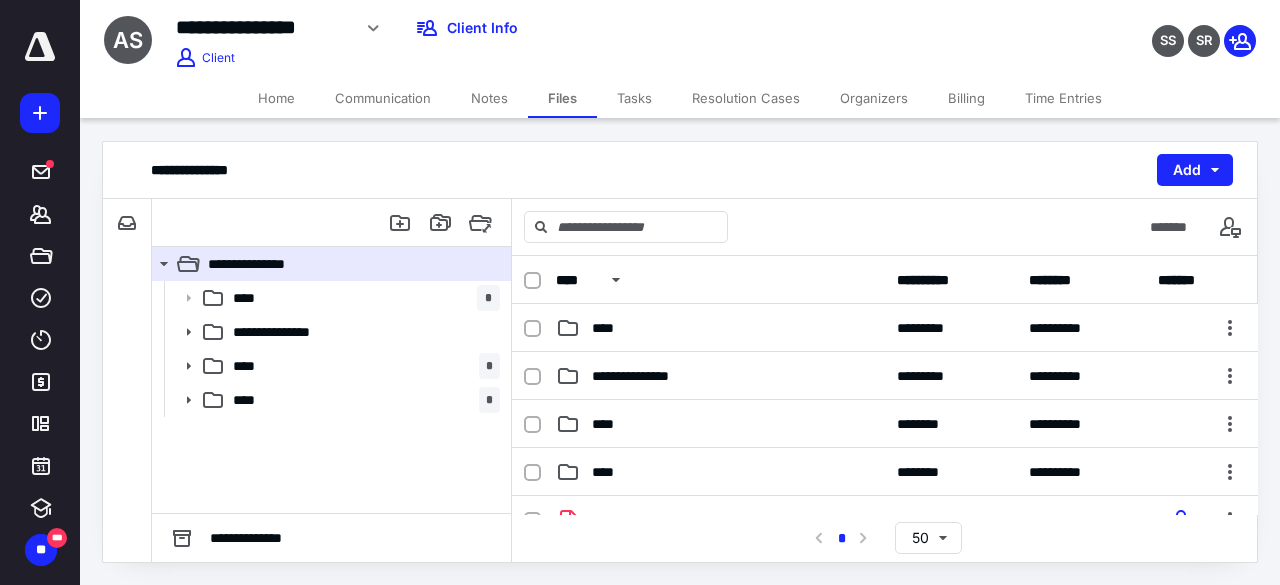 click on "Billing" at bounding box center (966, 98) 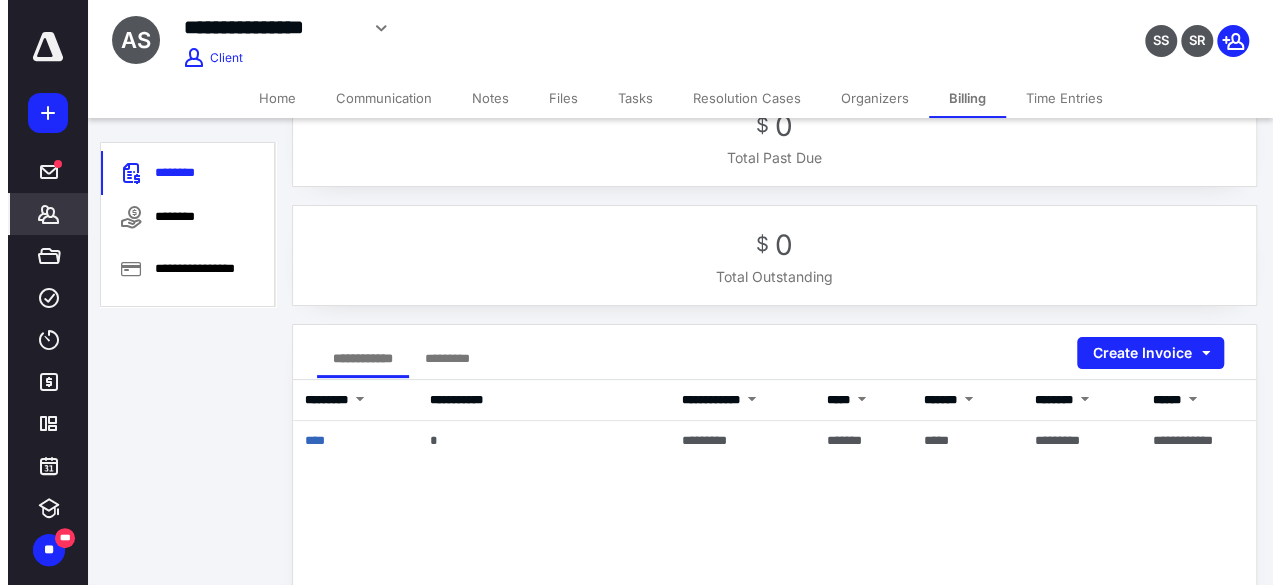 scroll, scrollTop: 100, scrollLeft: 0, axis: vertical 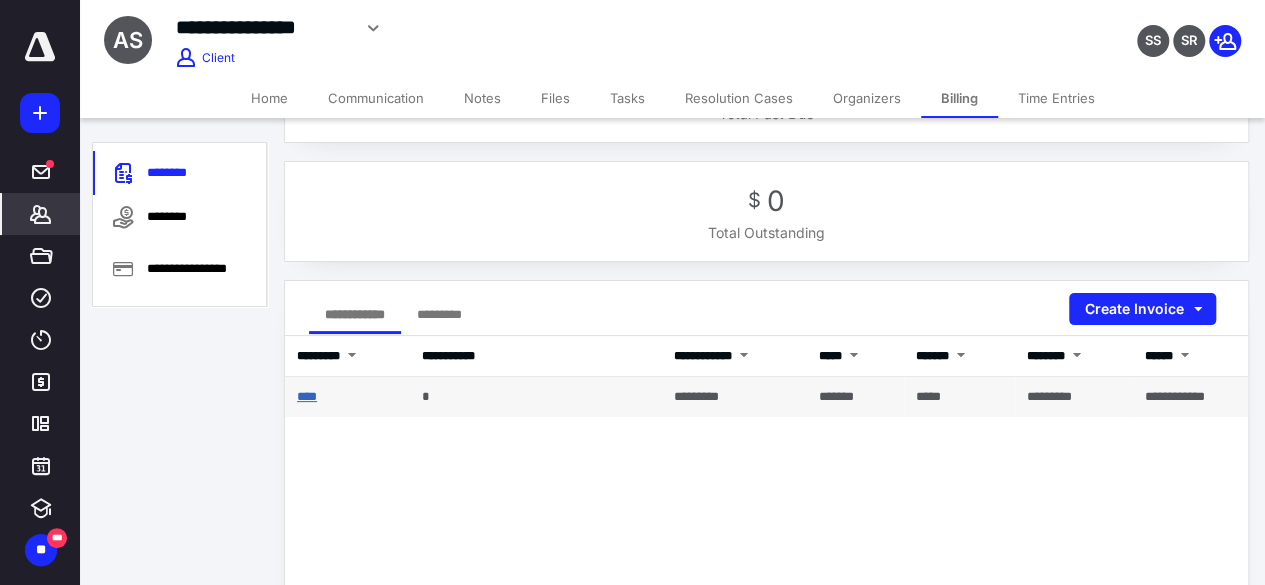 click on "****" at bounding box center (307, 396) 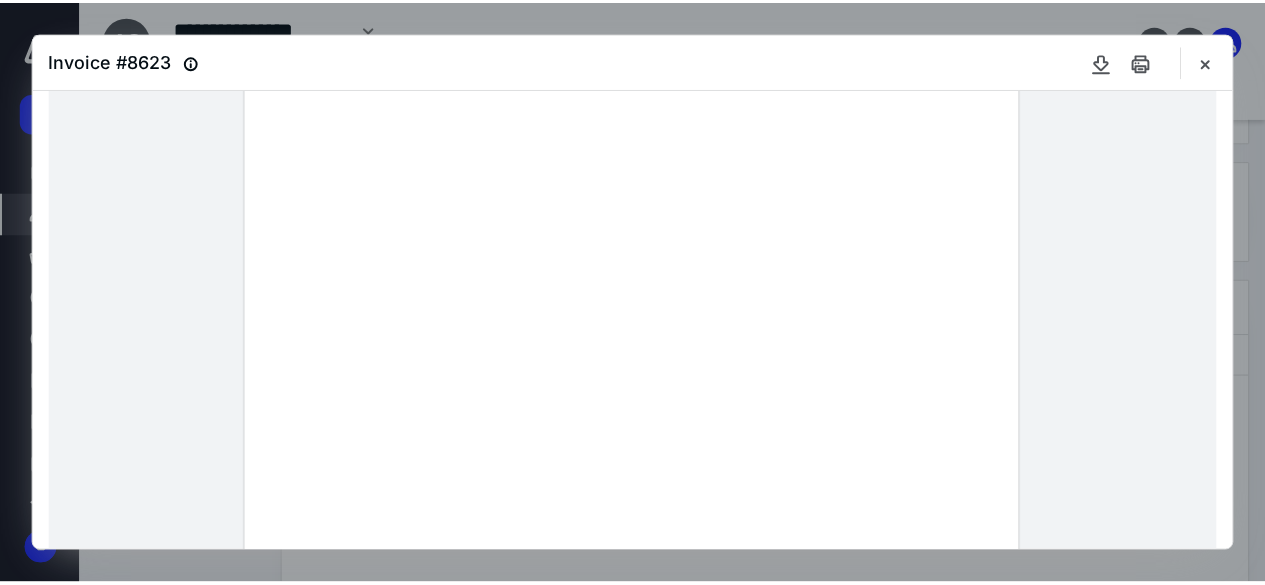 scroll, scrollTop: 0, scrollLeft: 0, axis: both 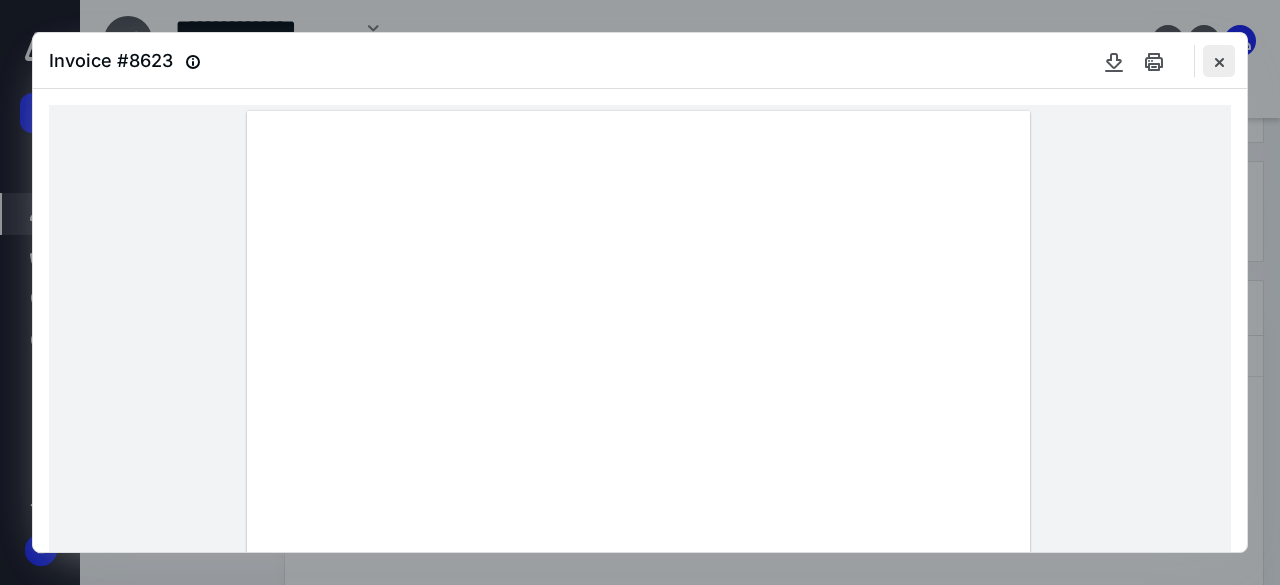 click at bounding box center [1219, 61] 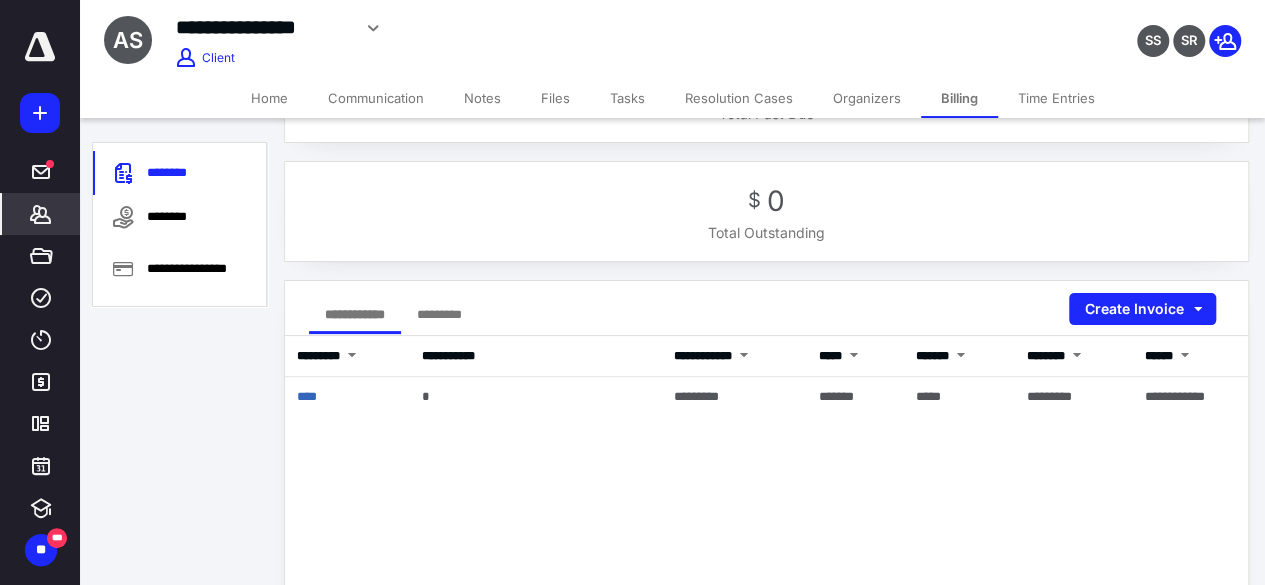 click on "Home" at bounding box center [269, 98] 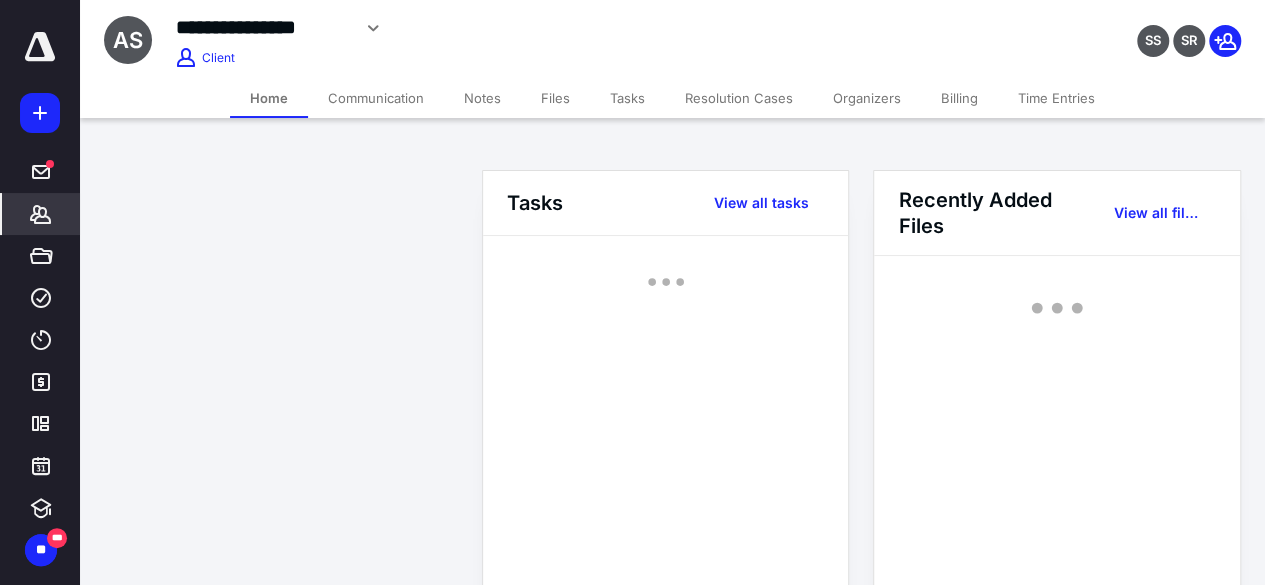 click 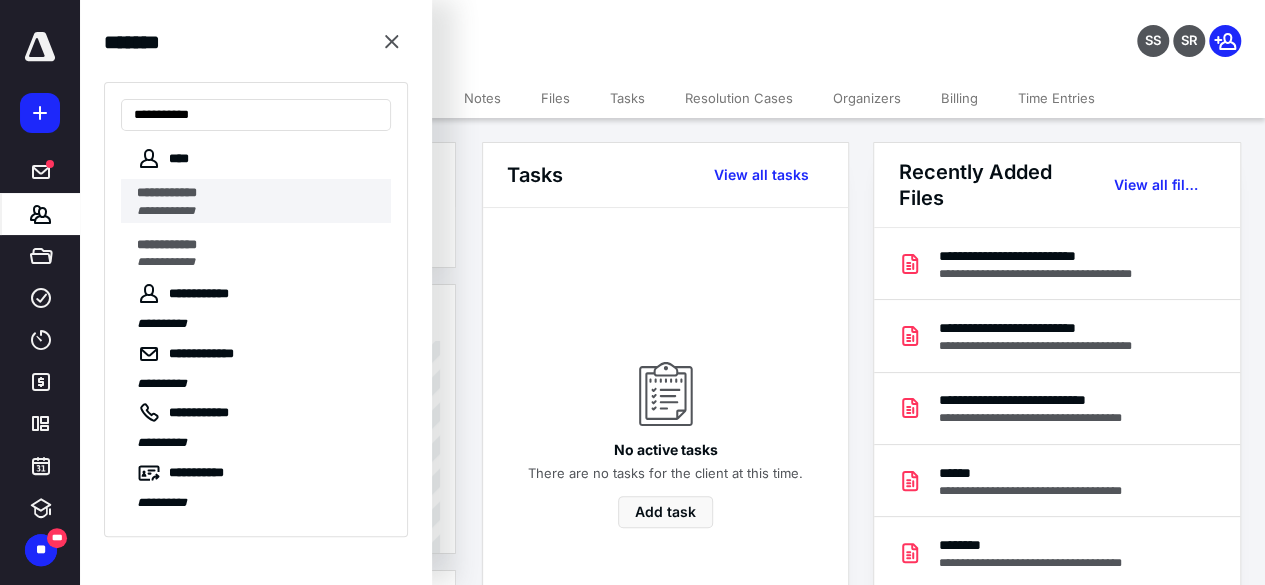 type on "**********" 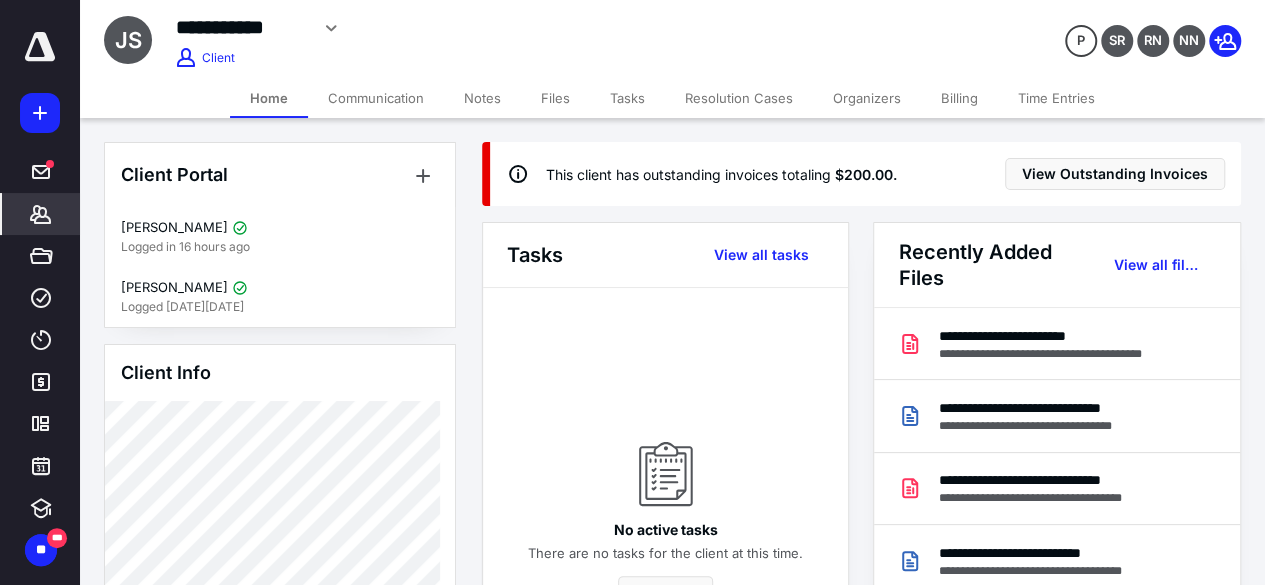 click on "Billing" at bounding box center (959, 98) 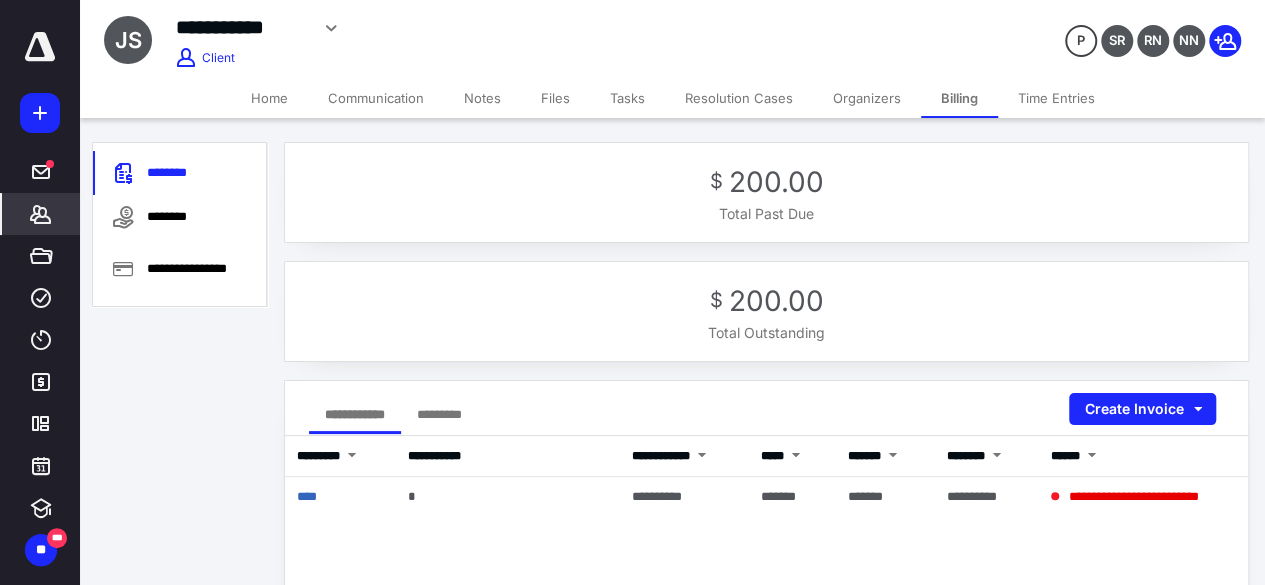 click on "Home" at bounding box center (269, 98) 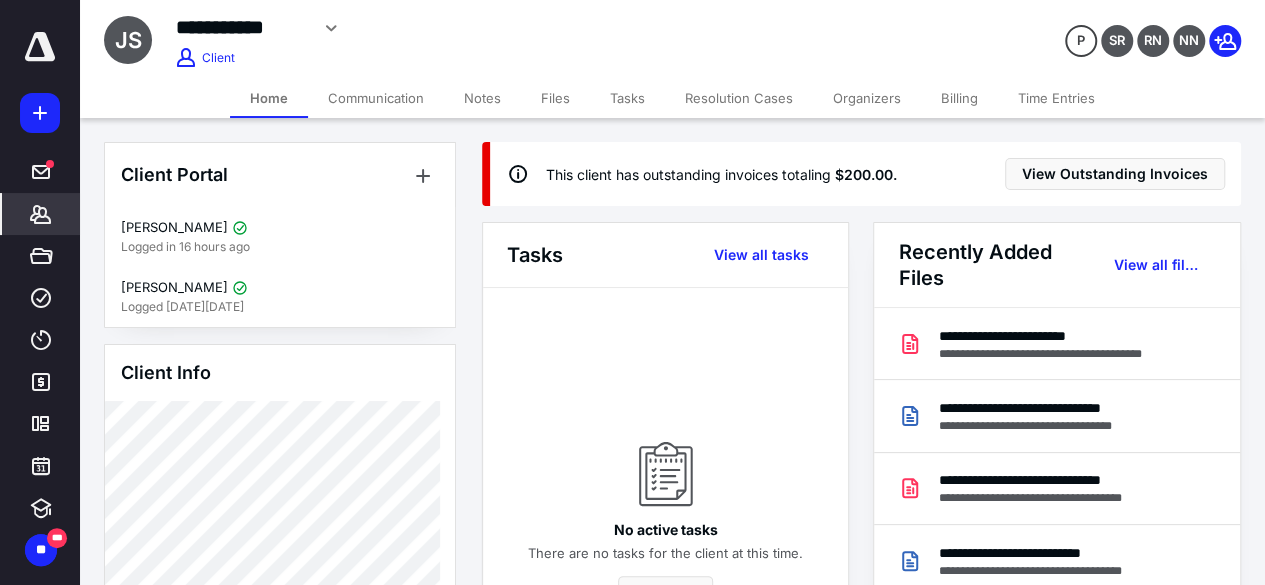 click on "Billing" at bounding box center [959, 98] 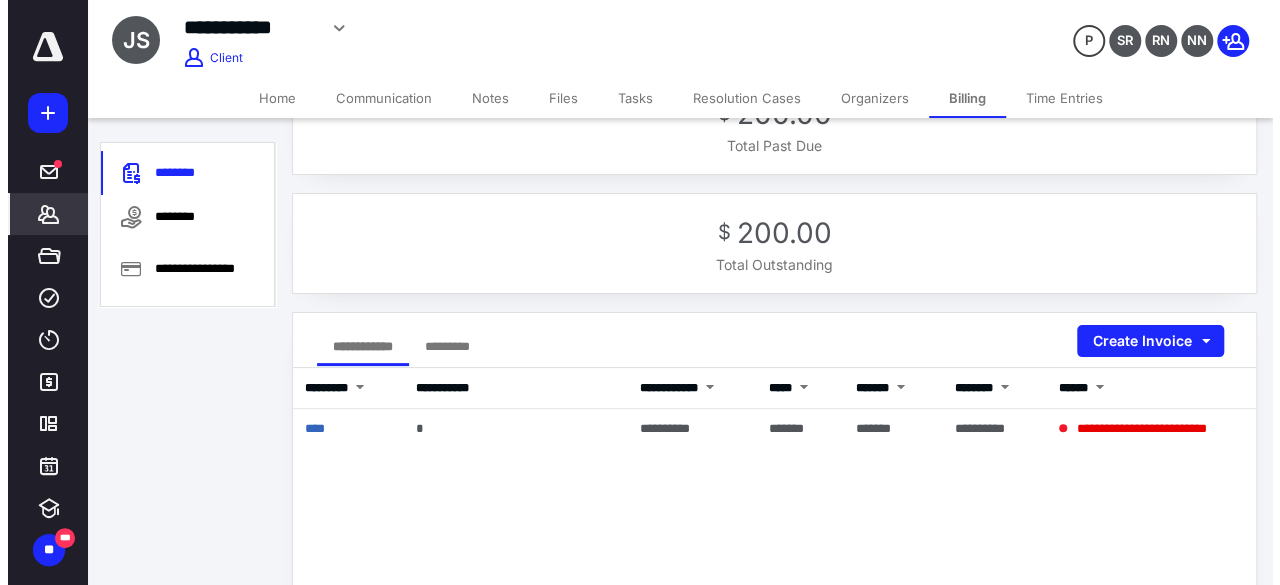 scroll, scrollTop: 100, scrollLeft: 0, axis: vertical 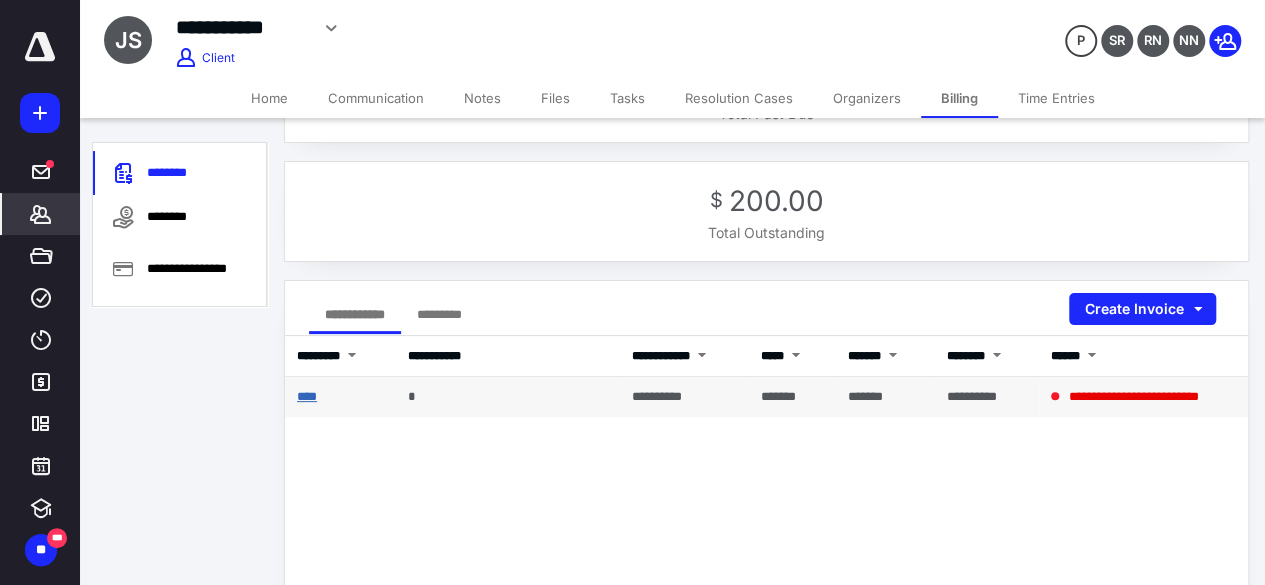 click on "****" at bounding box center [307, 396] 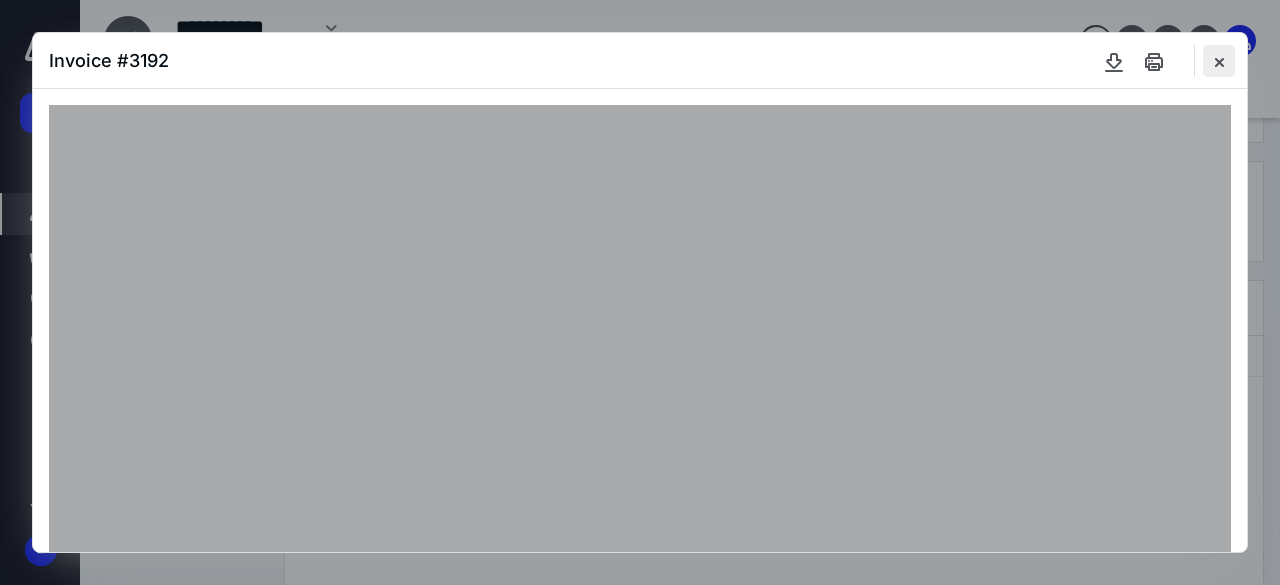 click at bounding box center (1219, 61) 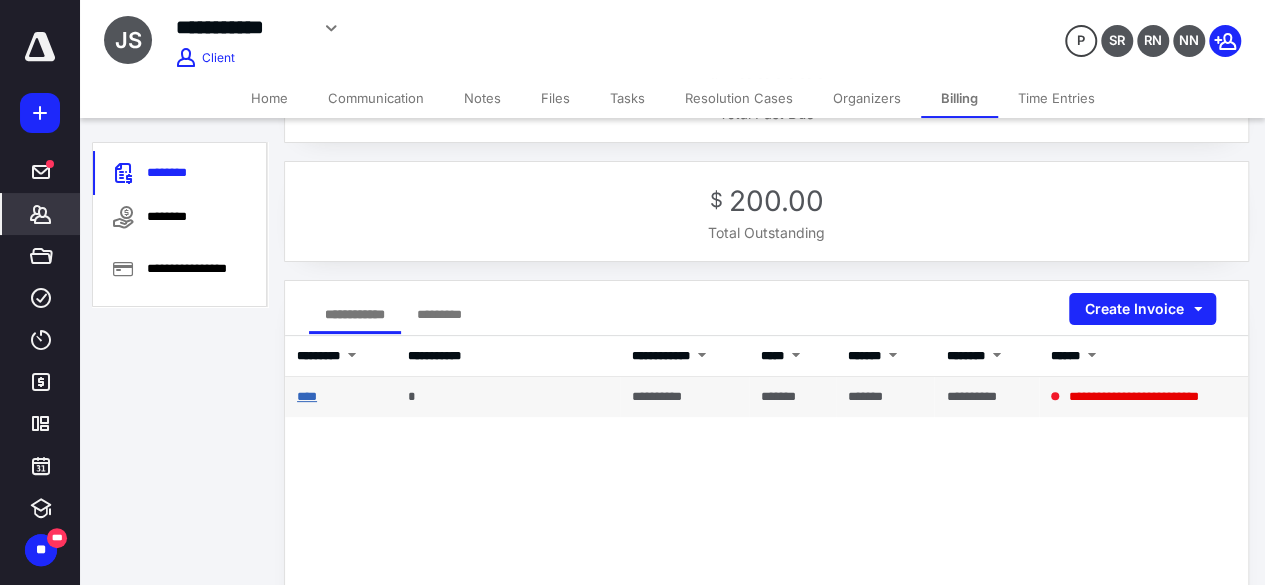 click on "****" at bounding box center [307, 396] 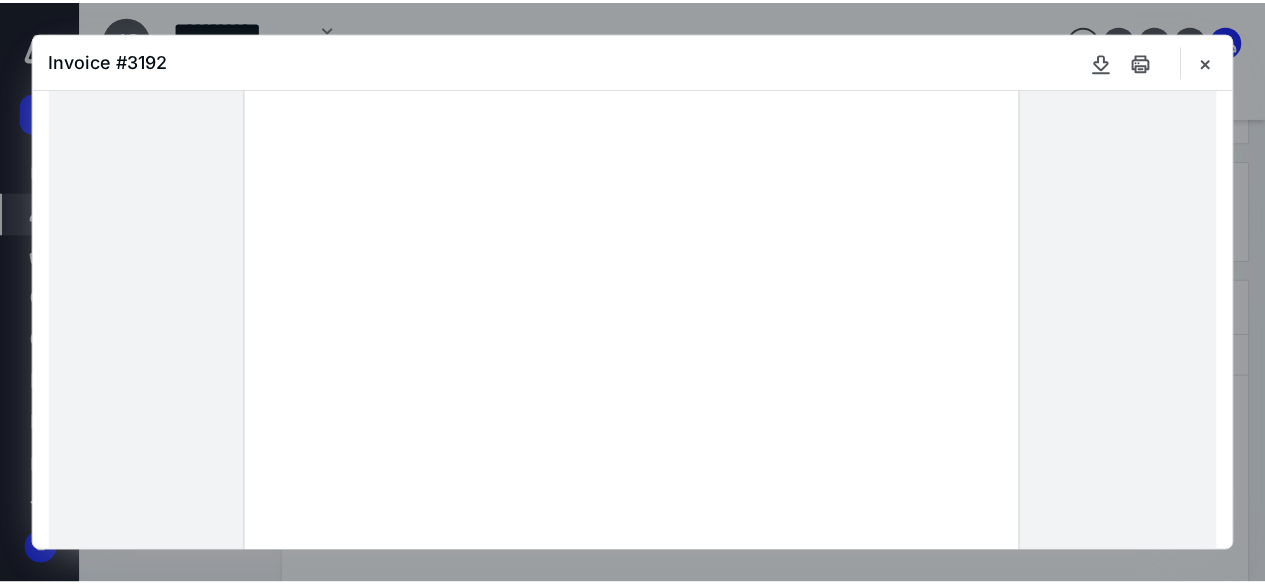 scroll, scrollTop: 100, scrollLeft: 0, axis: vertical 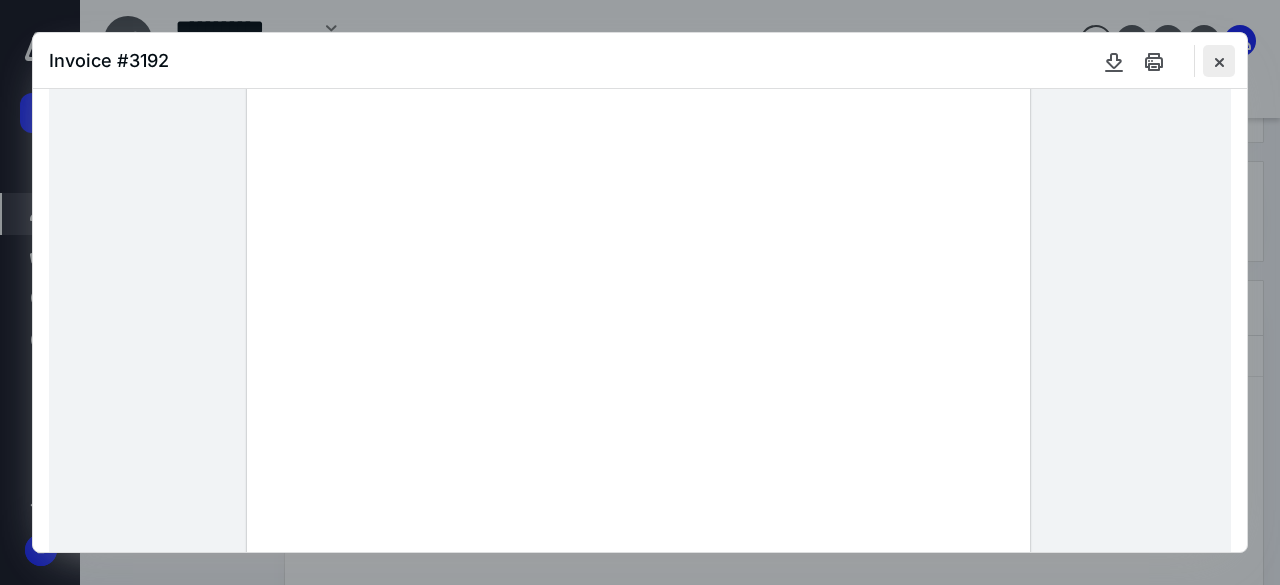 click at bounding box center [1219, 61] 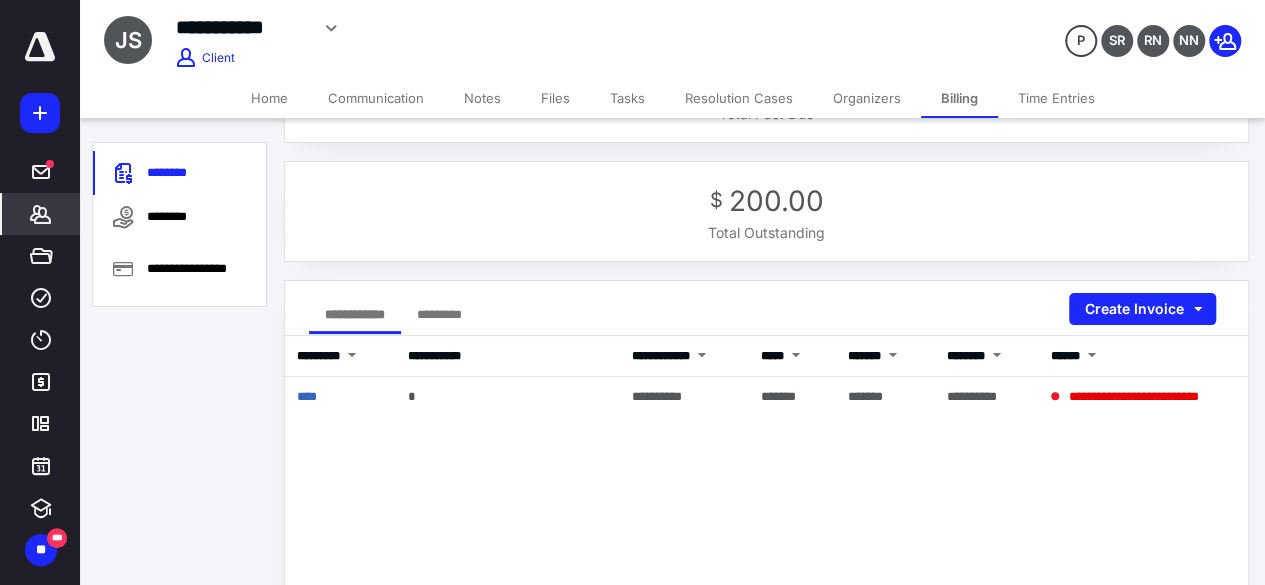 click on "Home" at bounding box center (269, 98) 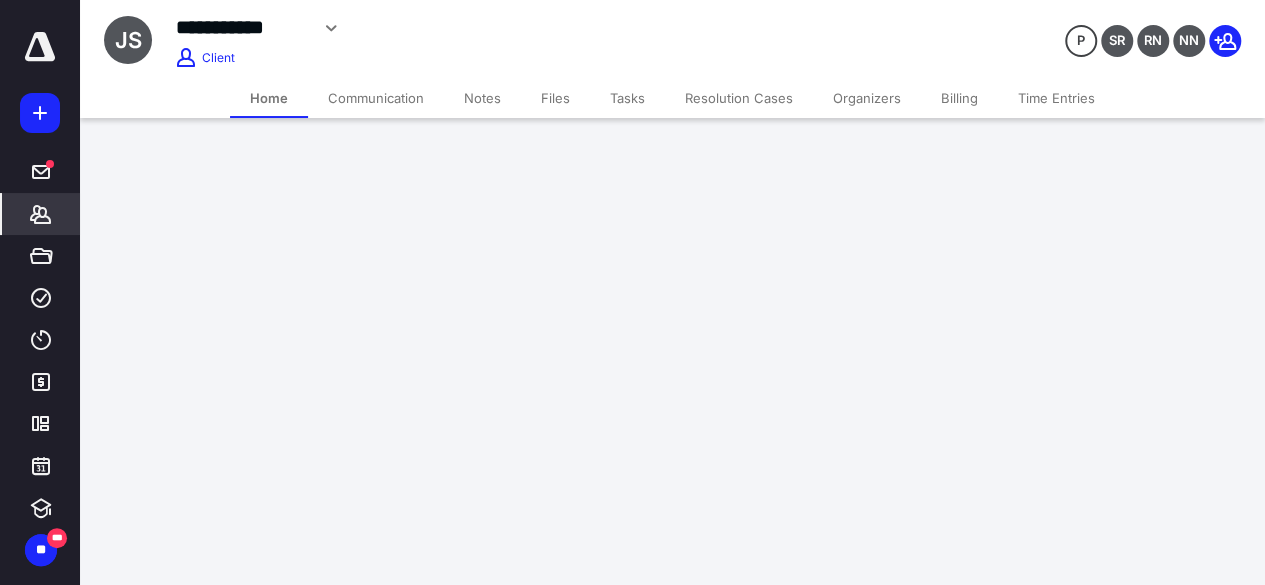 scroll, scrollTop: 0, scrollLeft: 0, axis: both 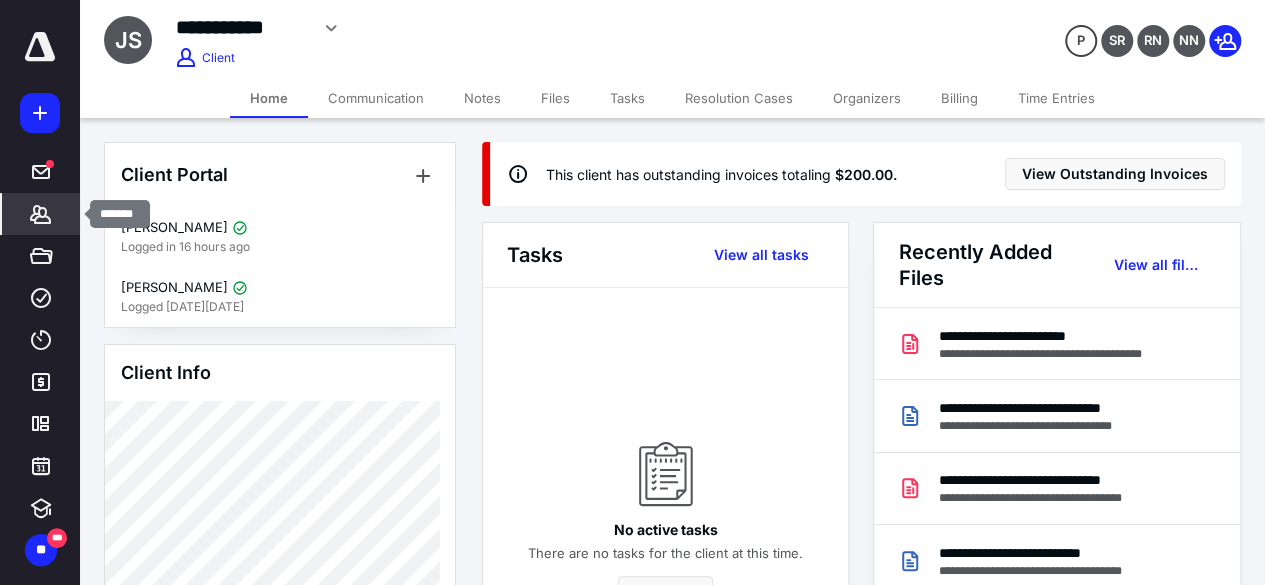 click 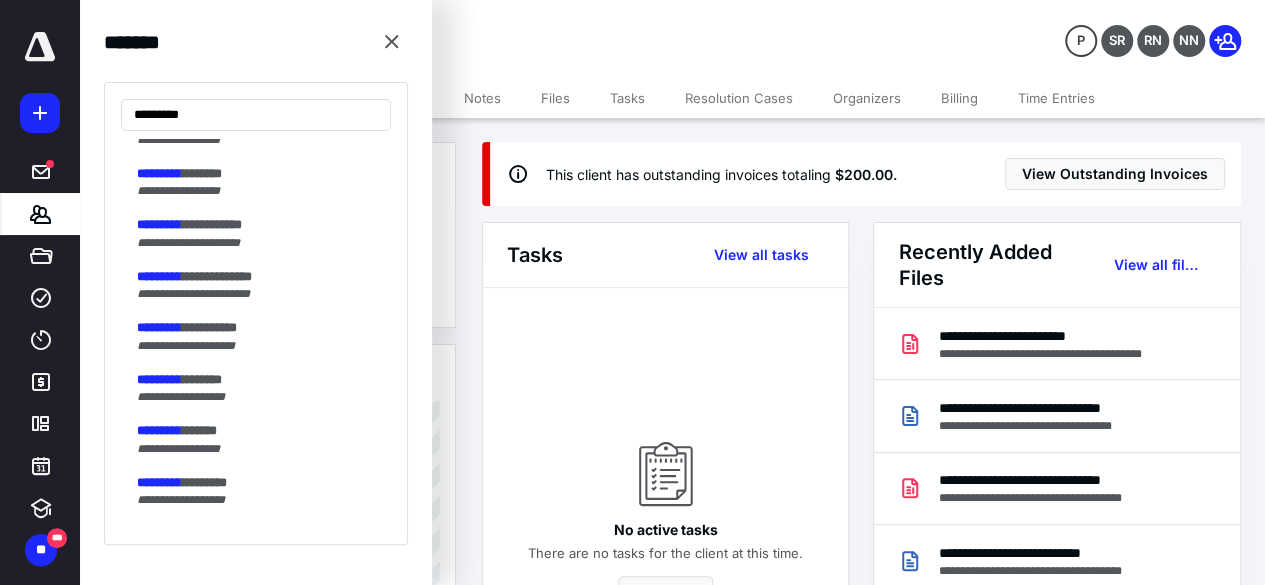 scroll, scrollTop: 0, scrollLeft: 0, axis: both 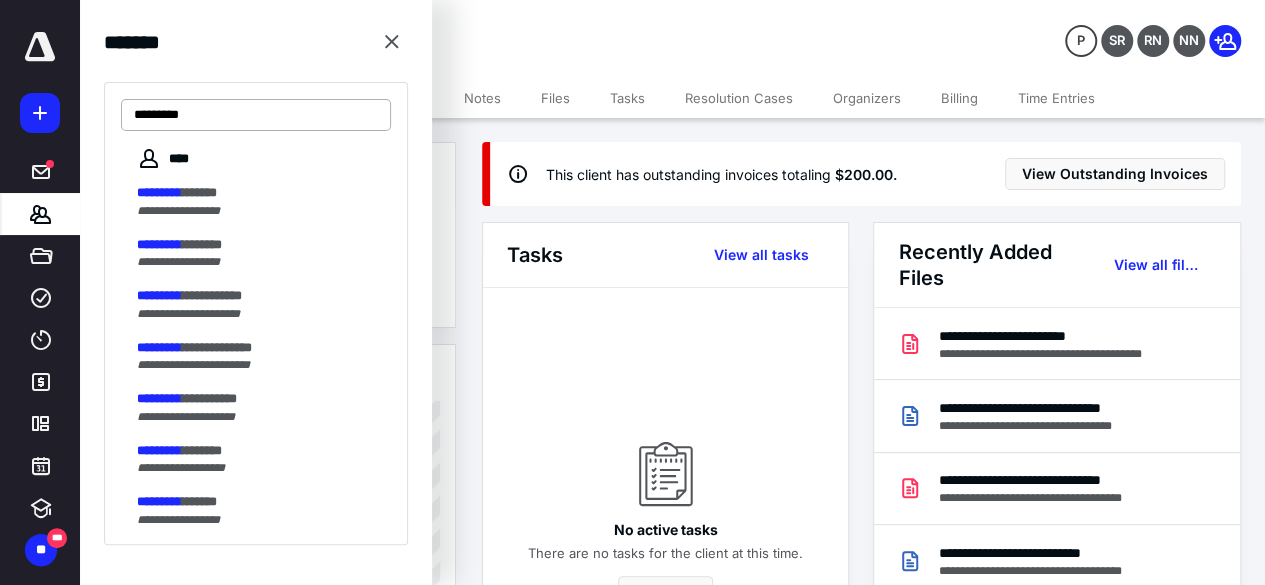 click on "*********" at bounding box center (256, 115) 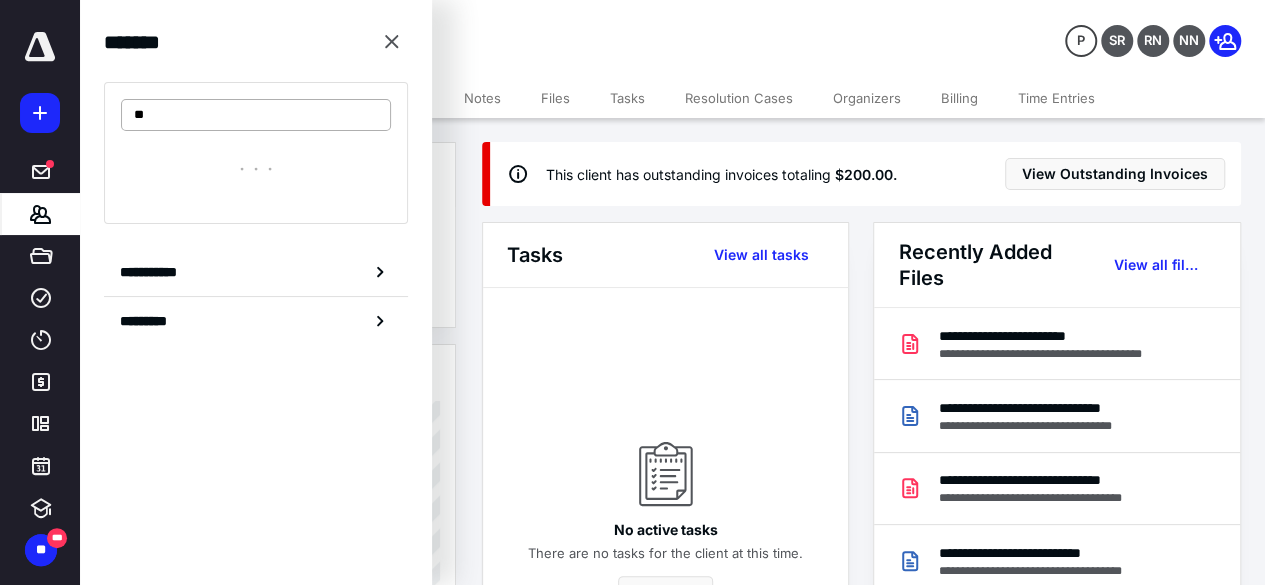 type on "*" 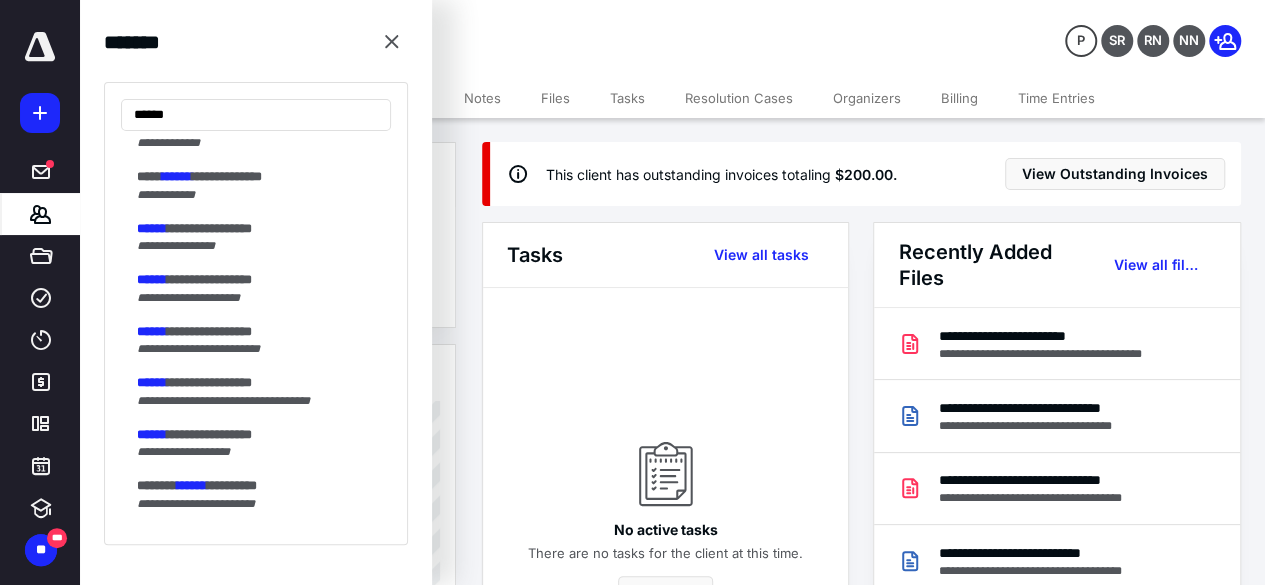 scroll, scrollTop: 4984, scrollLeft: 0, axis: vertical 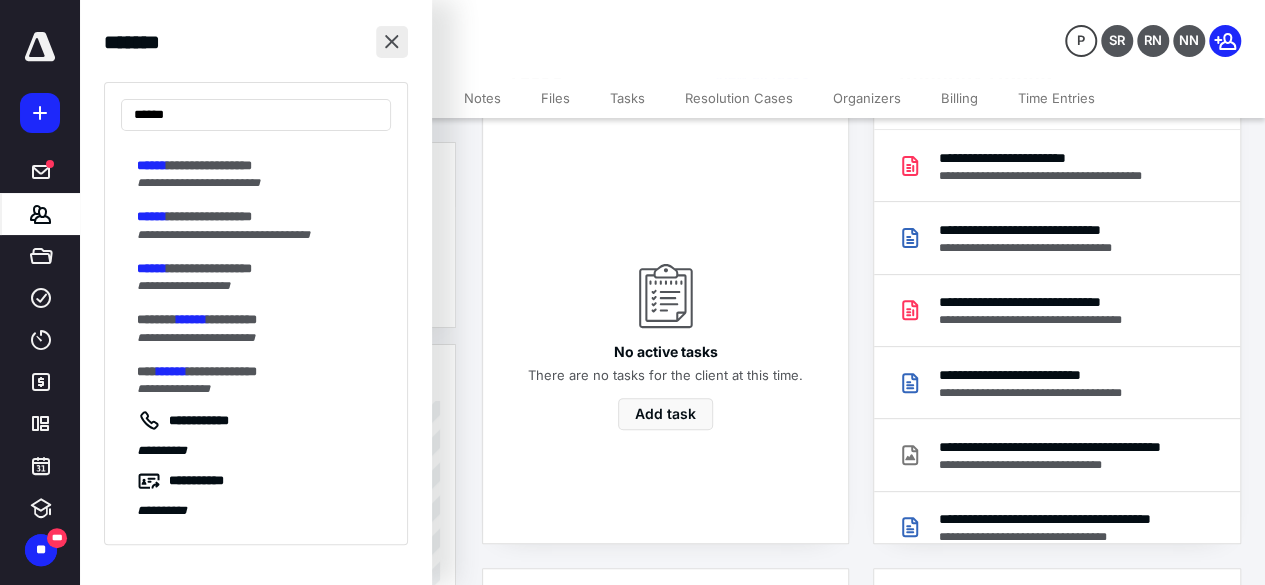 type on "******" 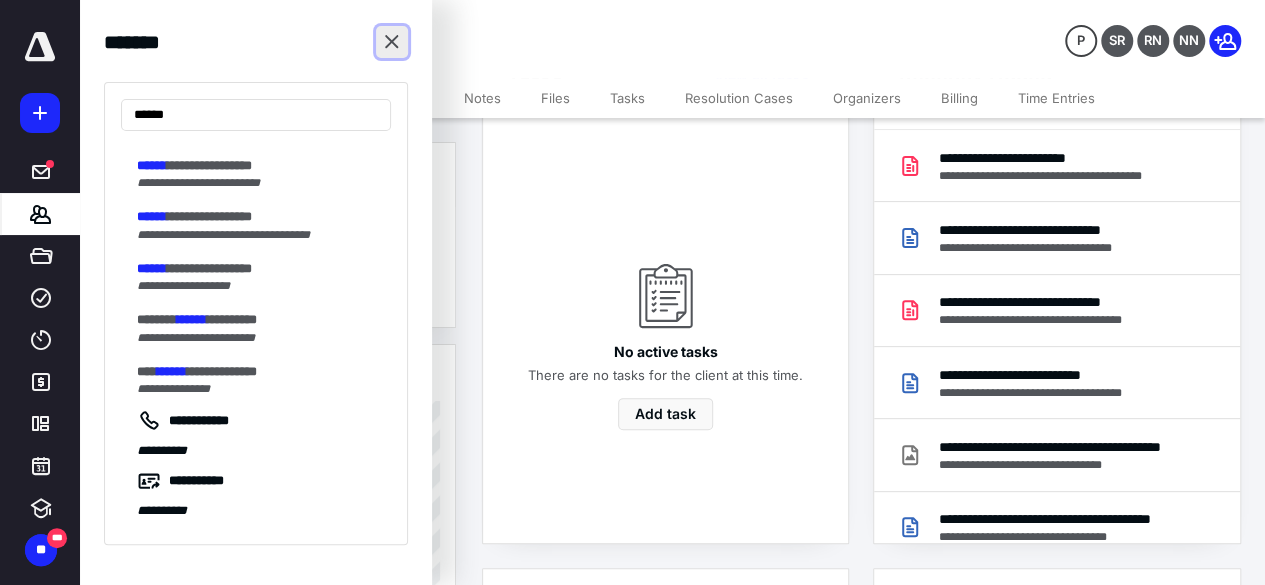 click at bounding box center (392, 42) 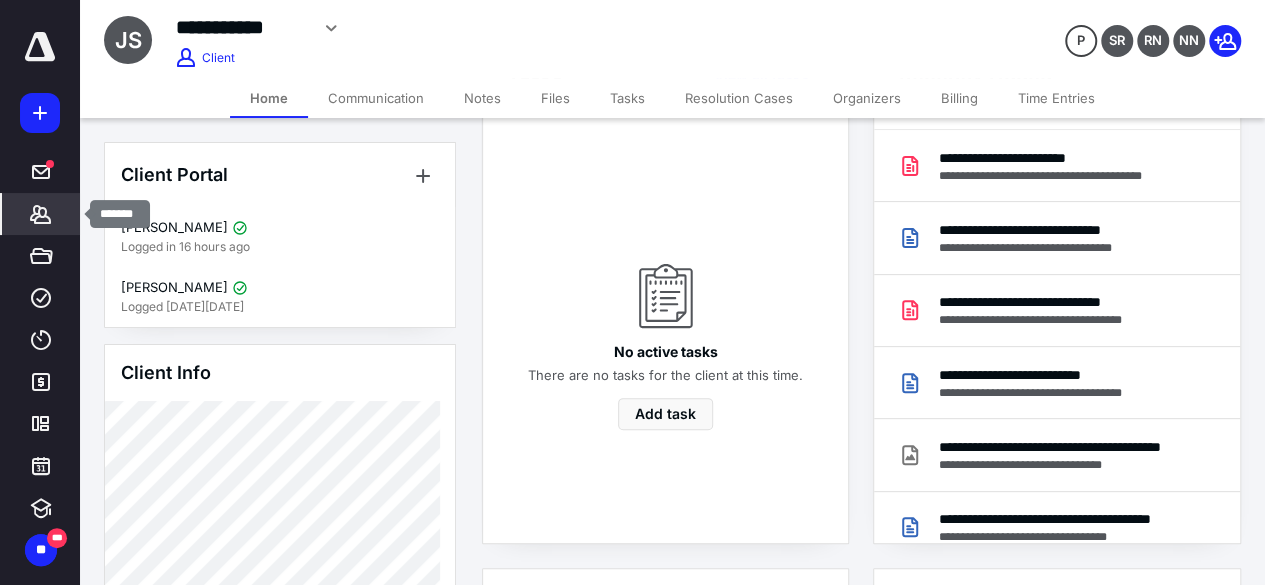 click on "*******" at bounding box center (41, 214) 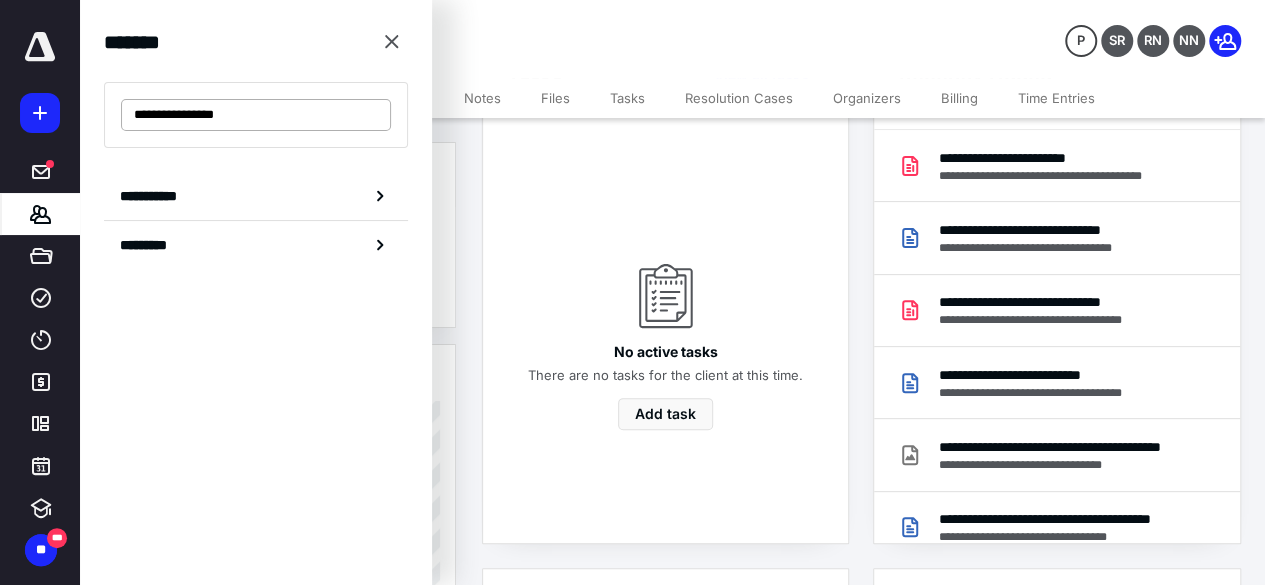 drag, startPoint x: 203, startPoint y: 114, endPoint x: 216, endPoint y: 109, distance: 13.928389 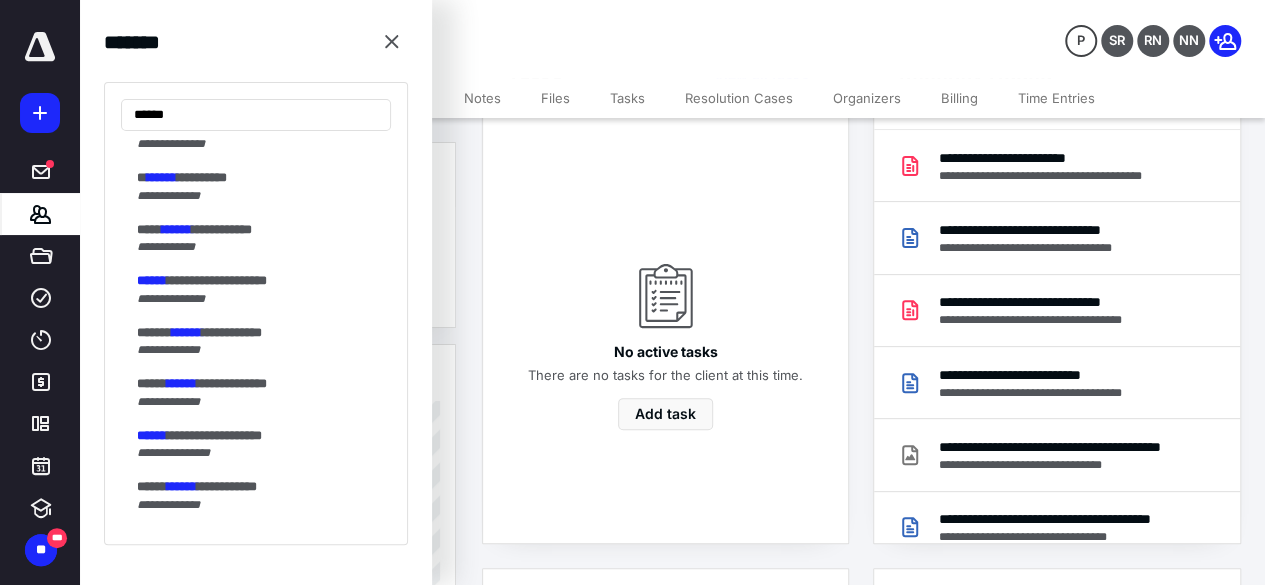 scroll, scrollTop: 4309, scrollLeft: 0, axis: vertical 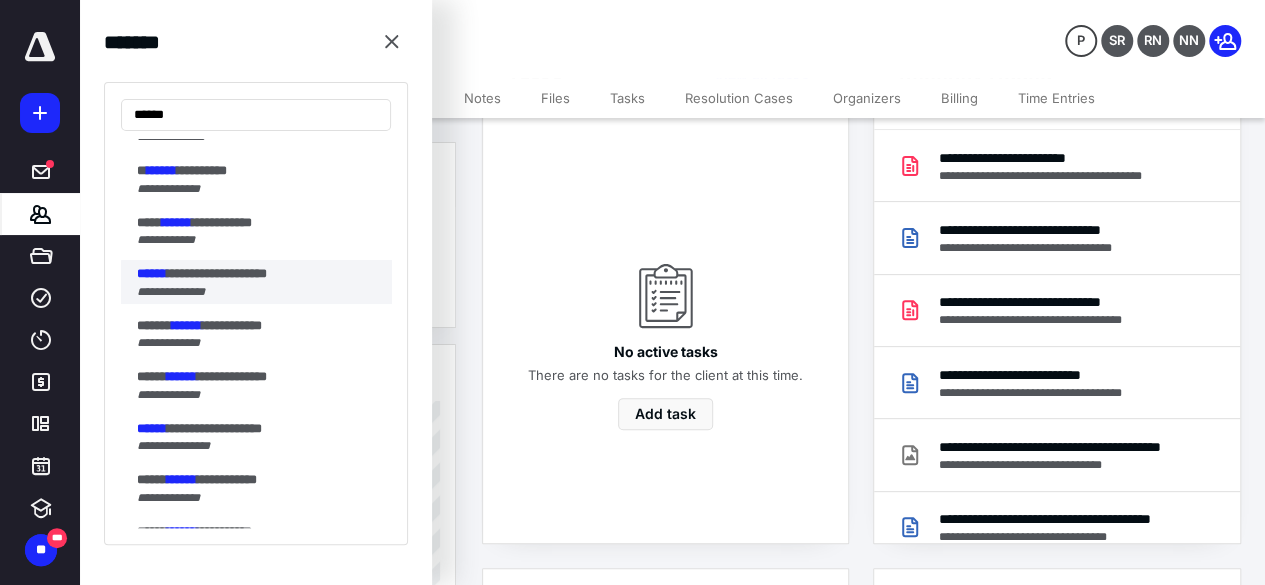 type on "******" 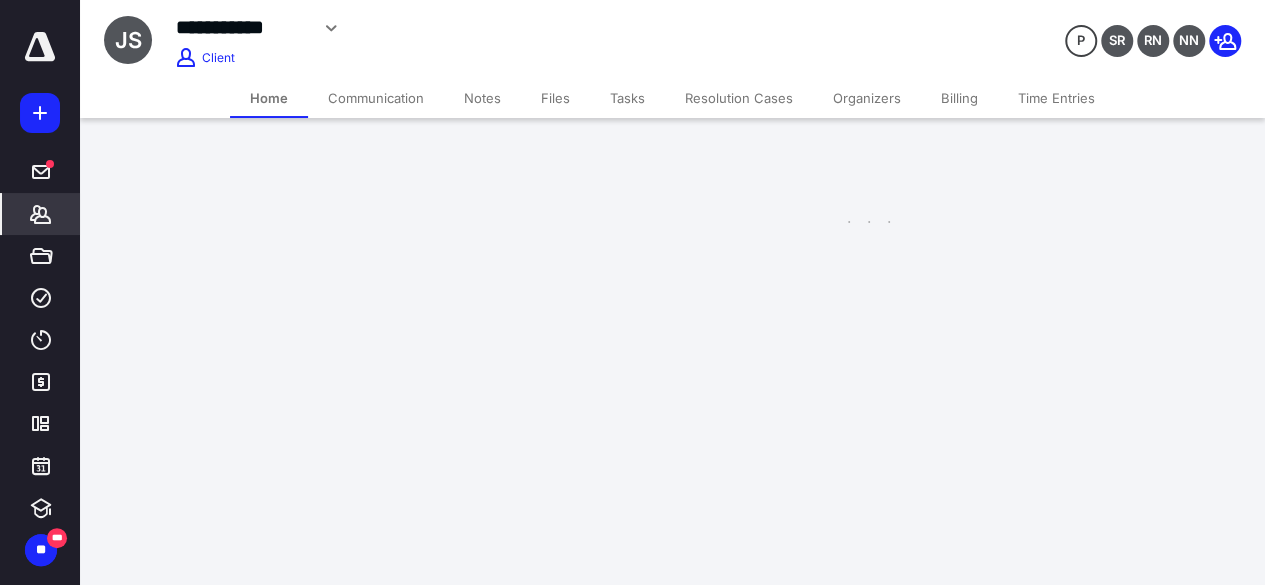 scroll, scrollTop: 0, scrollLeft: 0, axis: both 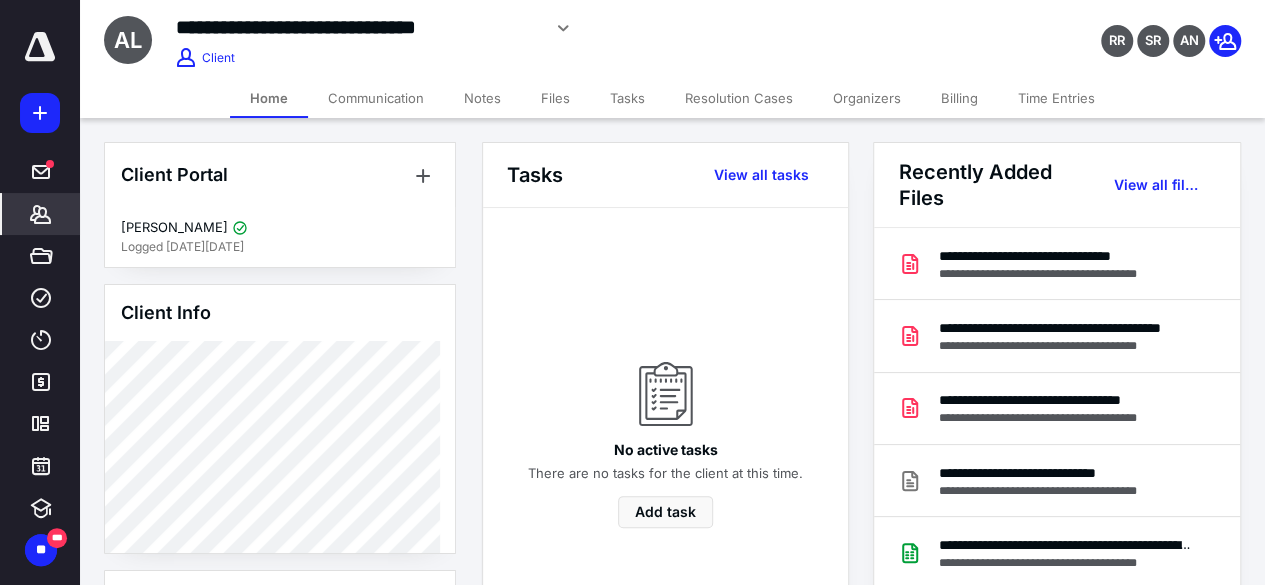 click on "*******" at bounding box center [41, 214] 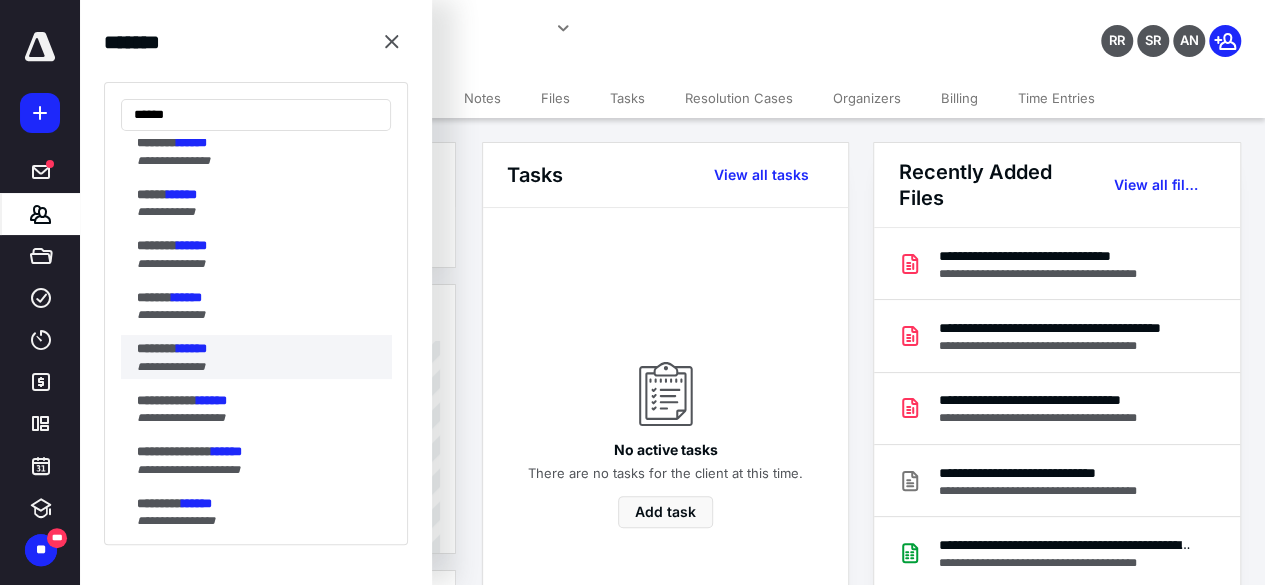 scroll, scrollTop: 300, scrollLeft: 0, axis: vertical 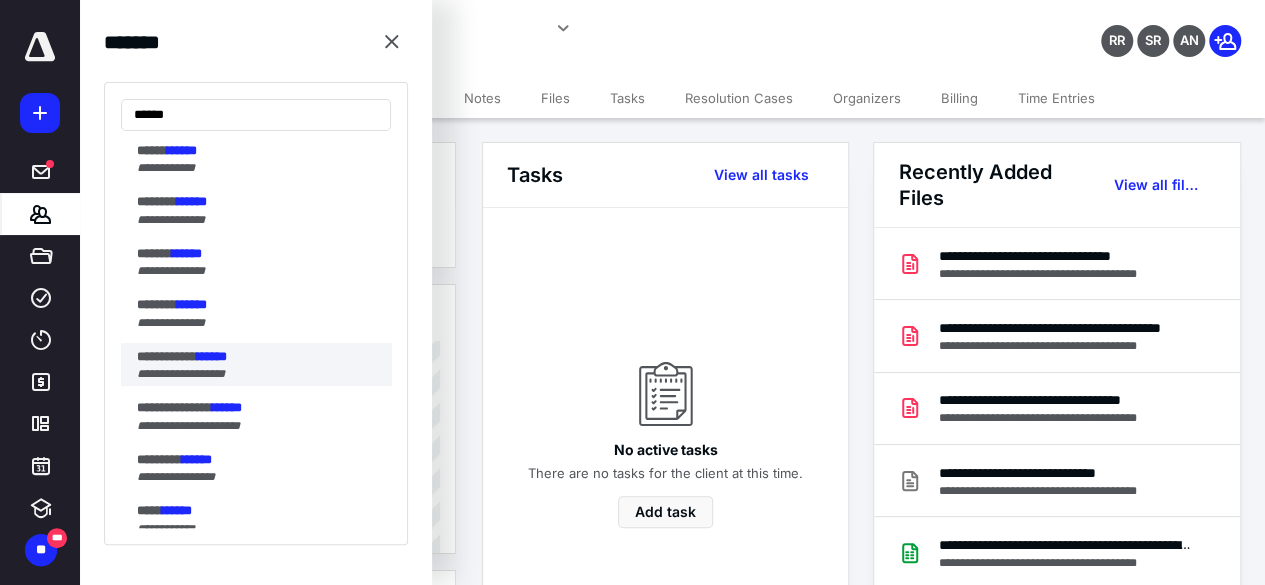 type on "******" 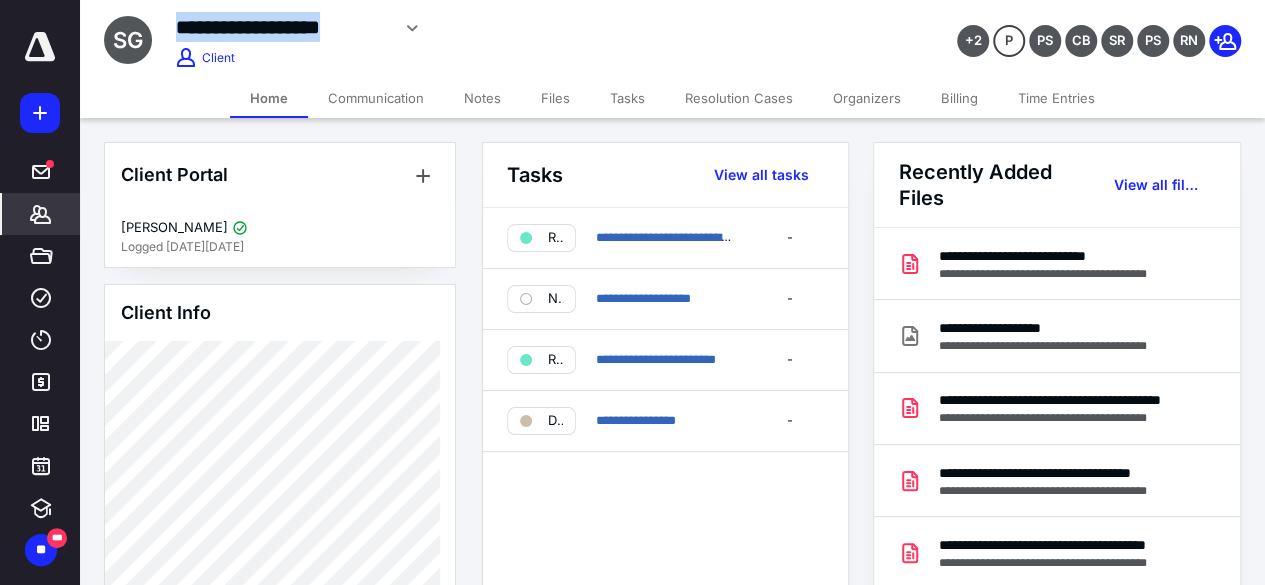 drag, startPoint x: 174, startPoint y: 27, endPoint x: 162, endPoint y: 25, distance: 12.165525 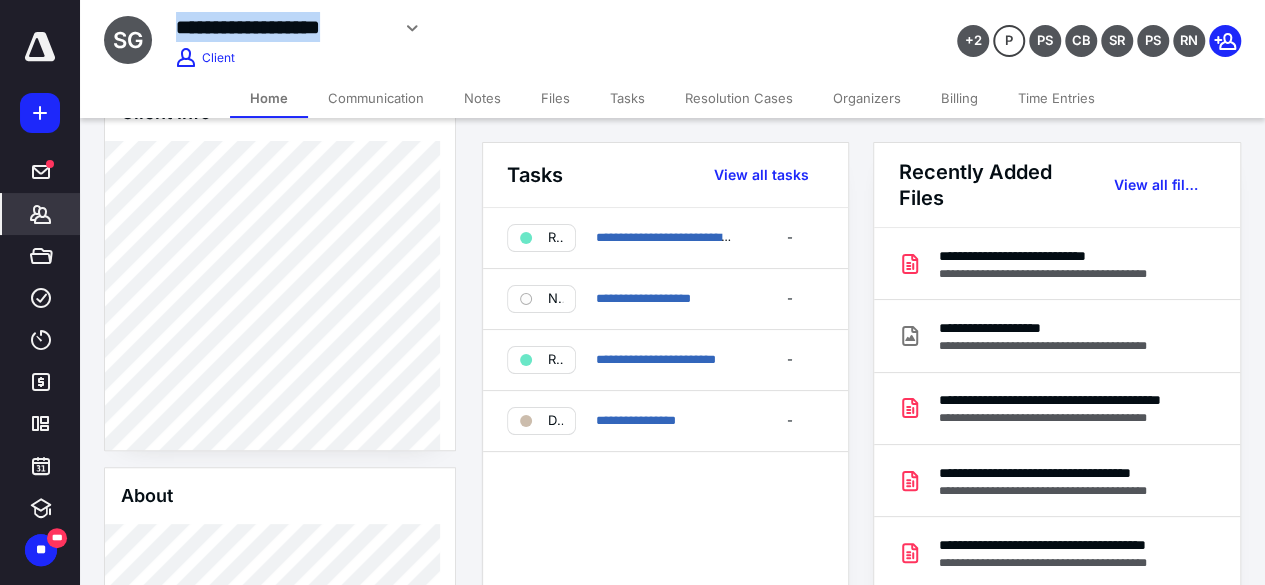 scroll, scrollTop: 100, scrollLeft: 0, axis: vertical 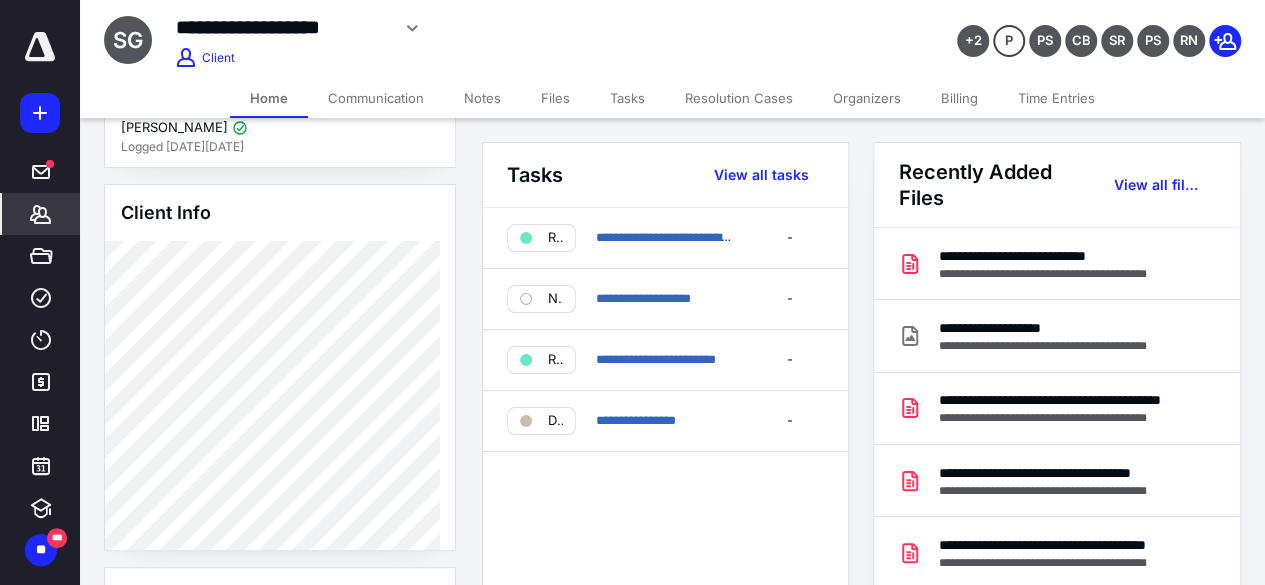 click 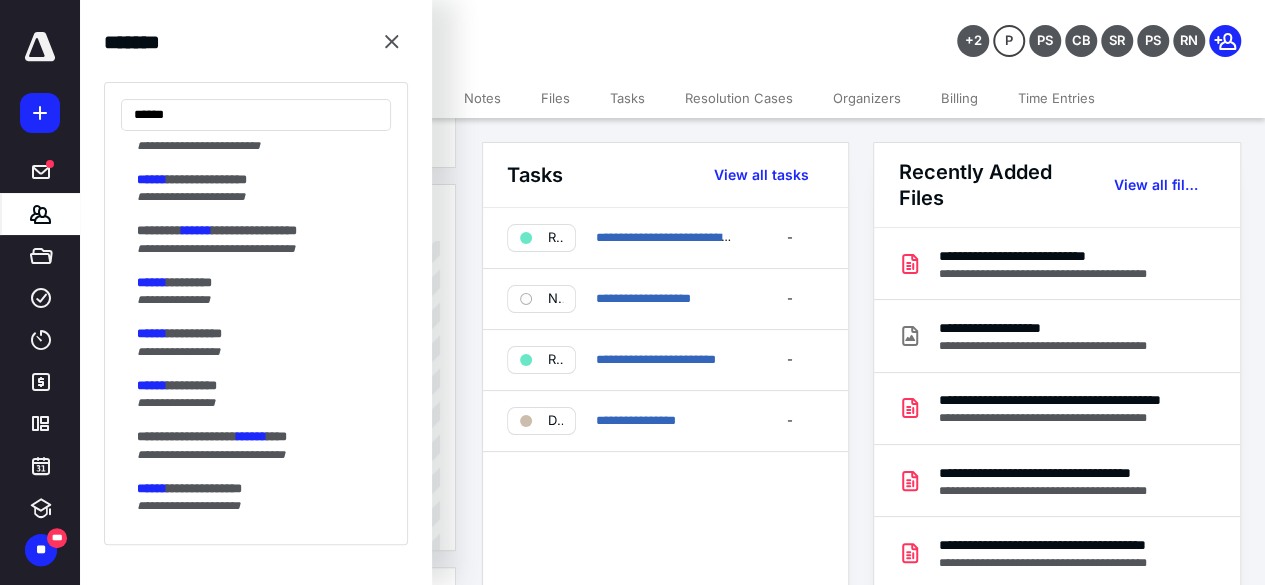 scroll, scrollTop: 1197, scrollLeft: 0, axis: vertical 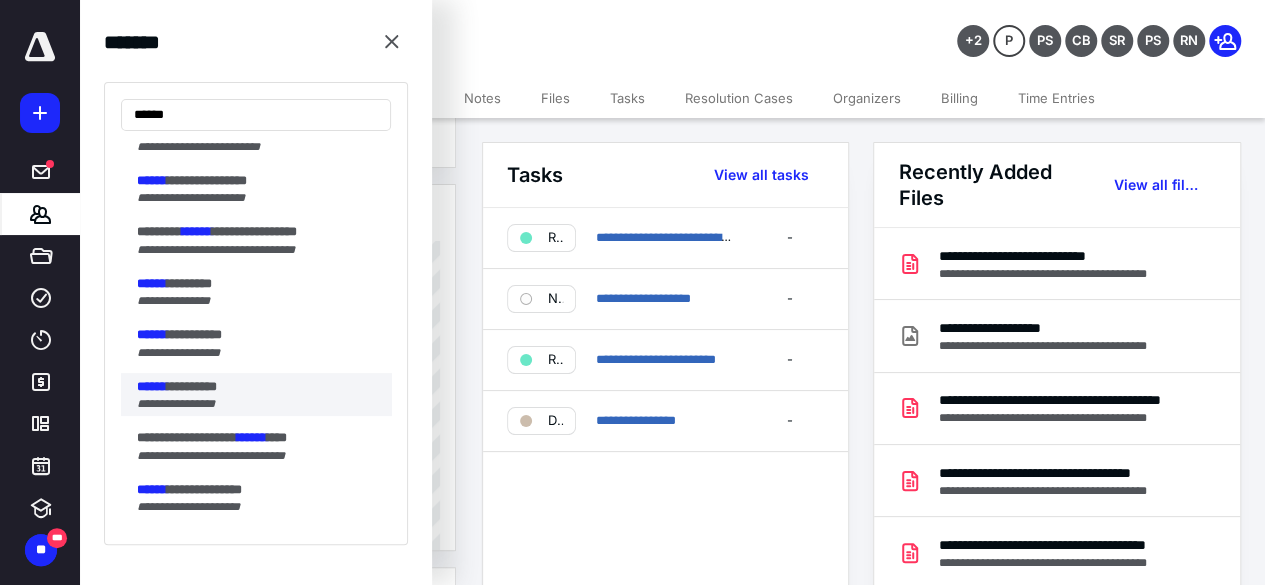 type on "******" 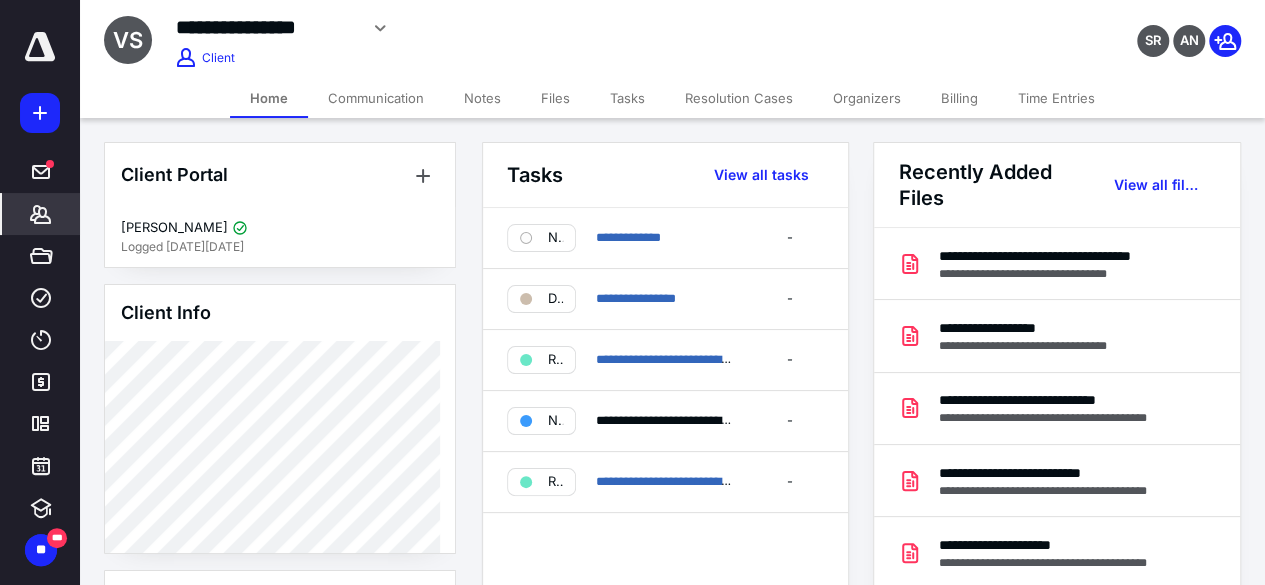 click on "Files" at bounding box center [555, 98] 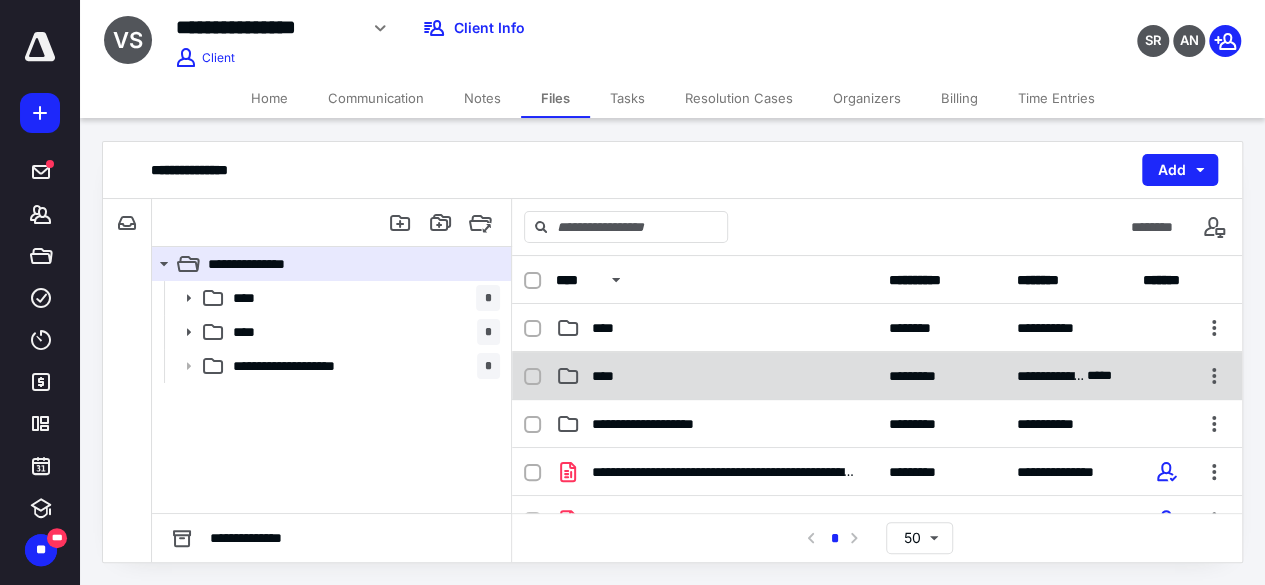 click on "**********" at bounding box center [877, 376] 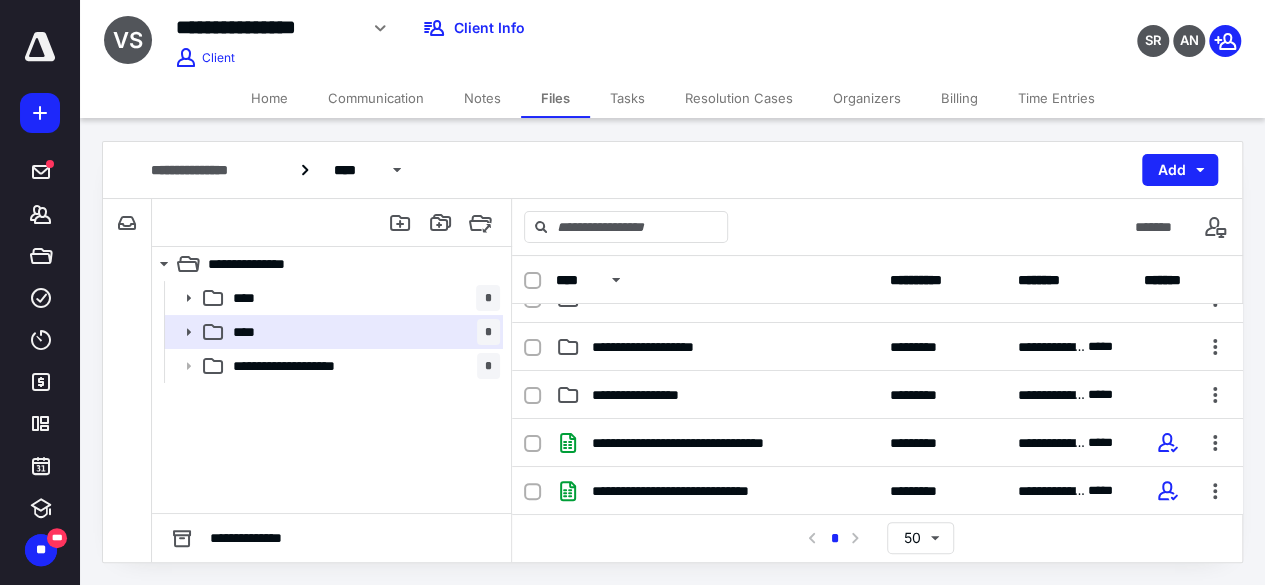 scroll, scrollTop: 0, scrollLeft: 0, axis: both 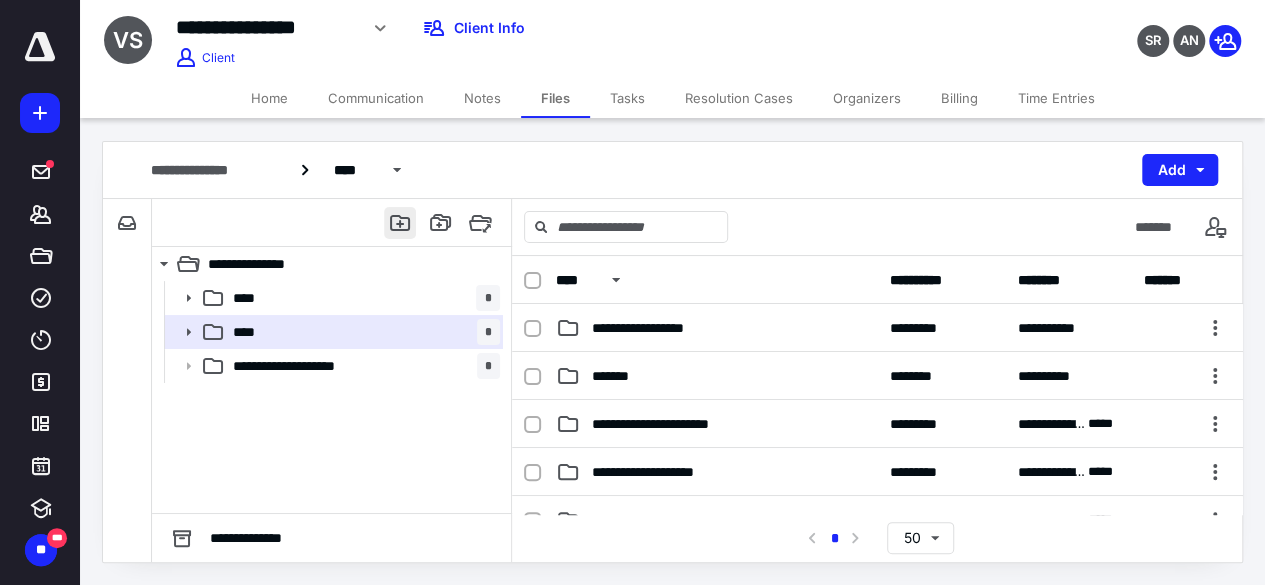 click at bounding box center [400, 223] 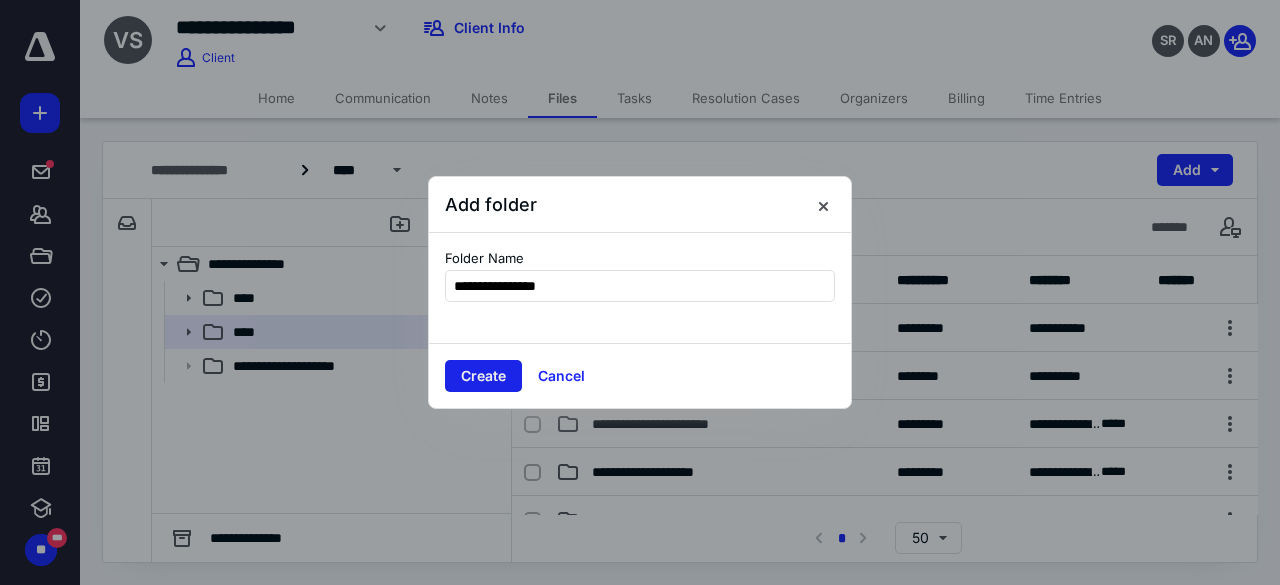 type on "**********" 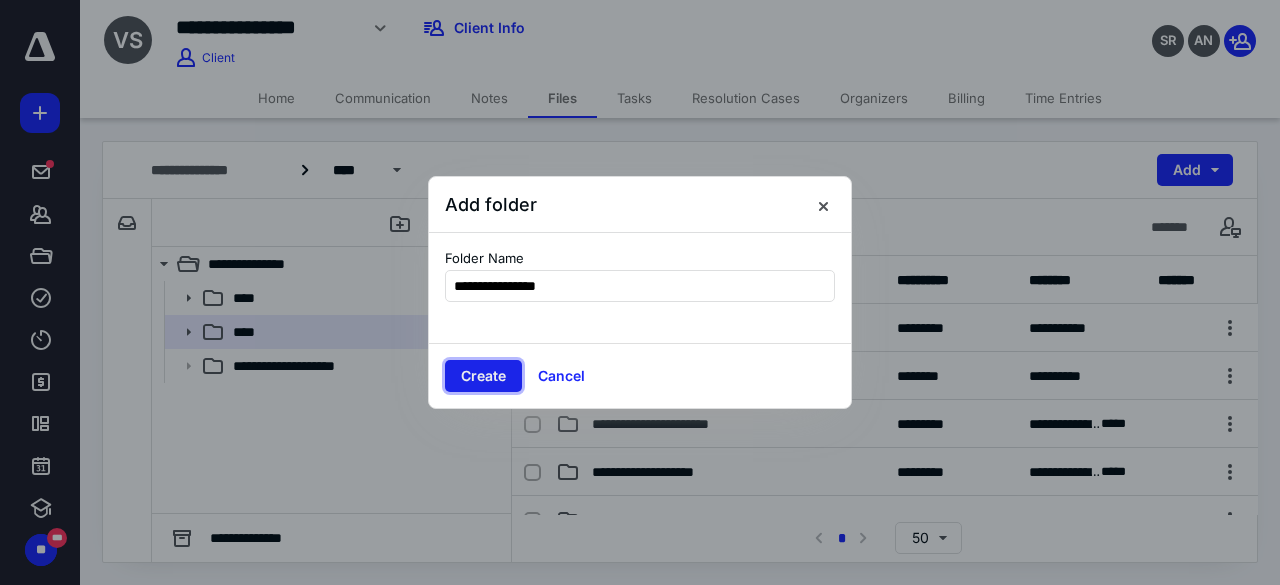 click on "Create" at bounding box center (483, 376) 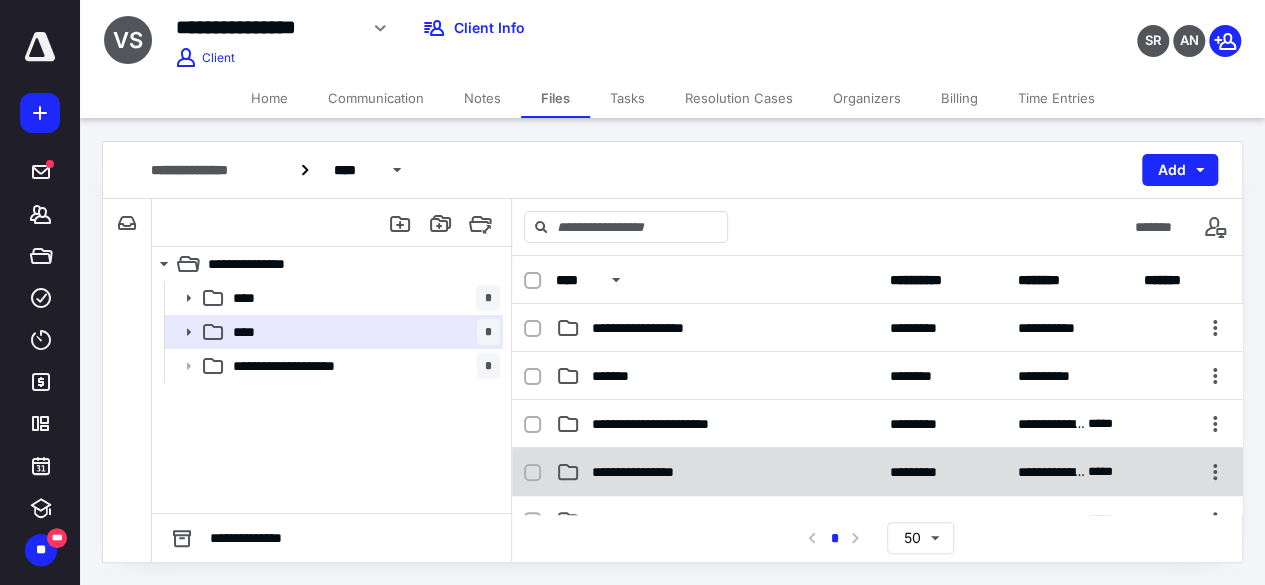 click on "**********" at bounding box center (716, 472) 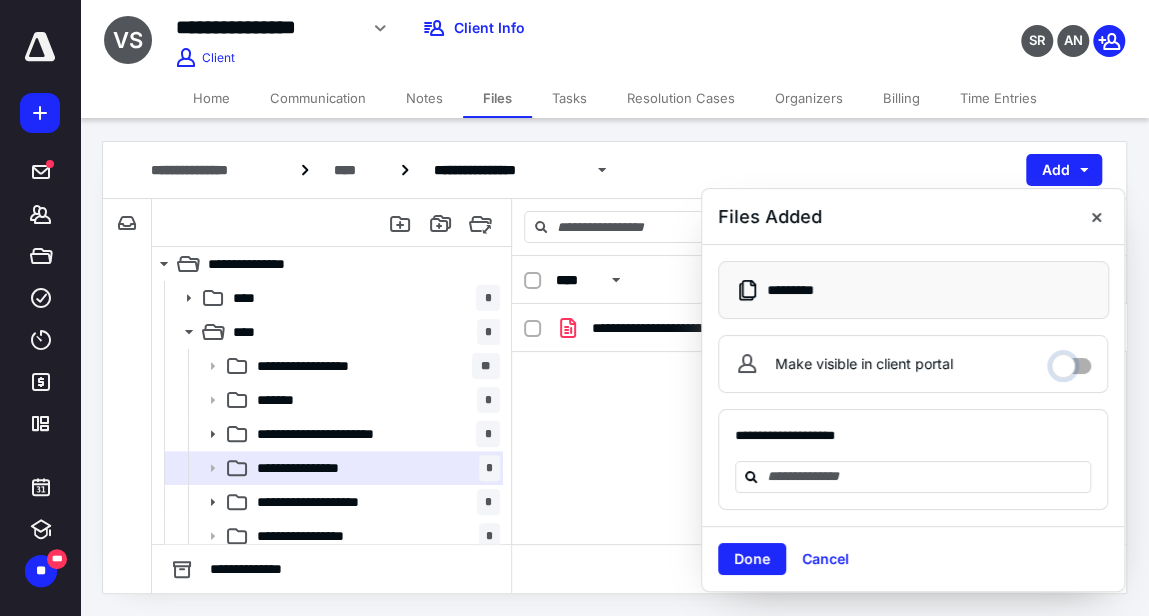 click on "Make visible in client portal" at bounding box center [1071, 361] 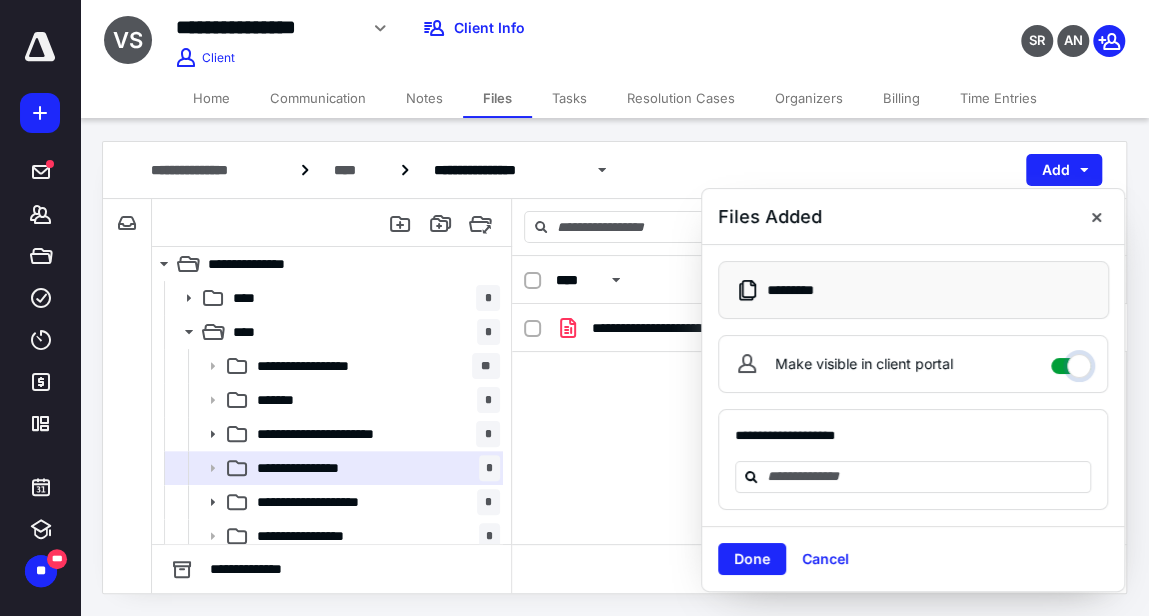 checkbox on "****" 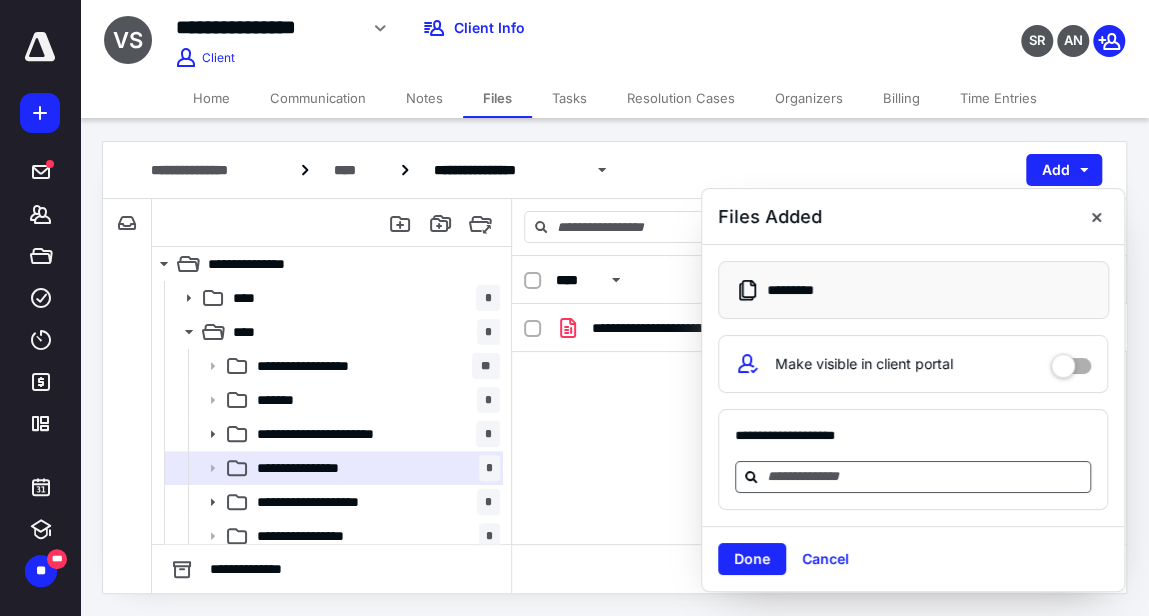 click at bounding box center (925, 476) 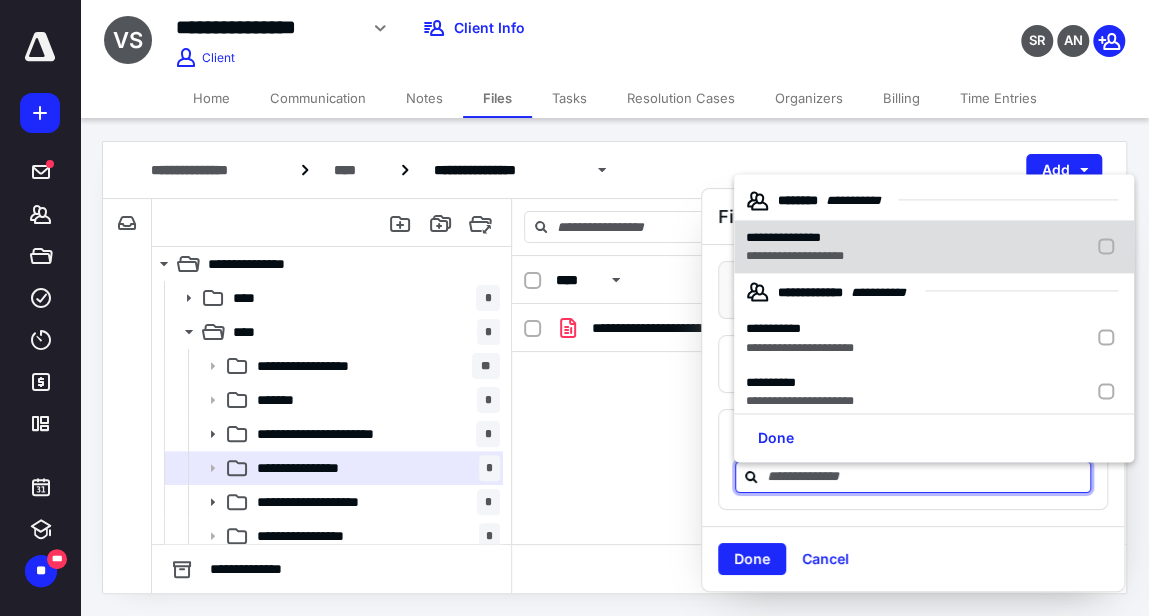 click on "**********" at bounding box center [934, 247] 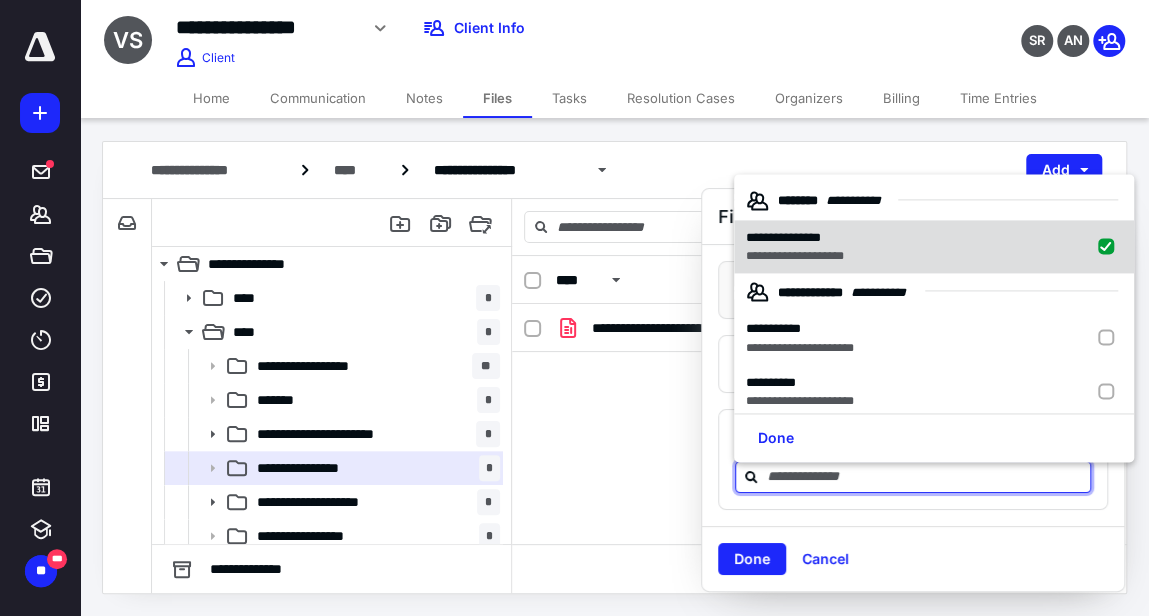 checkbox on "true" 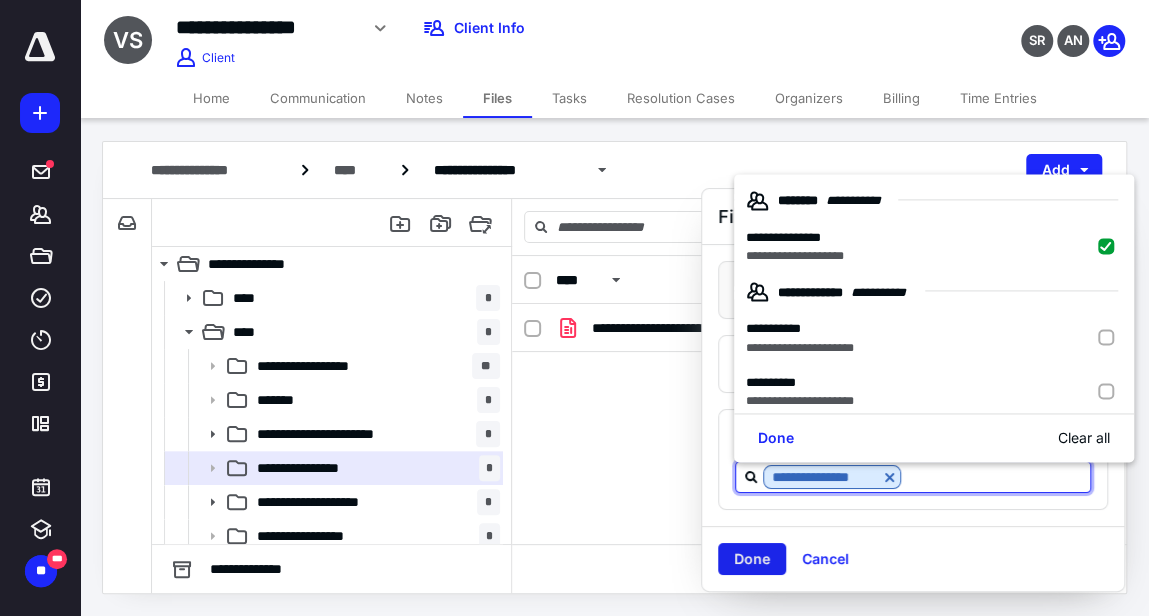 click on "Done" at bounding box center (752, 559) 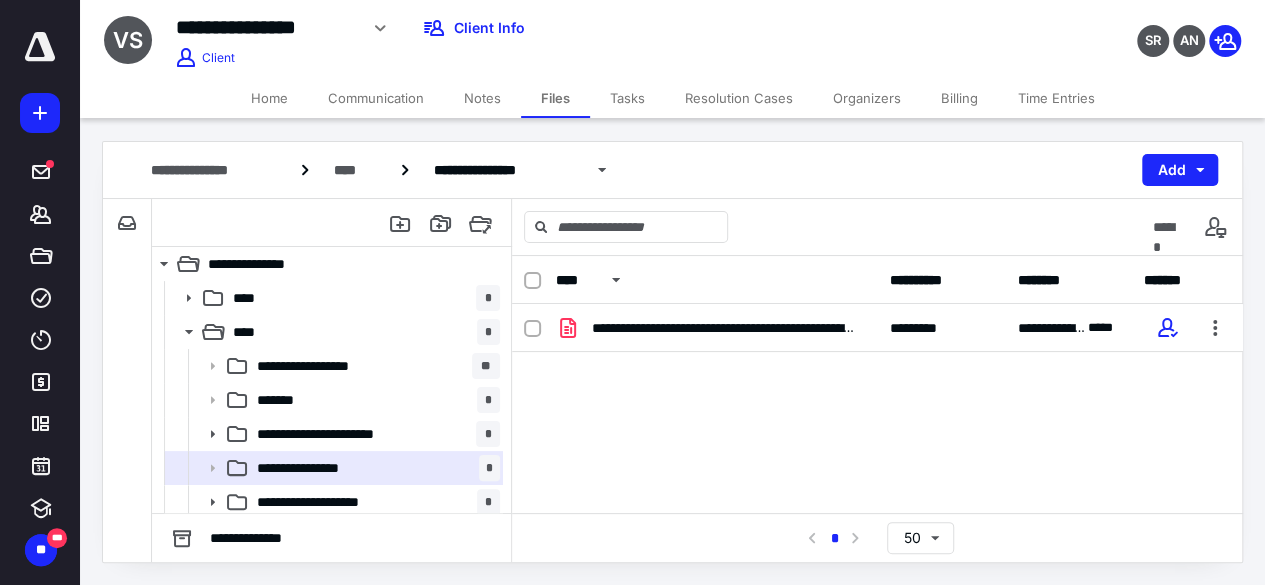 click on "Home" at bounding box center [269, 98] 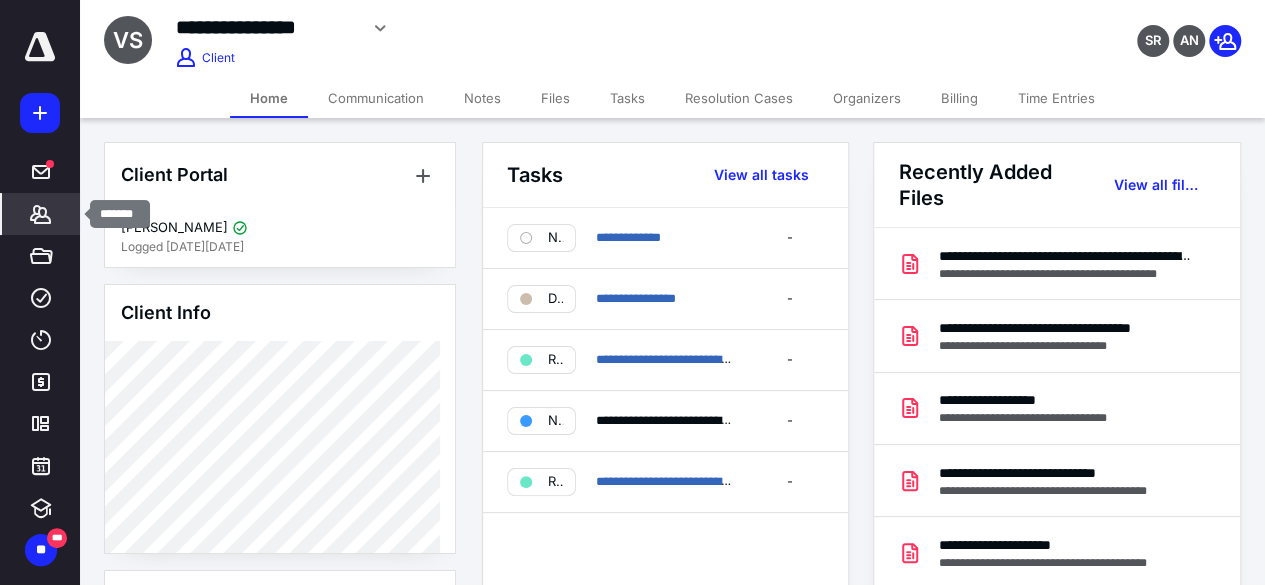 click 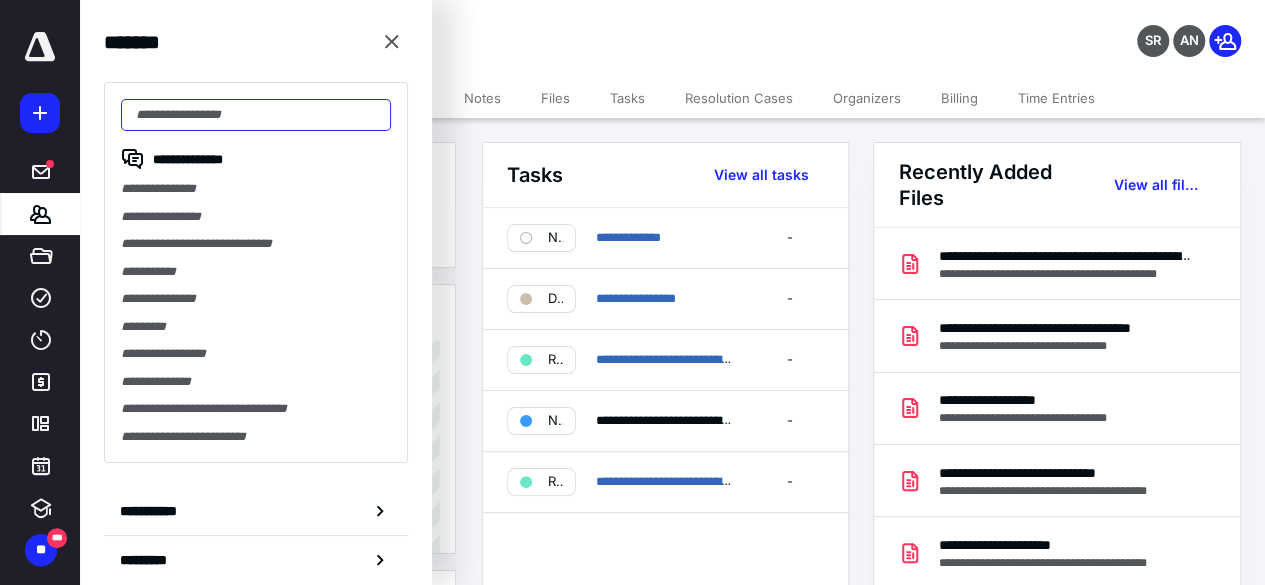 click at bounding box center (256, 115) 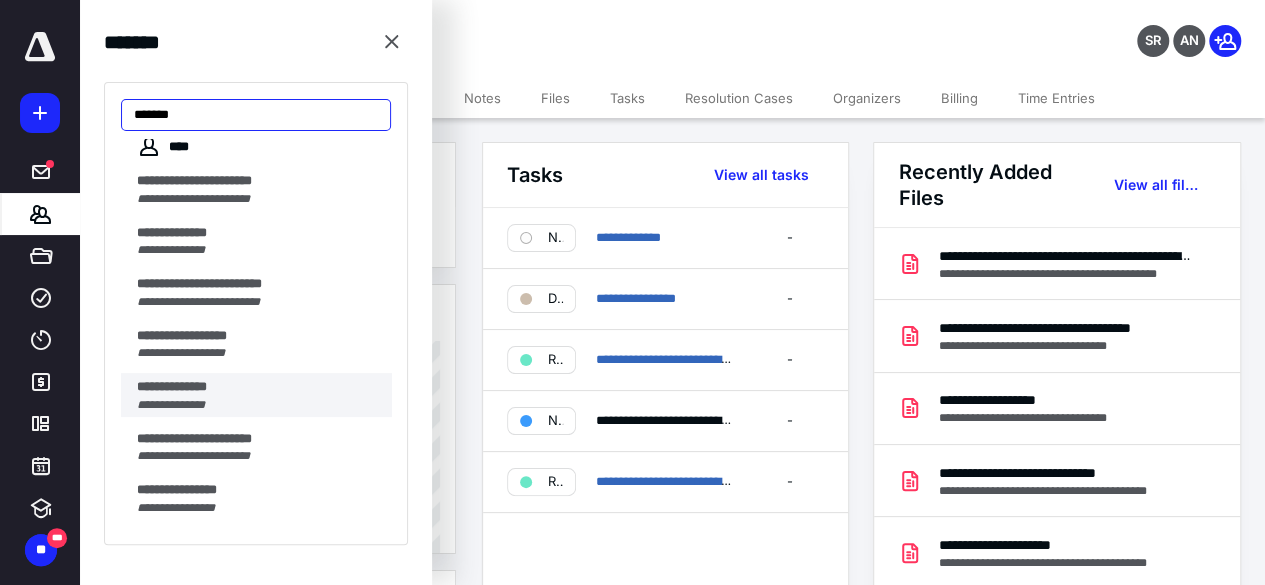 scroll, scrollTop: 0, scrollLeft: 0, axis: both 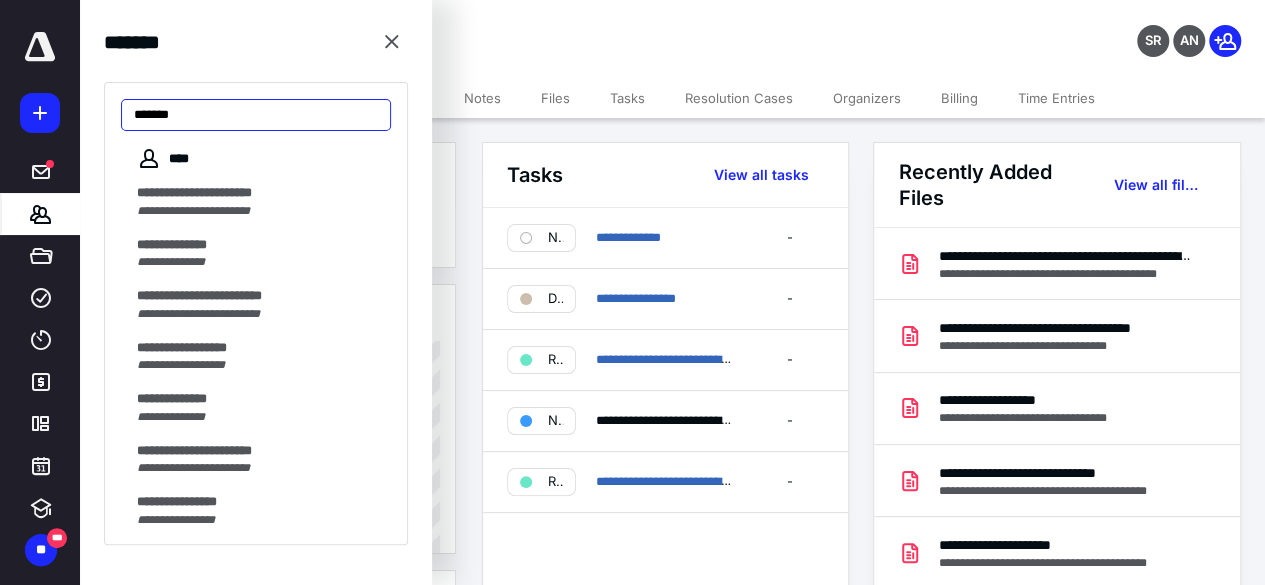 click on "*******" at bounding box center [256, 115] 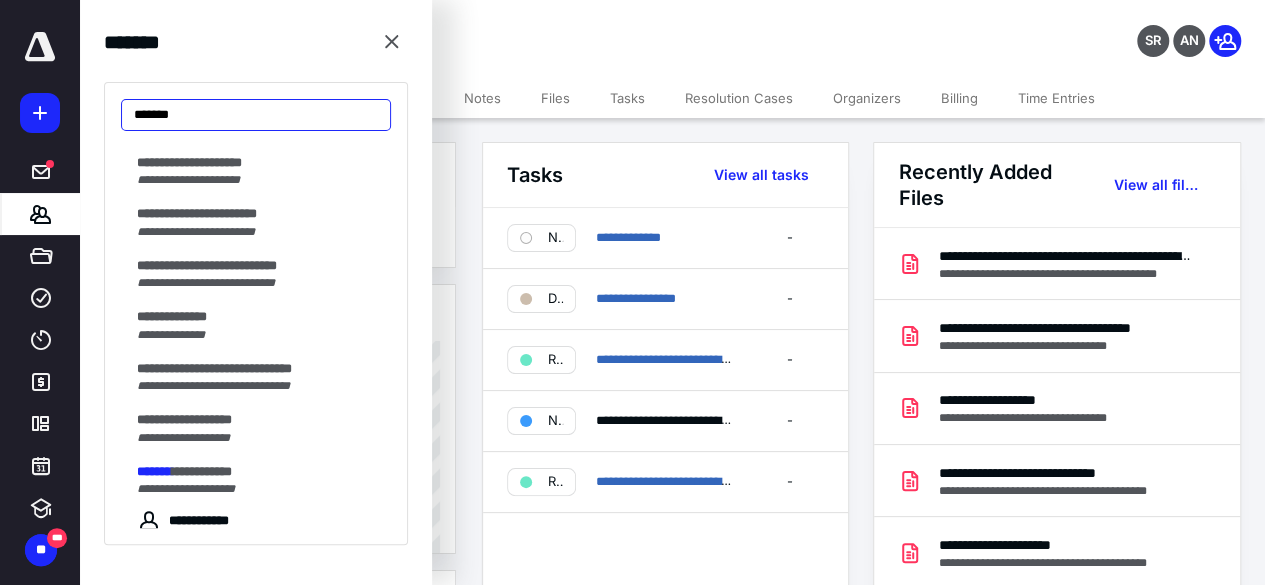scroll, scrollTop: 3842, scrollLeft: 0, axis: vertical 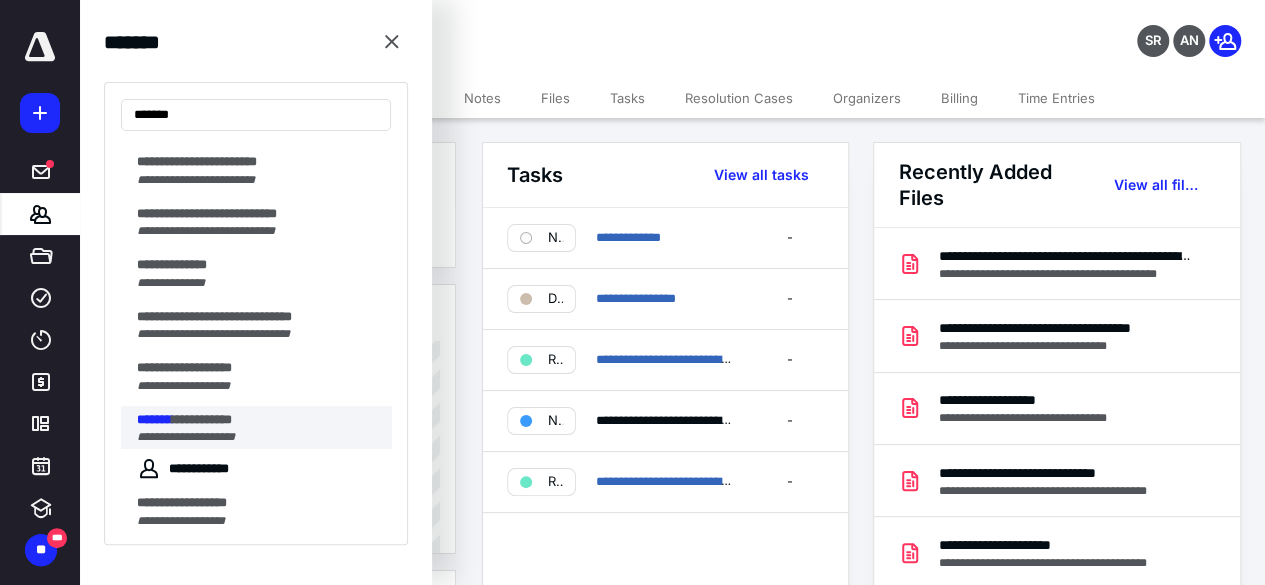 click on "**********" at bounding box center [202, 419] 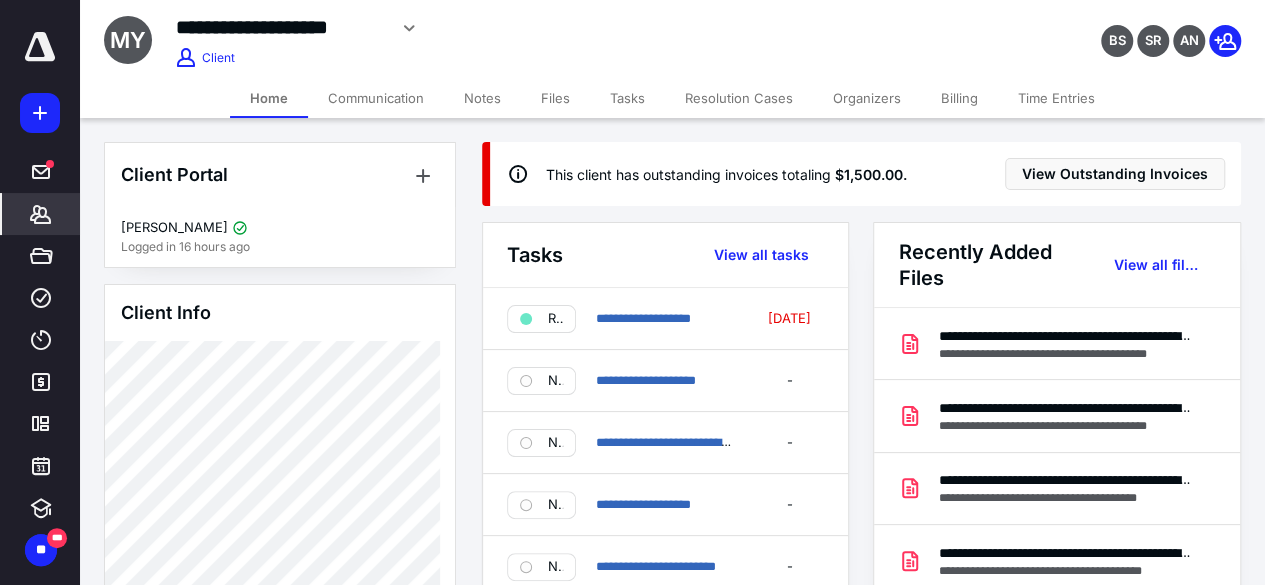 click on "Files" at bounding box center (555, 98) 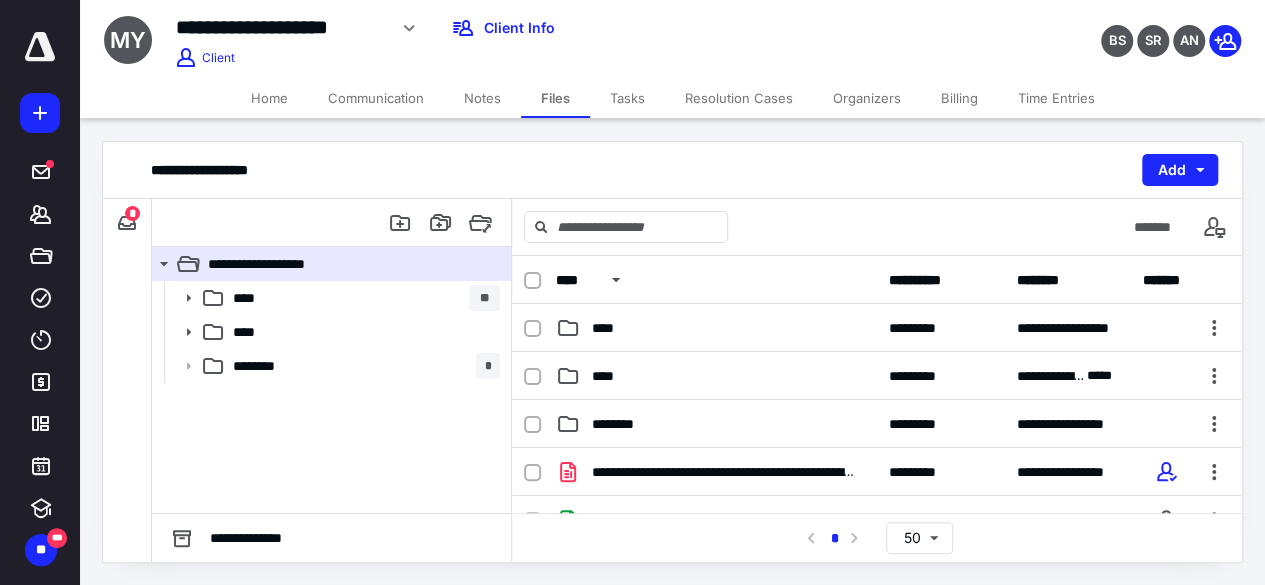click on "Home" at bounding box center [269, 98] 